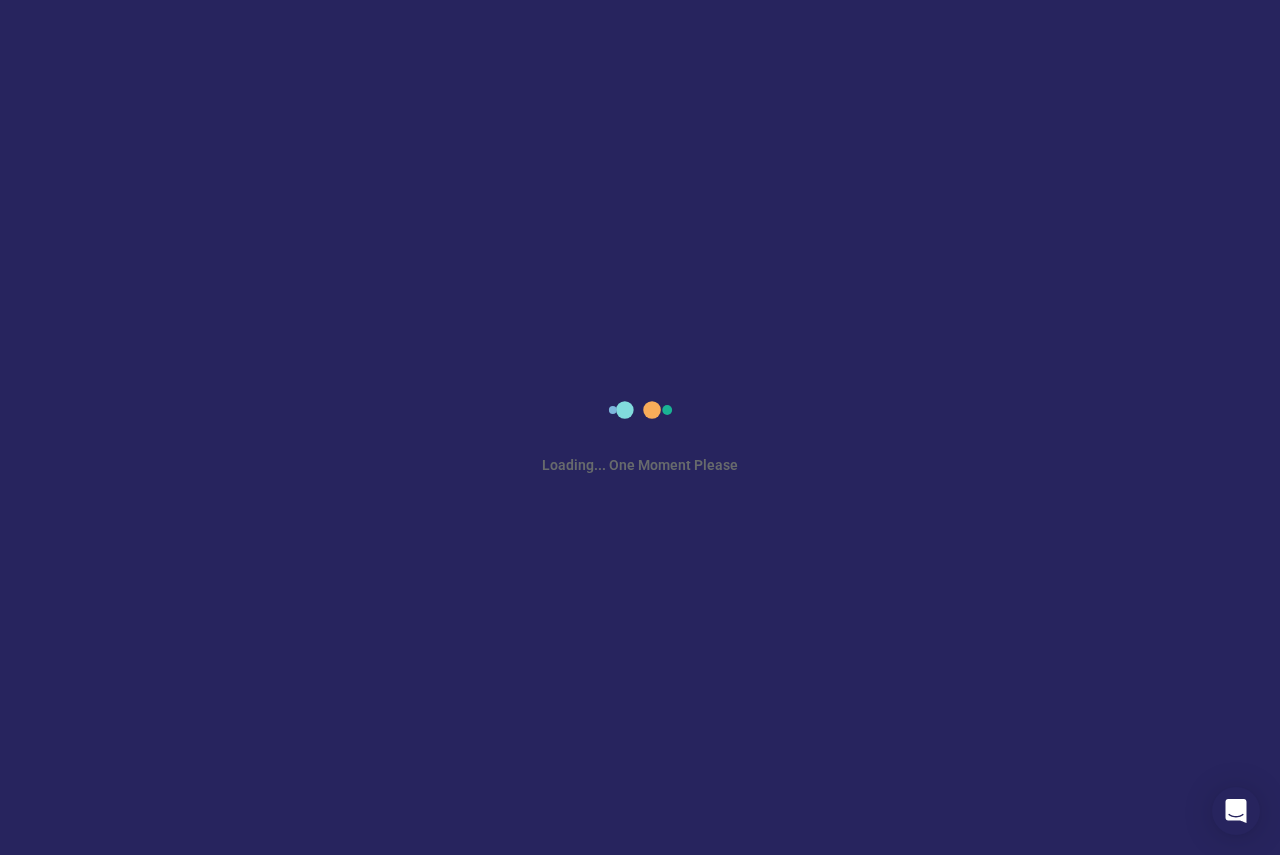 scroll, scrollTop: 0, scrollLeft: 0, axis: both 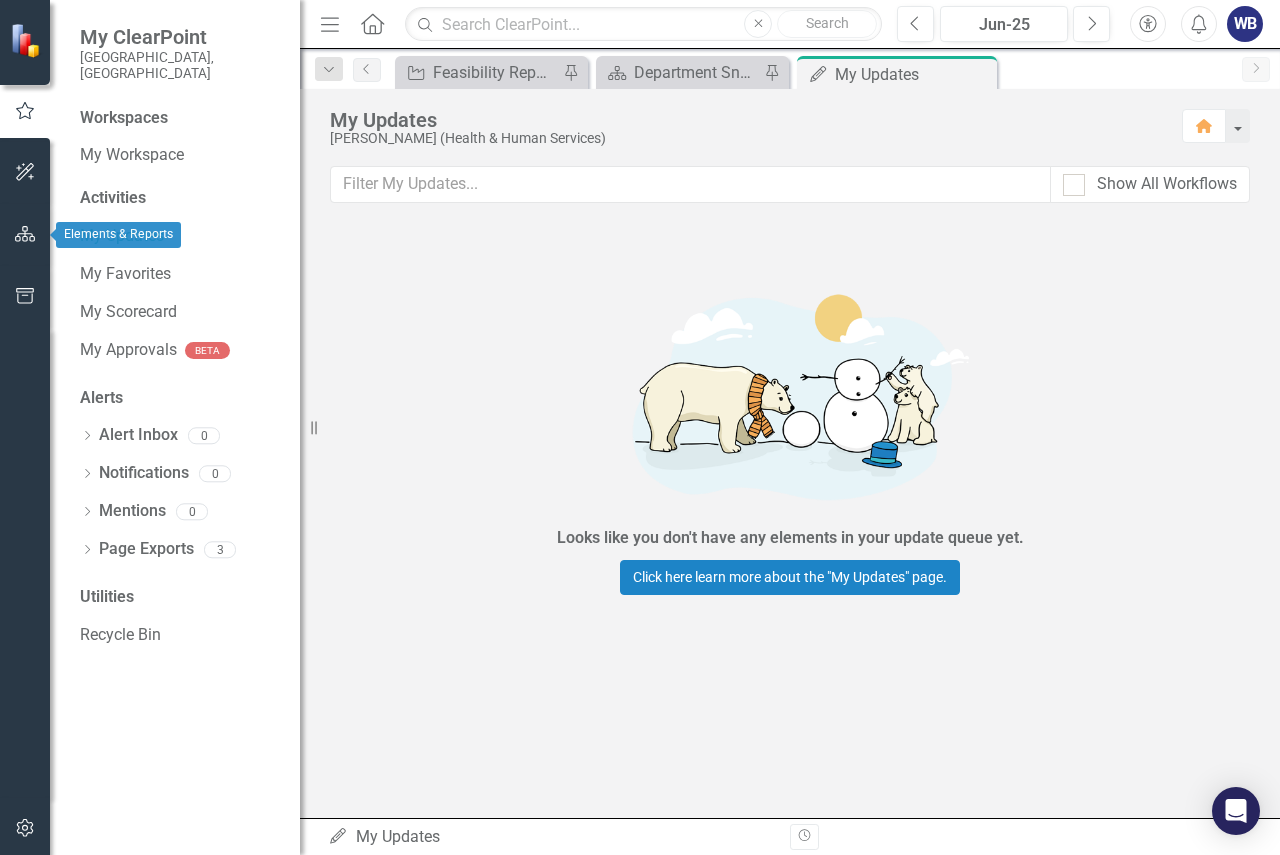 click 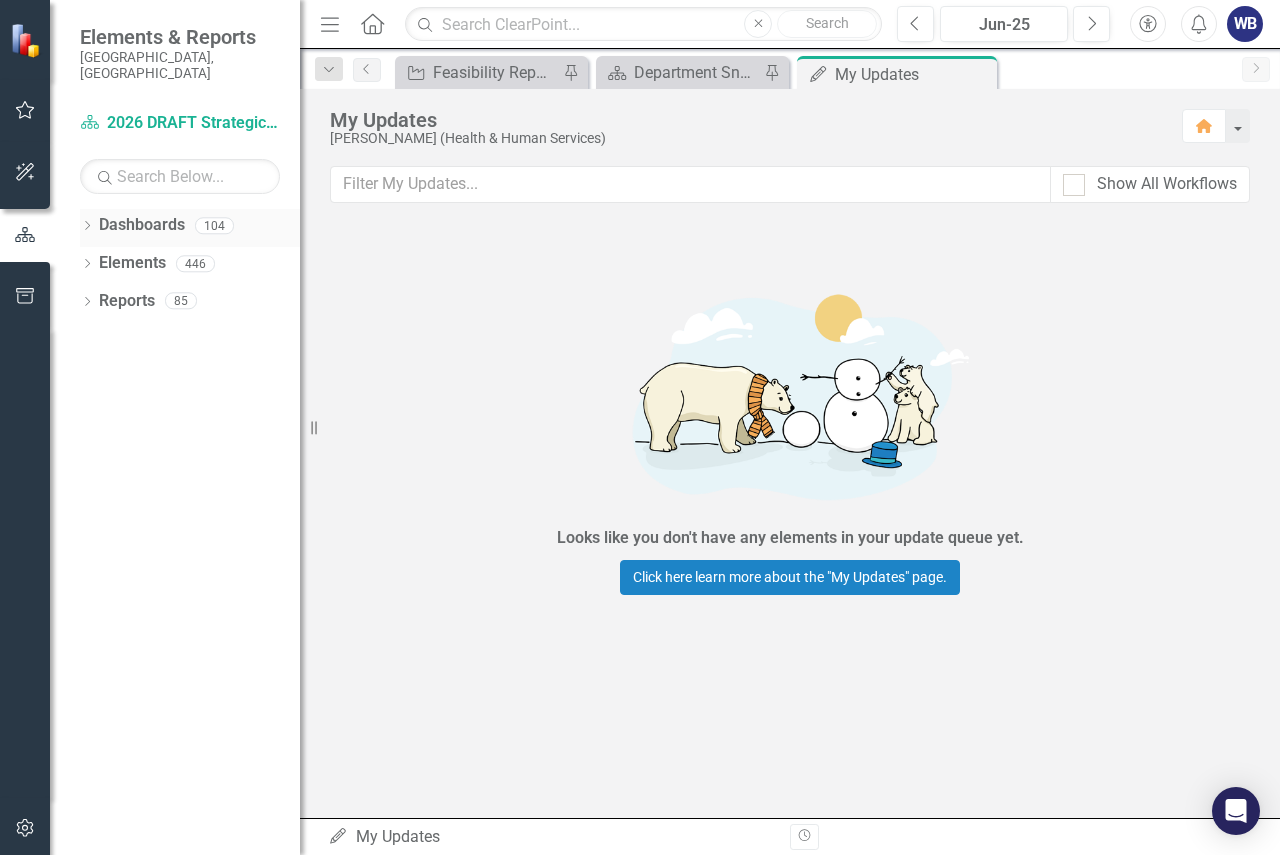 click on "Dashboards" at bounding box center [142, 225] 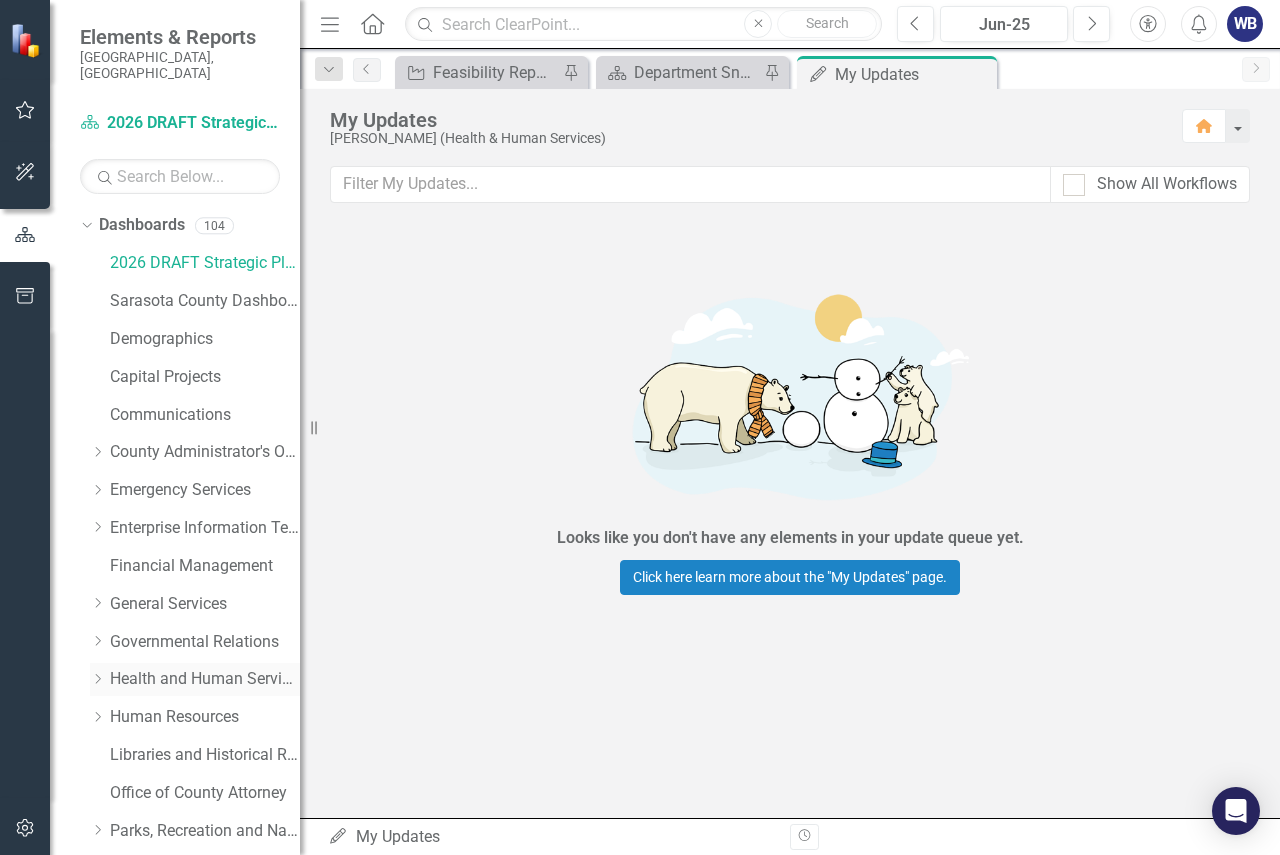 drag, startPoint x: 163, startPoint y: 654, endPoint x: 139, endPoint y: 661, distance: 25 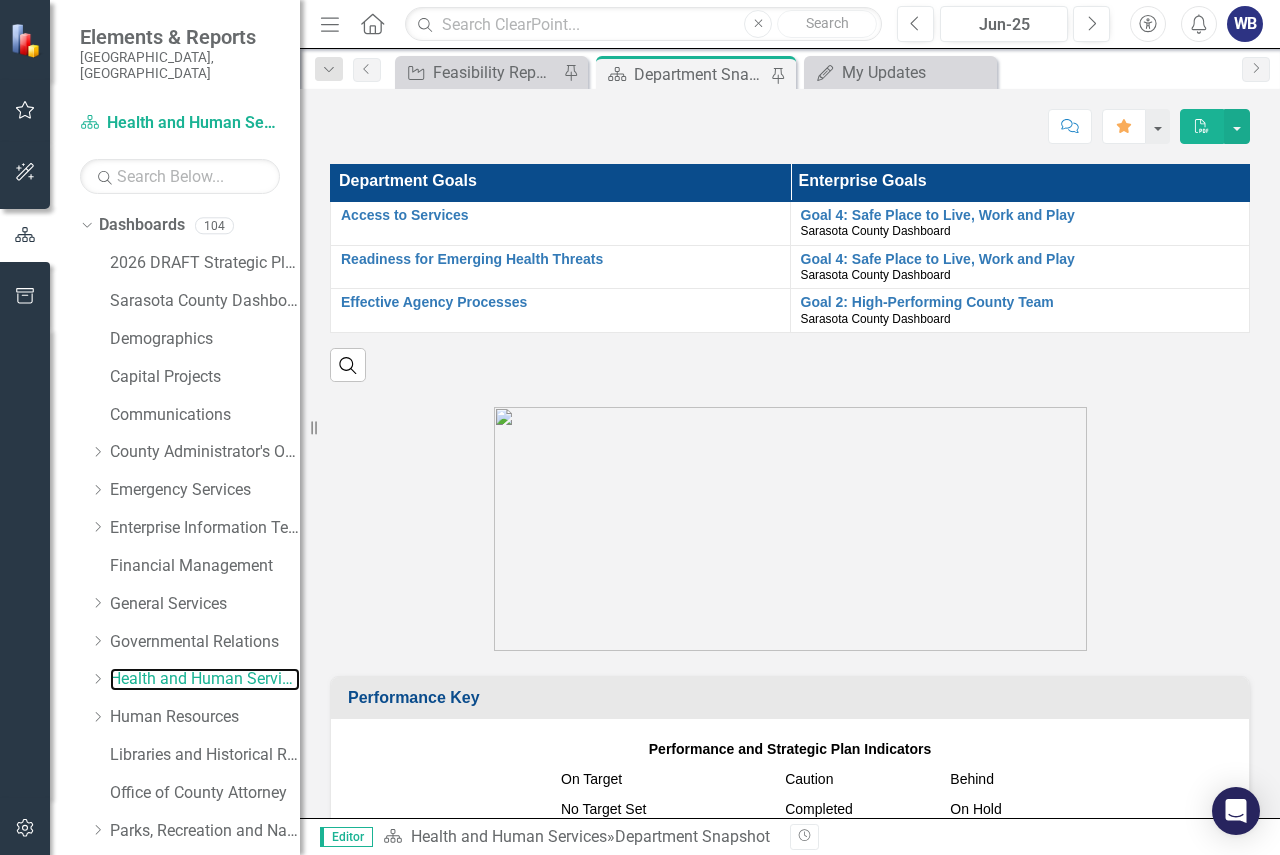 scroll, scrollTop: 2600, scrollLeft: 0, axis: vertical 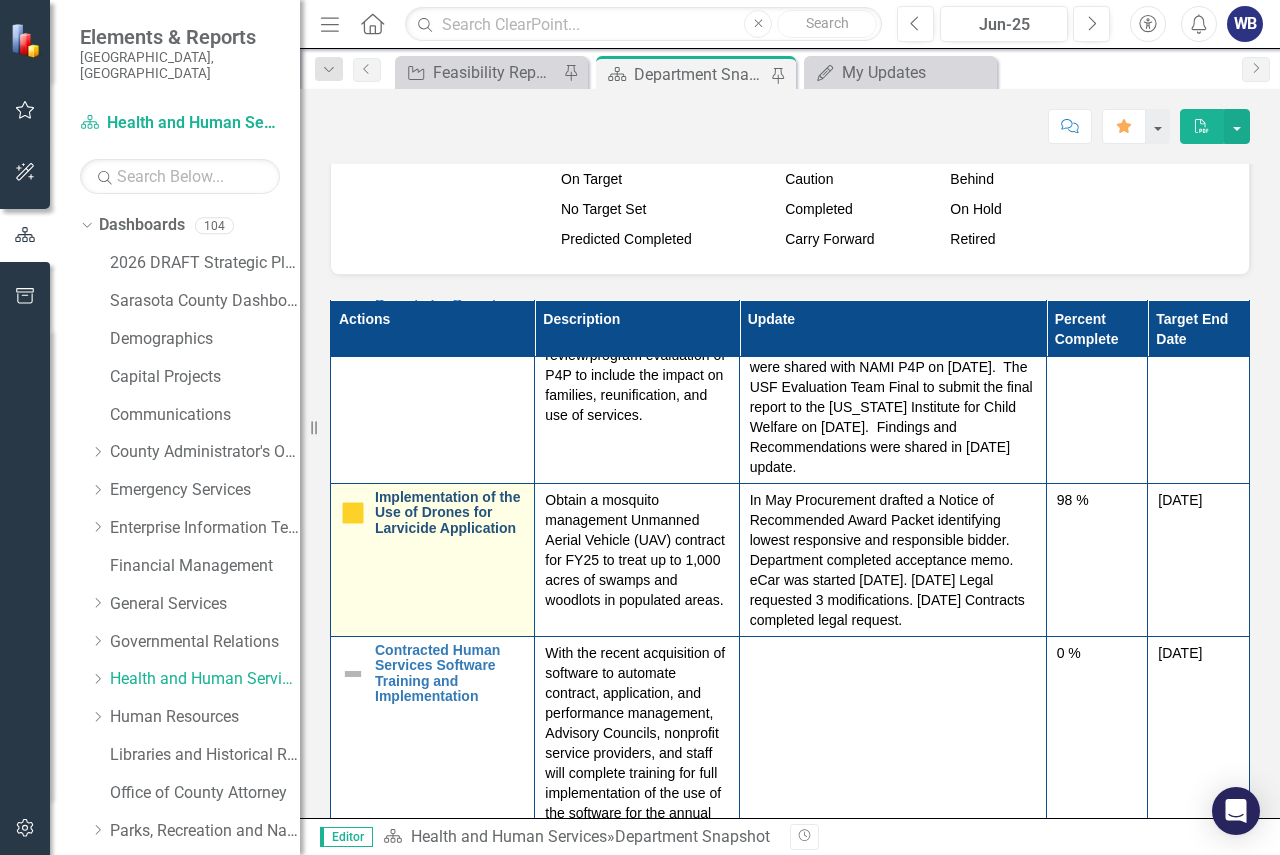click on "Implementation of the Use of Drones for Larvicide Application" at bounding box center [449, 513] 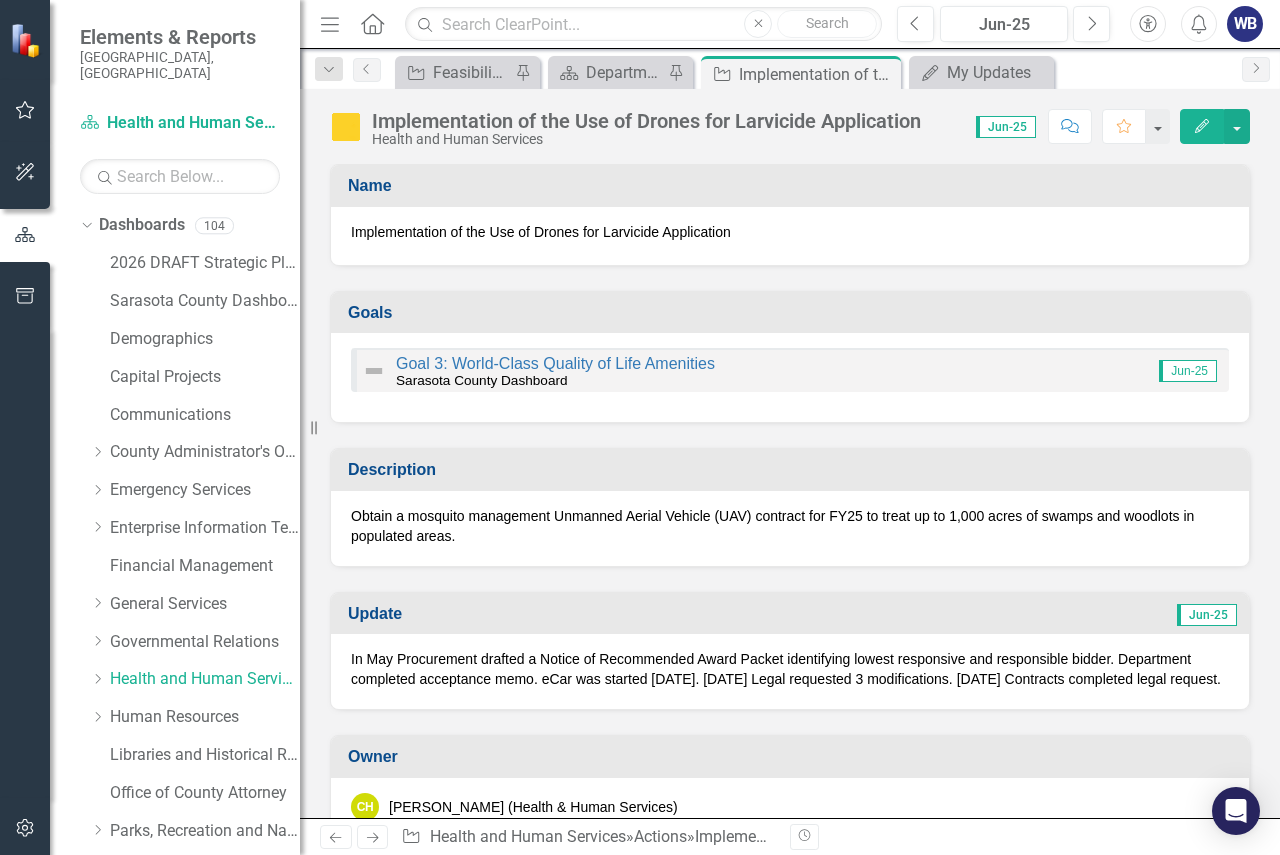 click at bounding box center [346, 127] 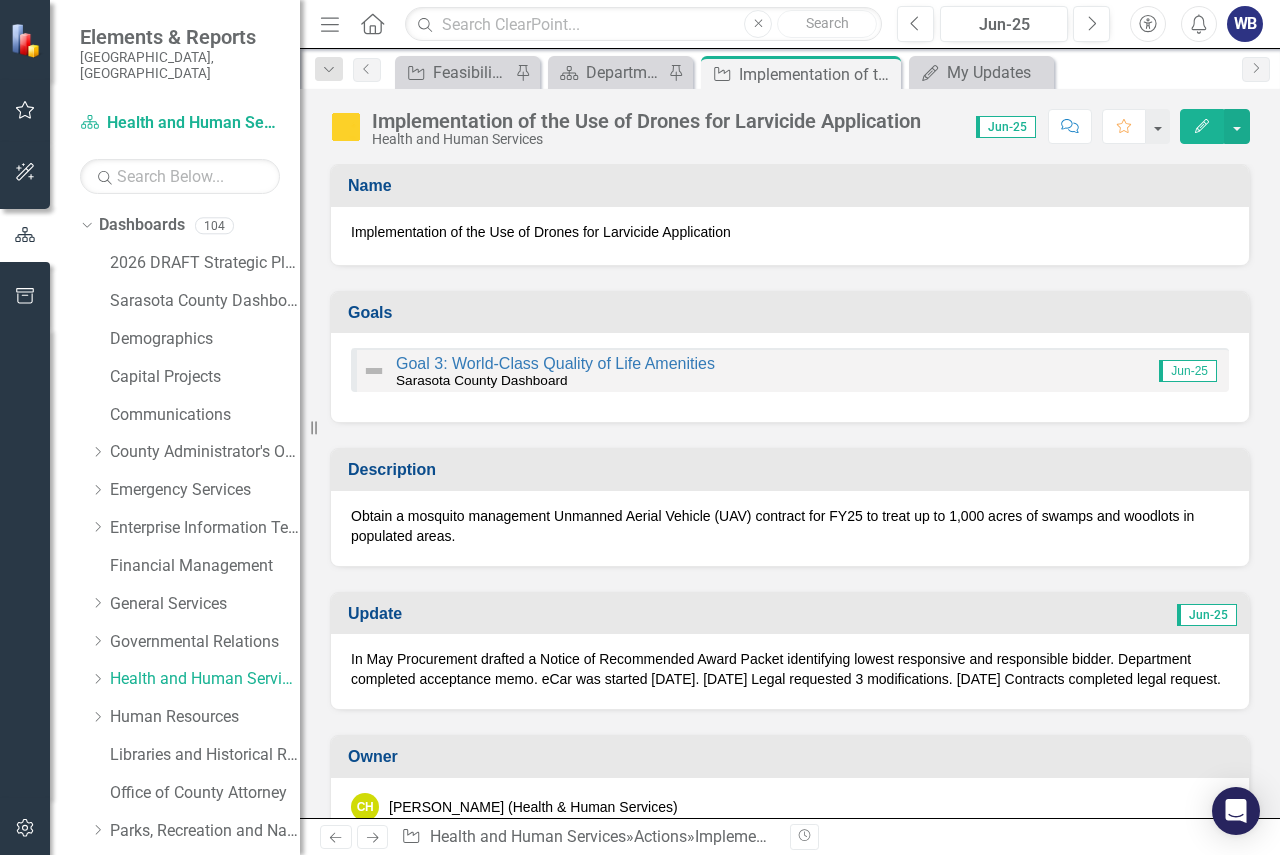 click on "Edit" 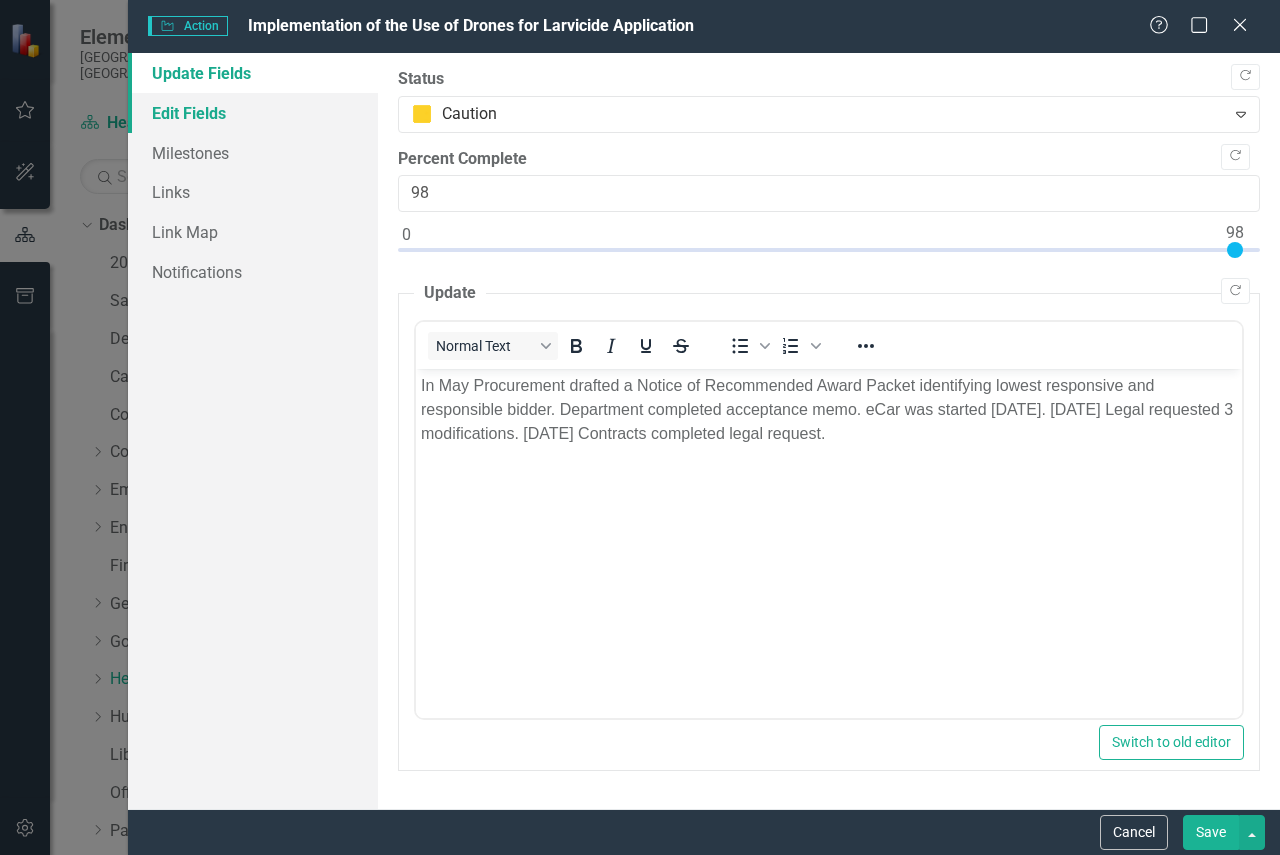 scroll, scrollTop: 0, scrollLeft: 0, axis: both 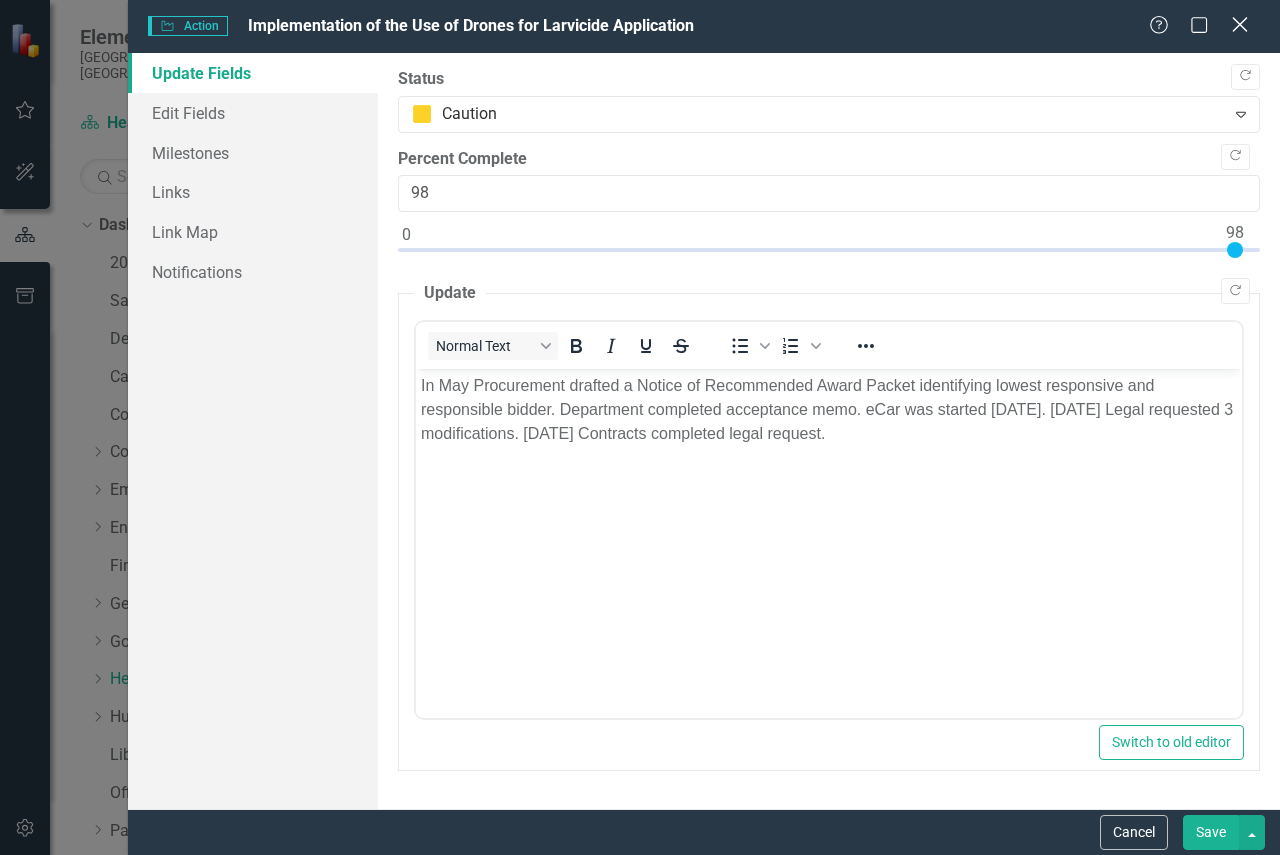 click on "Close" 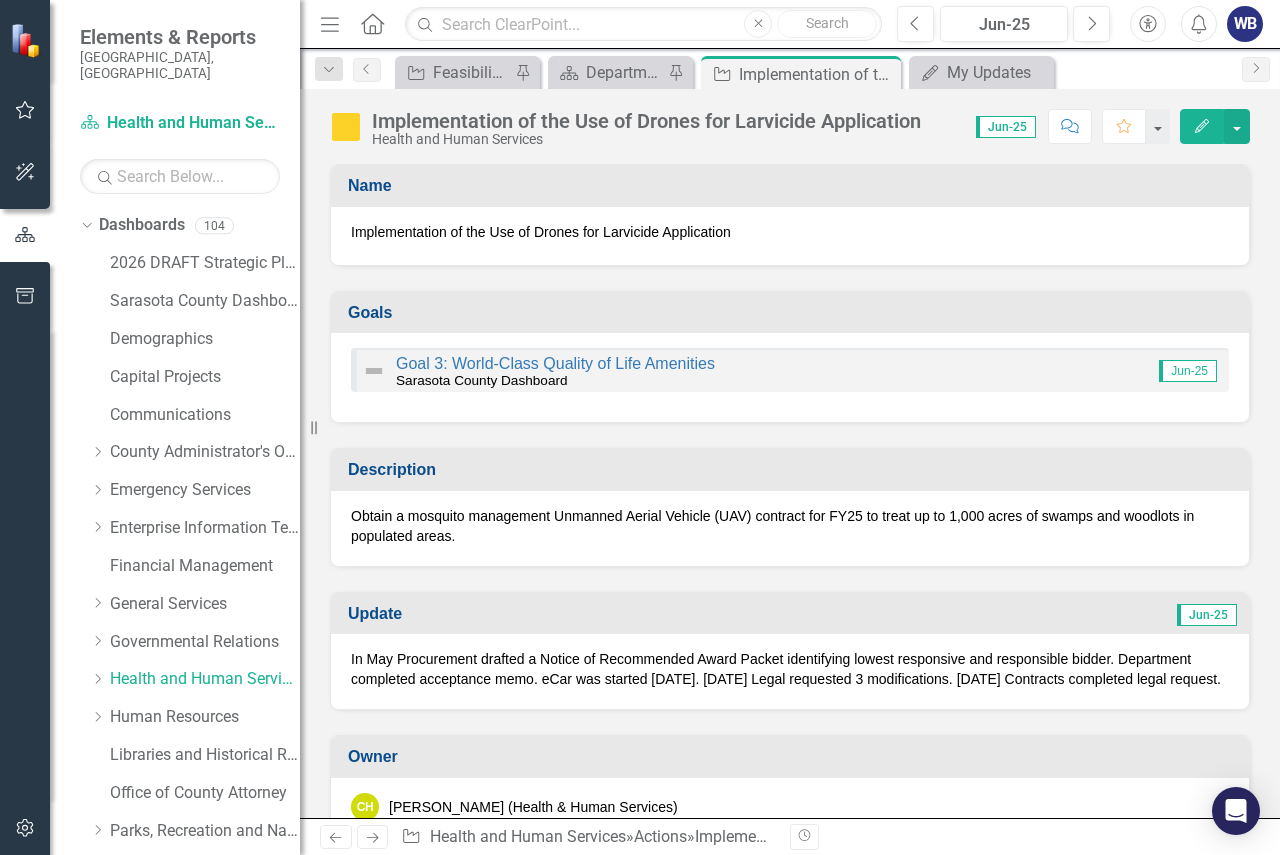 click on "Implementation of the Use of Drones for Larvicide Application" at bounding box center (646, 121) 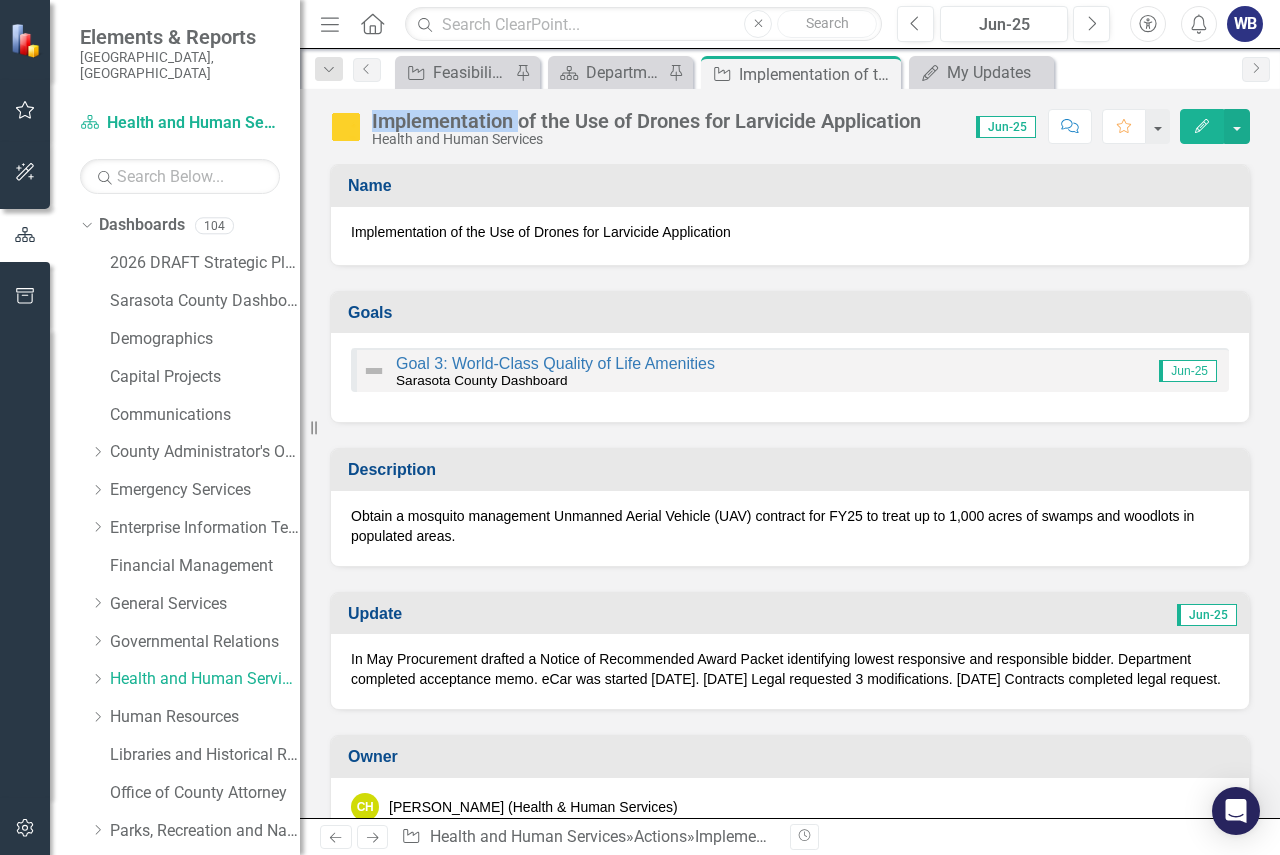 click on "Implementation of the Use of Drones for Larvicide Application" at bounding box center (646, 121) 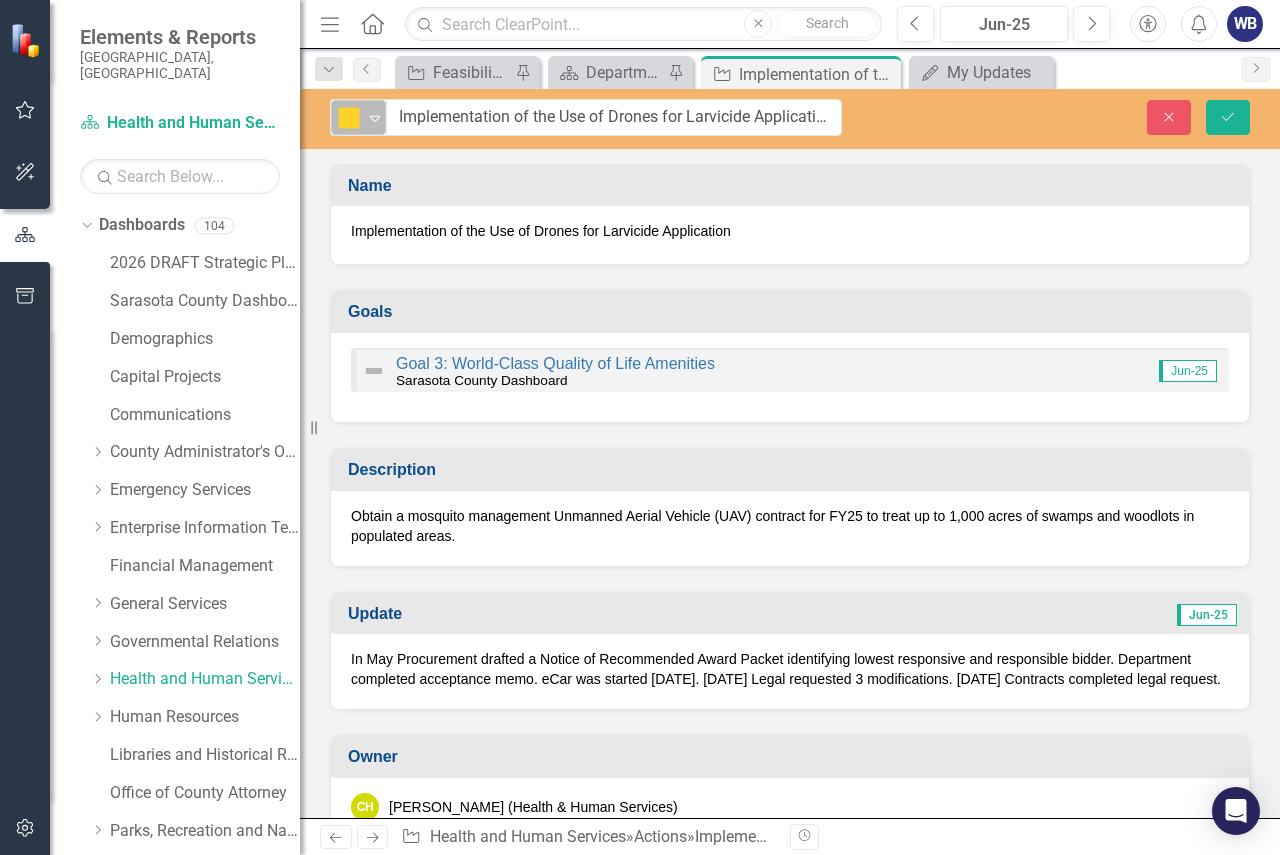 click 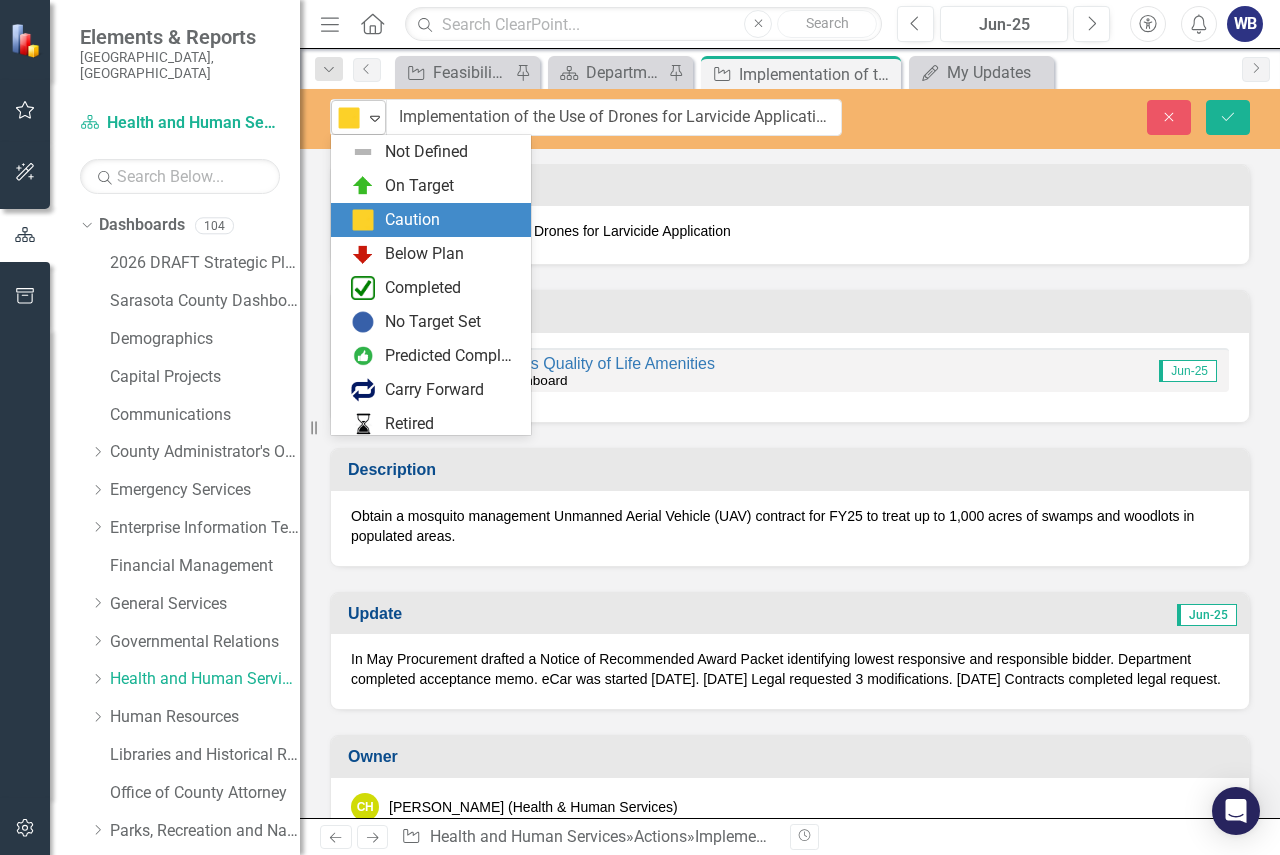 scroll, scrollTop: 40, scrollLeft: 0, axis: vertical 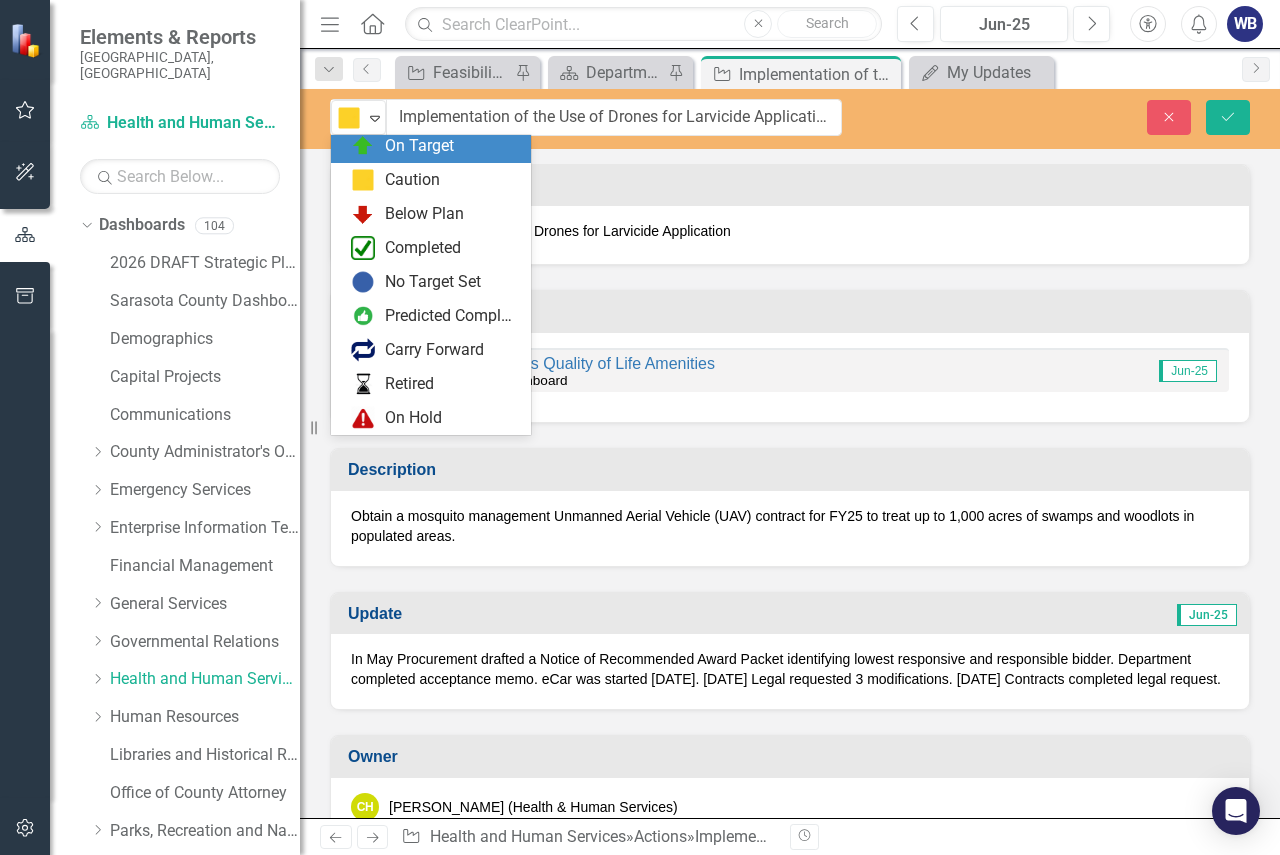 click on "On Target" at bounding box center (419, 146) 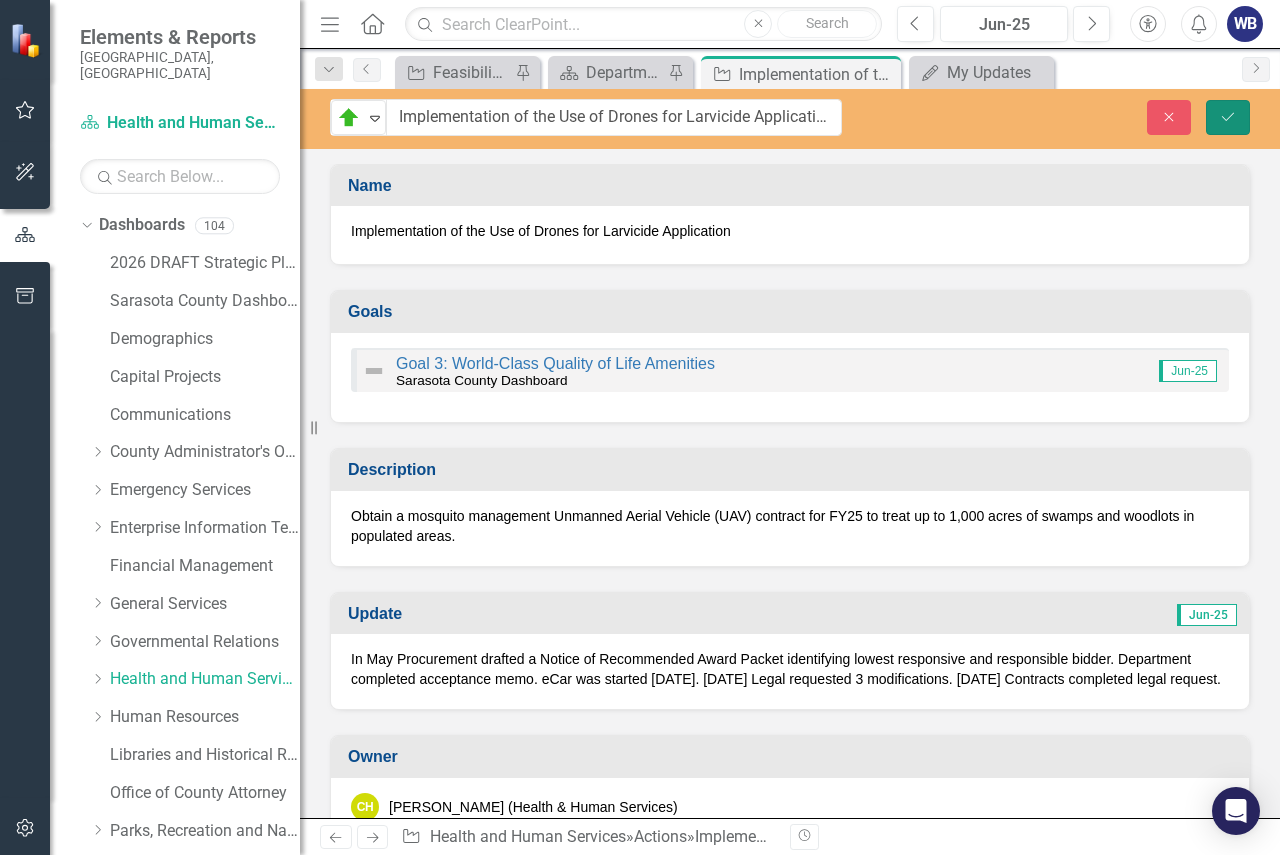 click 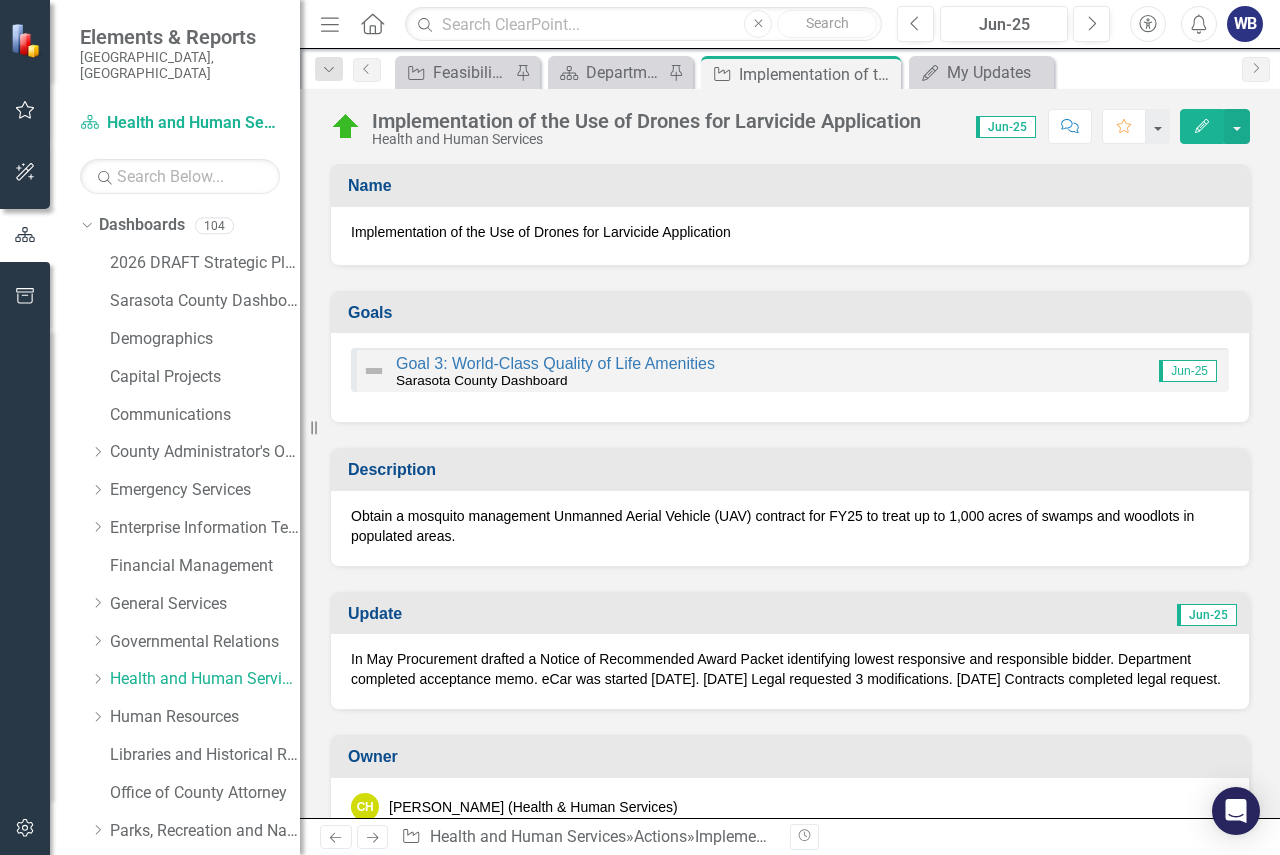 click on "In May Procurement drafted a Notice of Recommended Award Packet identifying lowest responsive and responsible bidder. Department completed acceptance memo. eCar was started May 29th. June 19th Legal requested 3 modifications. June 23rd Contracts completed legal request." at bounding box center [790, 669] 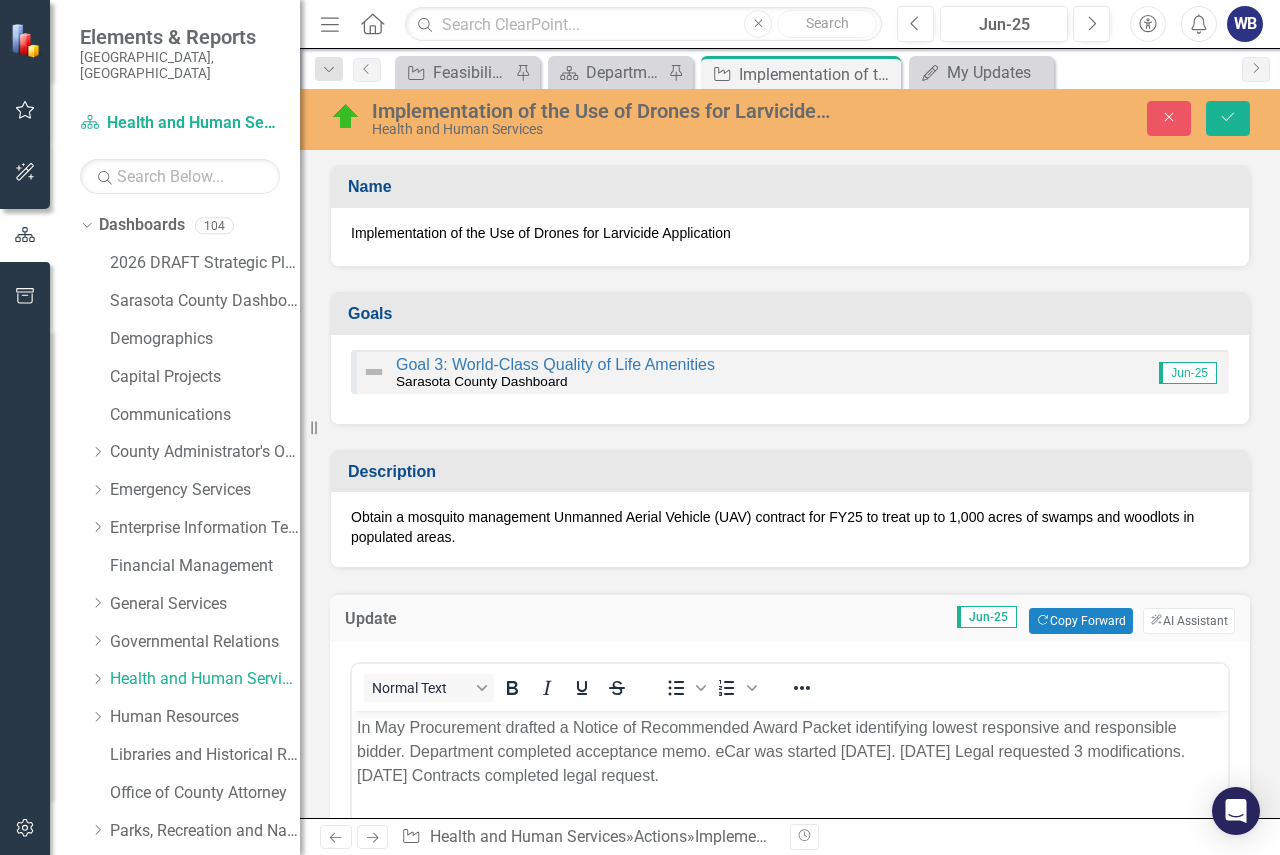 scroll, scrollTop: 0, scrollLeft: 0, axis: both 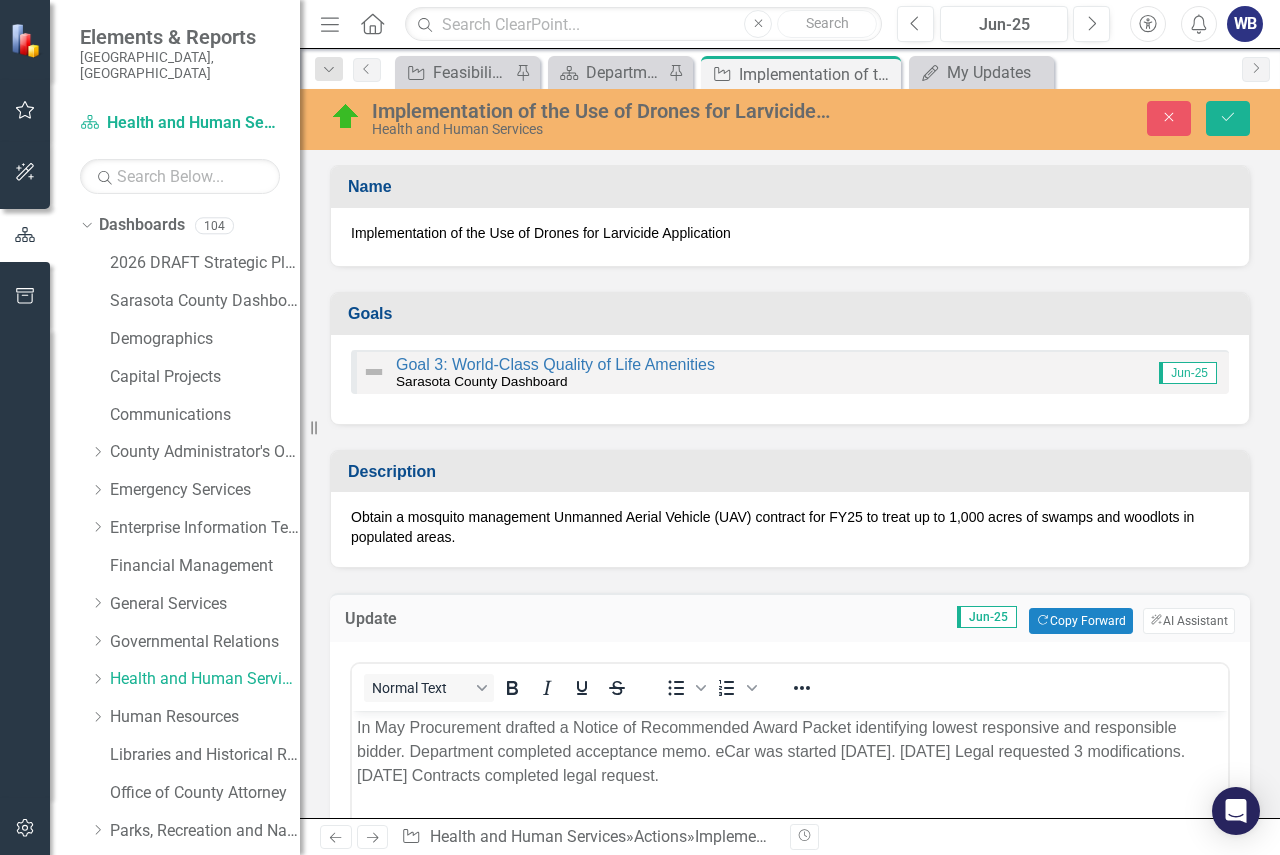 click on "In May Procurement drafted a Notice of Recommended Award Packet identifying lowest responsive and responsible bidder. Department completed acceptance memo. eCar was started May 29th. June 19th Legal requested 3 modifications. June 23rd Contracts completed legal request." at bounding box center [790, 752] 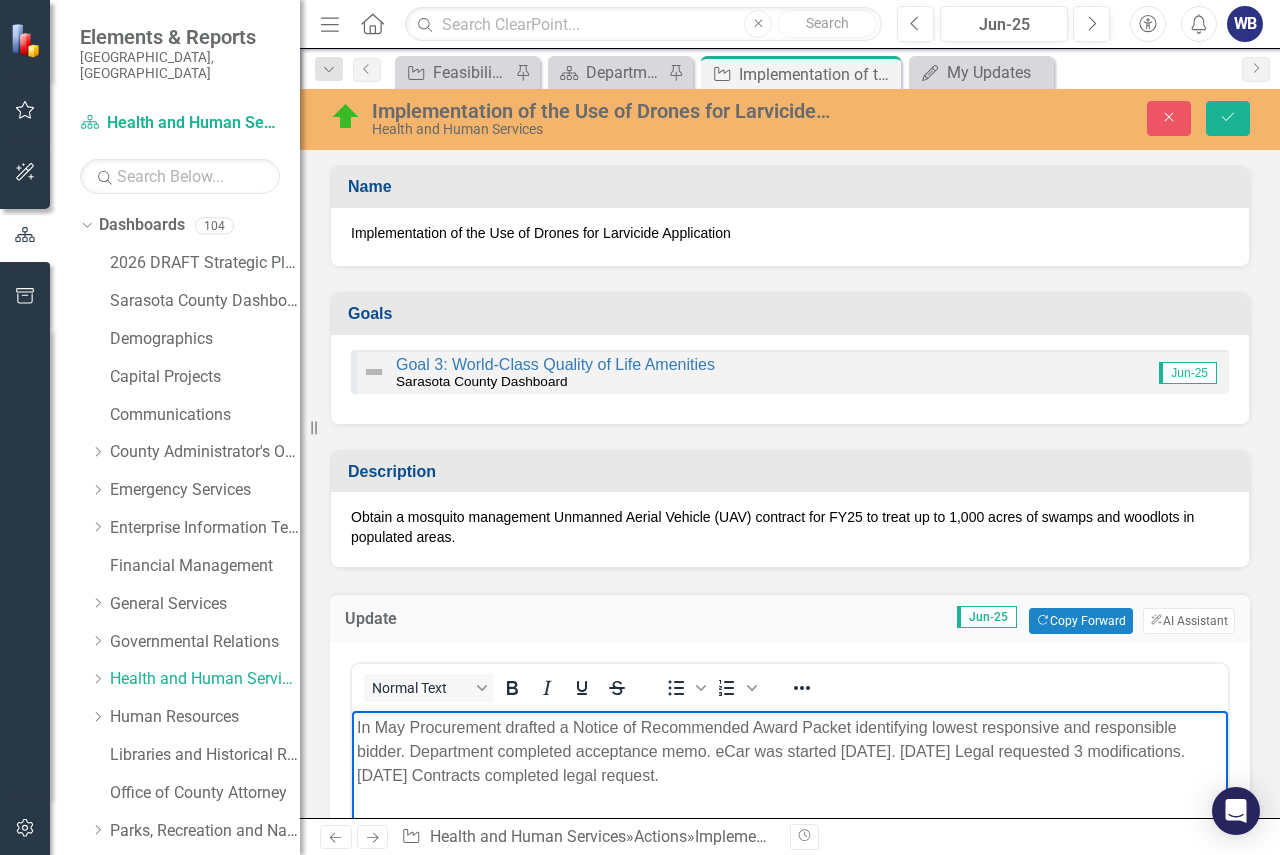type 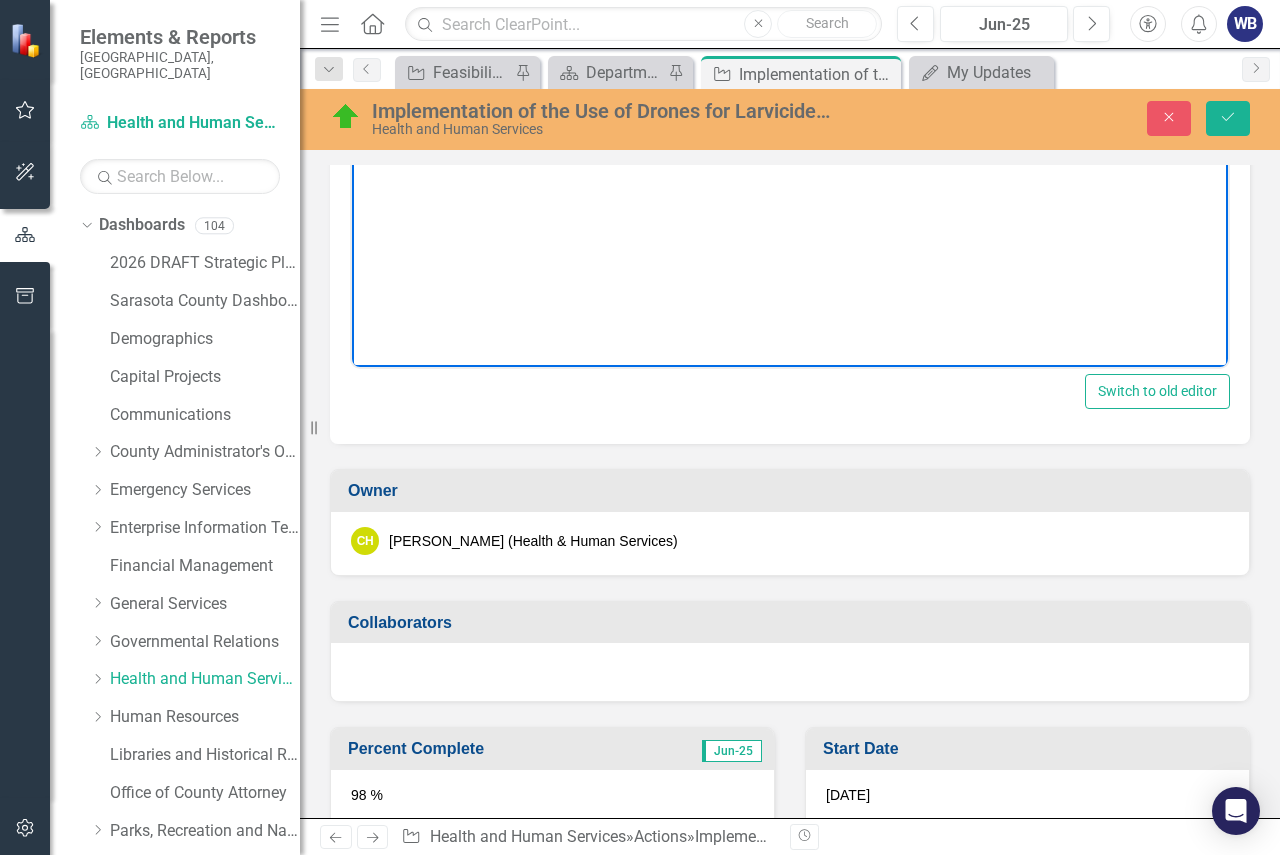 scroll, scrollTop: 1000, scrollLeft: 0, axis: vertical 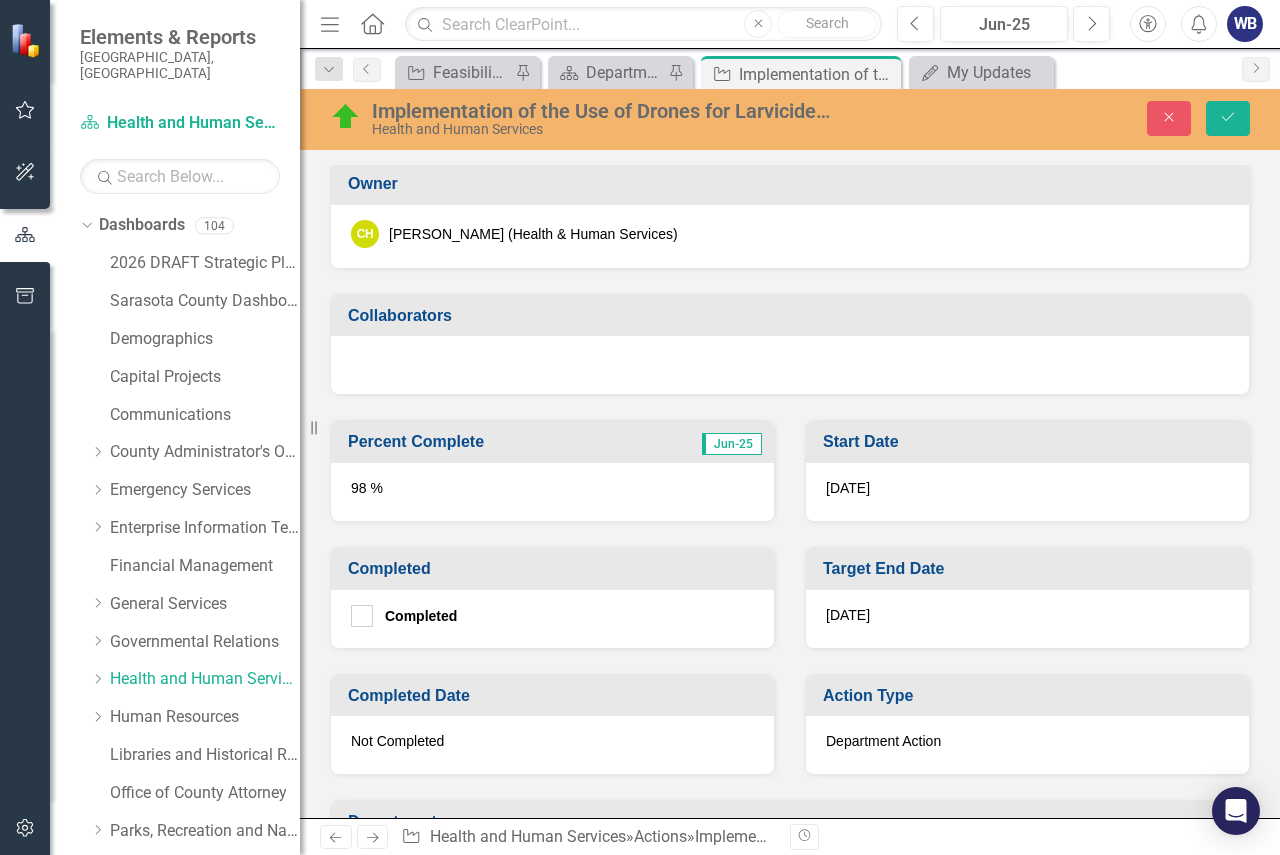 click on "98 %" at bounding box center [552, 492] 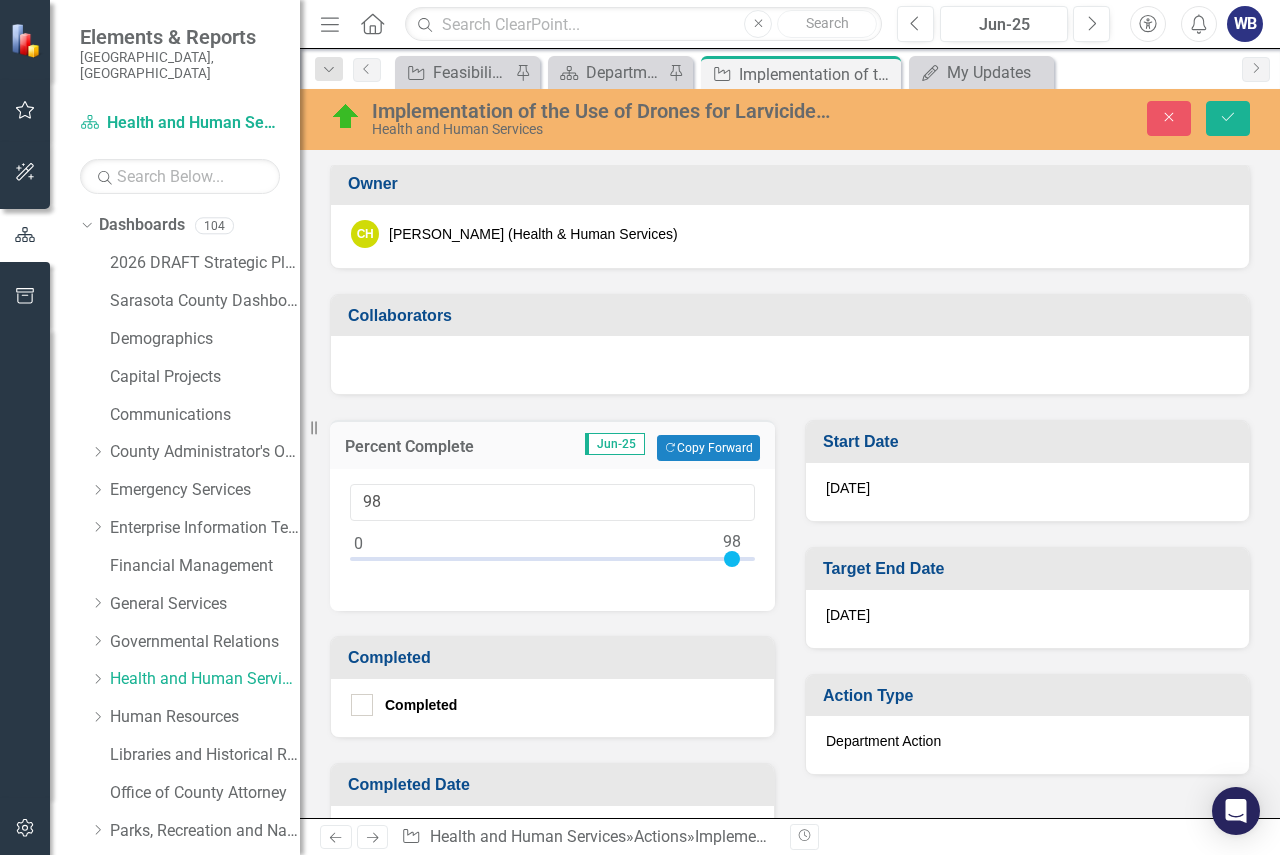 type on "100" 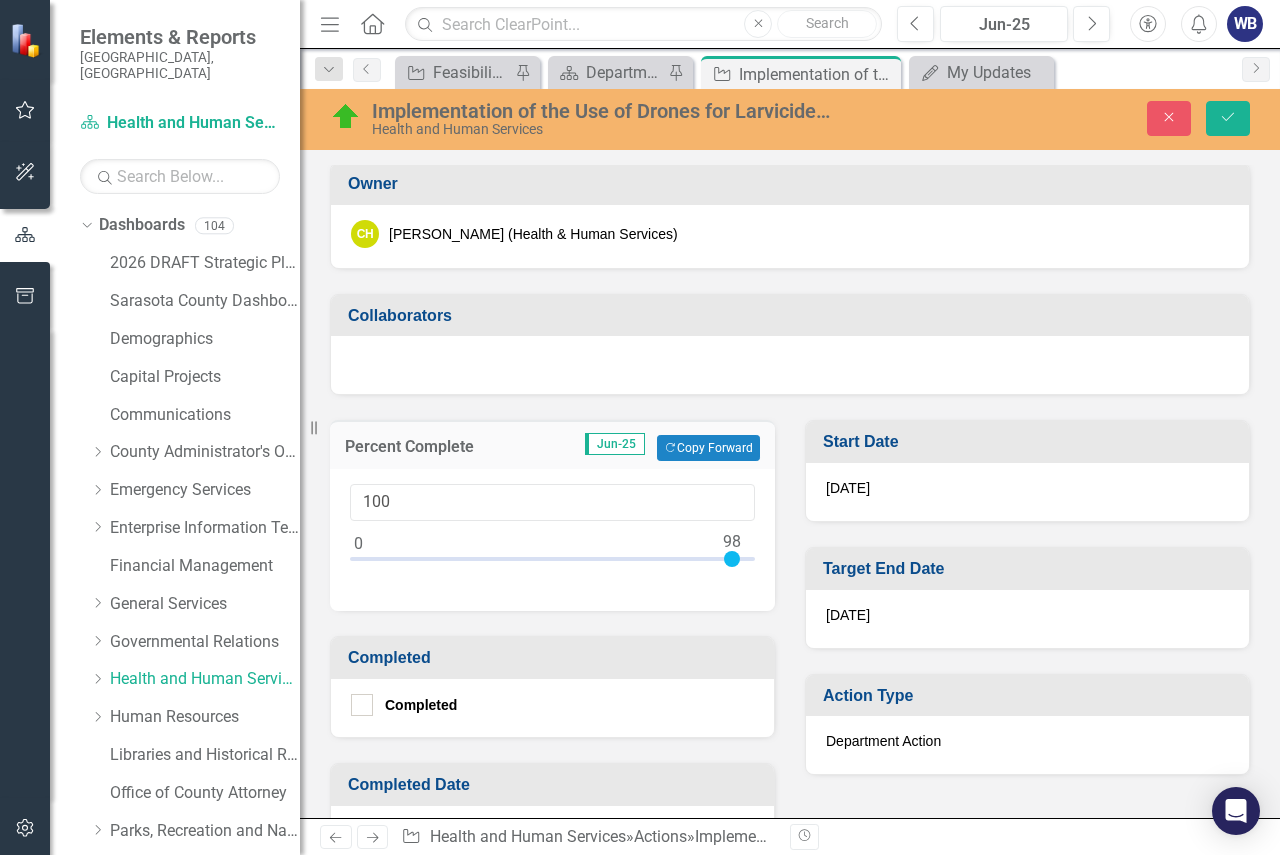 drag, startPoint x: 729, startPoint y: 563, endPoint x: 782, endPoint y: 555, distance: 53.600372 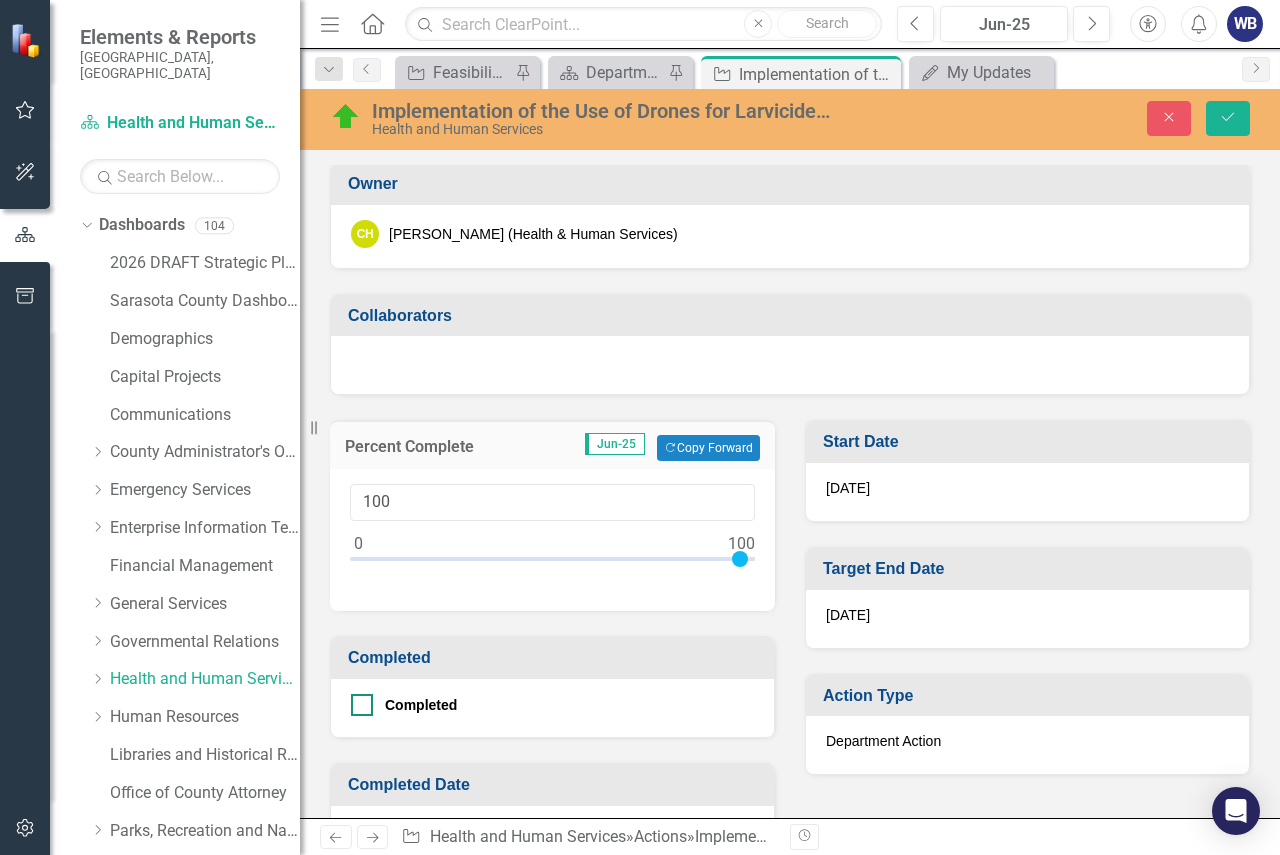 click at bounding box center (362, 705) 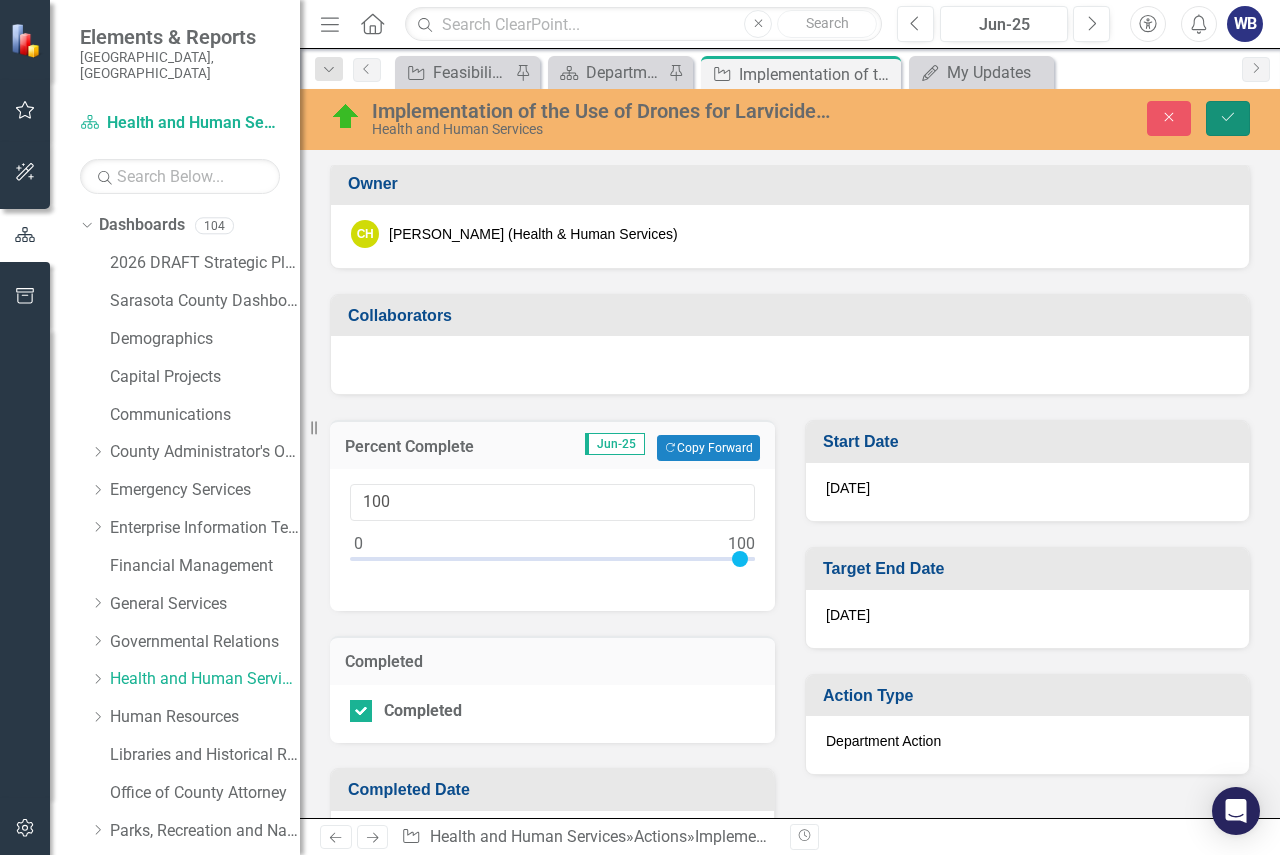 click on "Save" 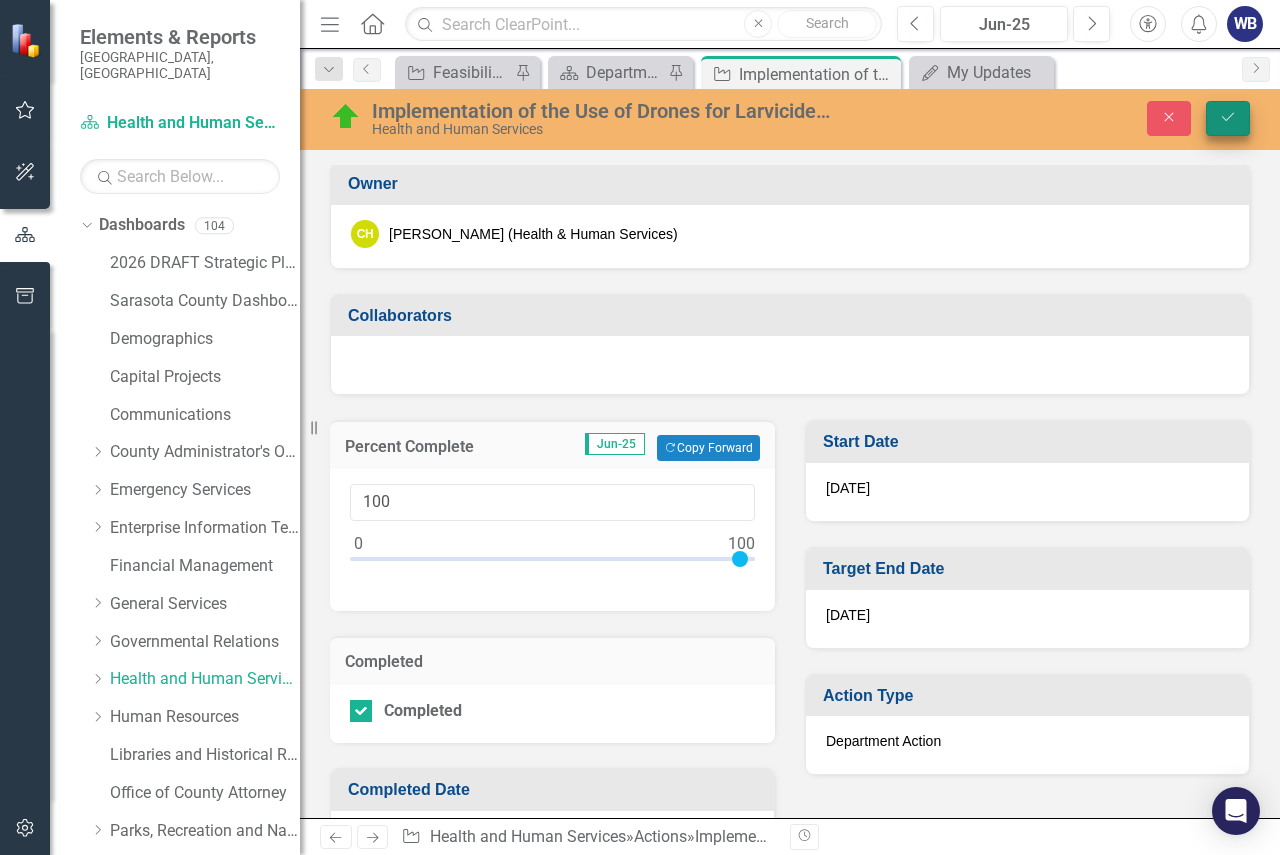 scroll, scrollTop: 594, scrollLeft: 0, axis: vertical 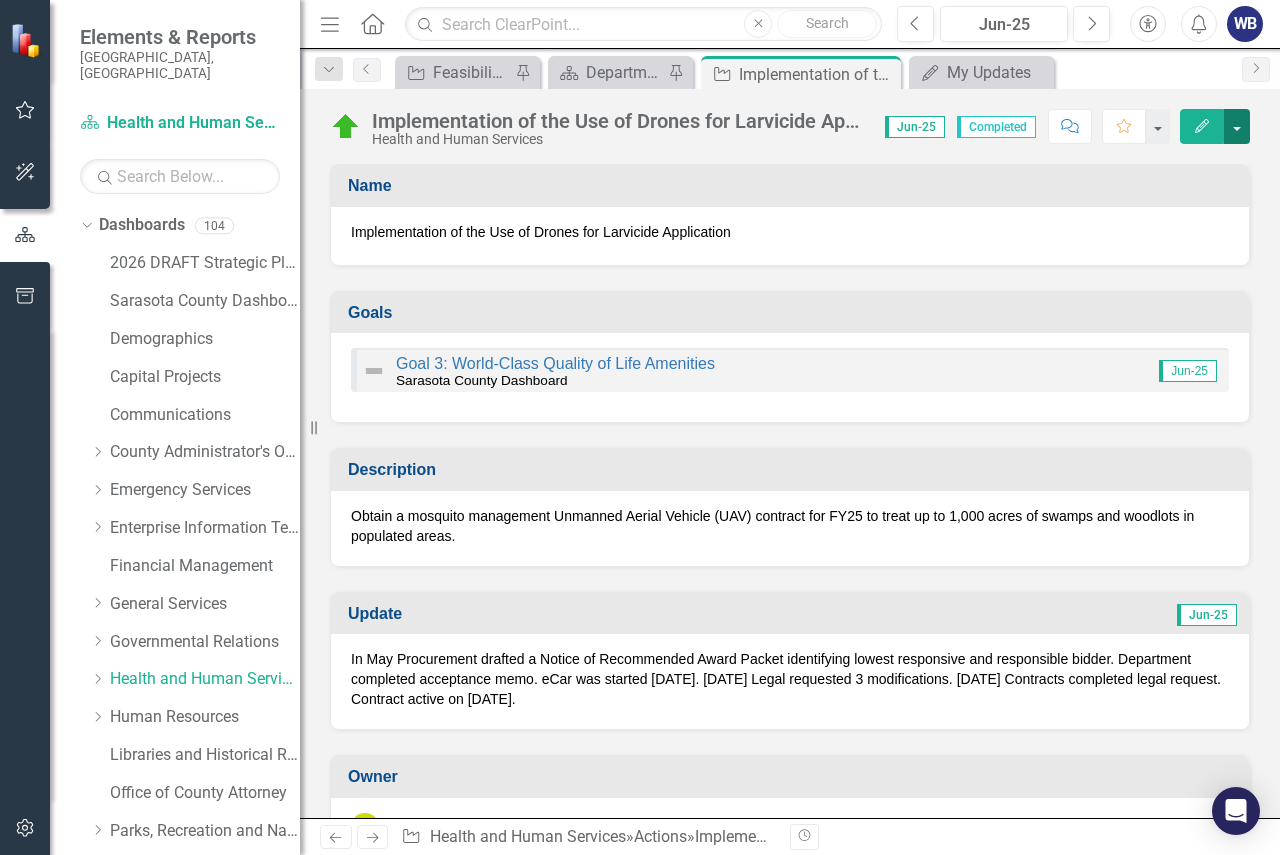 click at bounding box center (1237, 126) 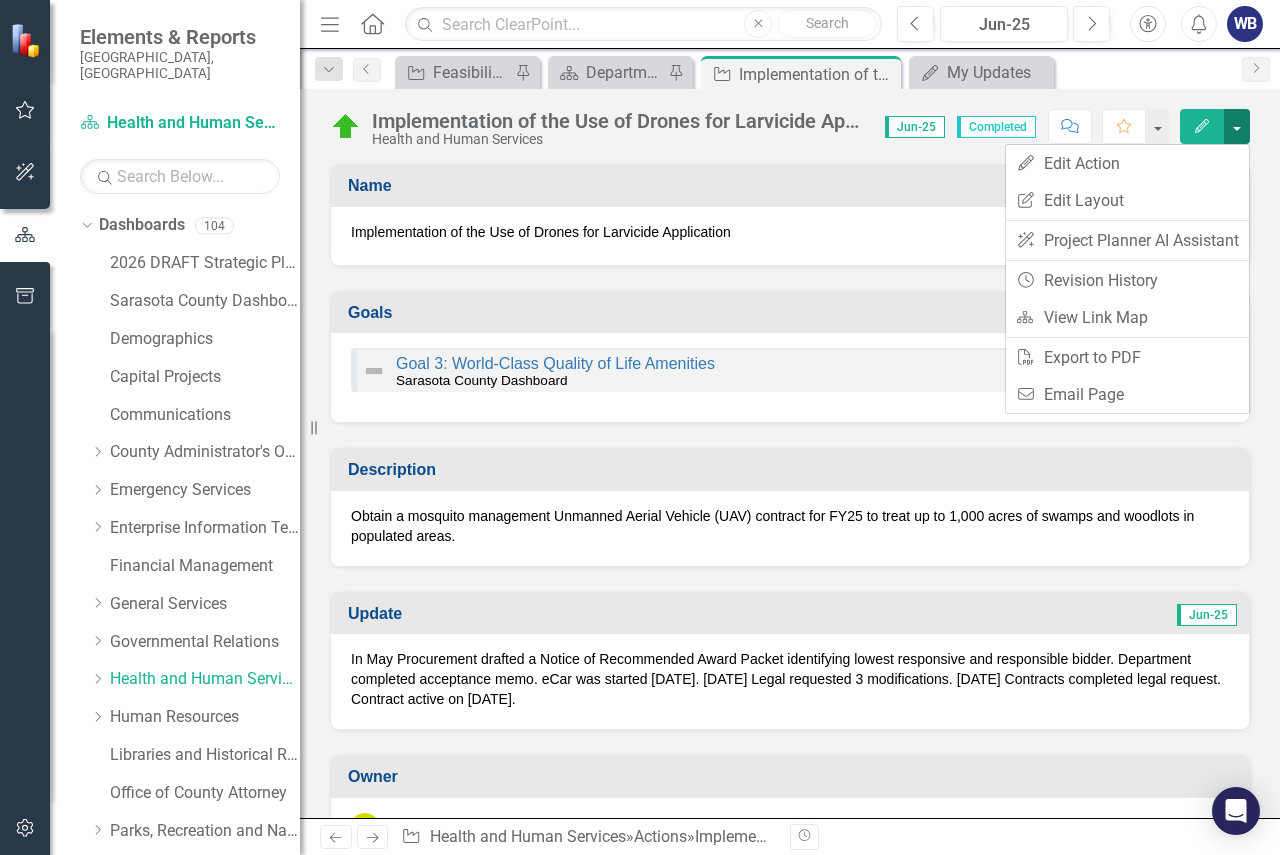click at bounding box center [1237, 126] 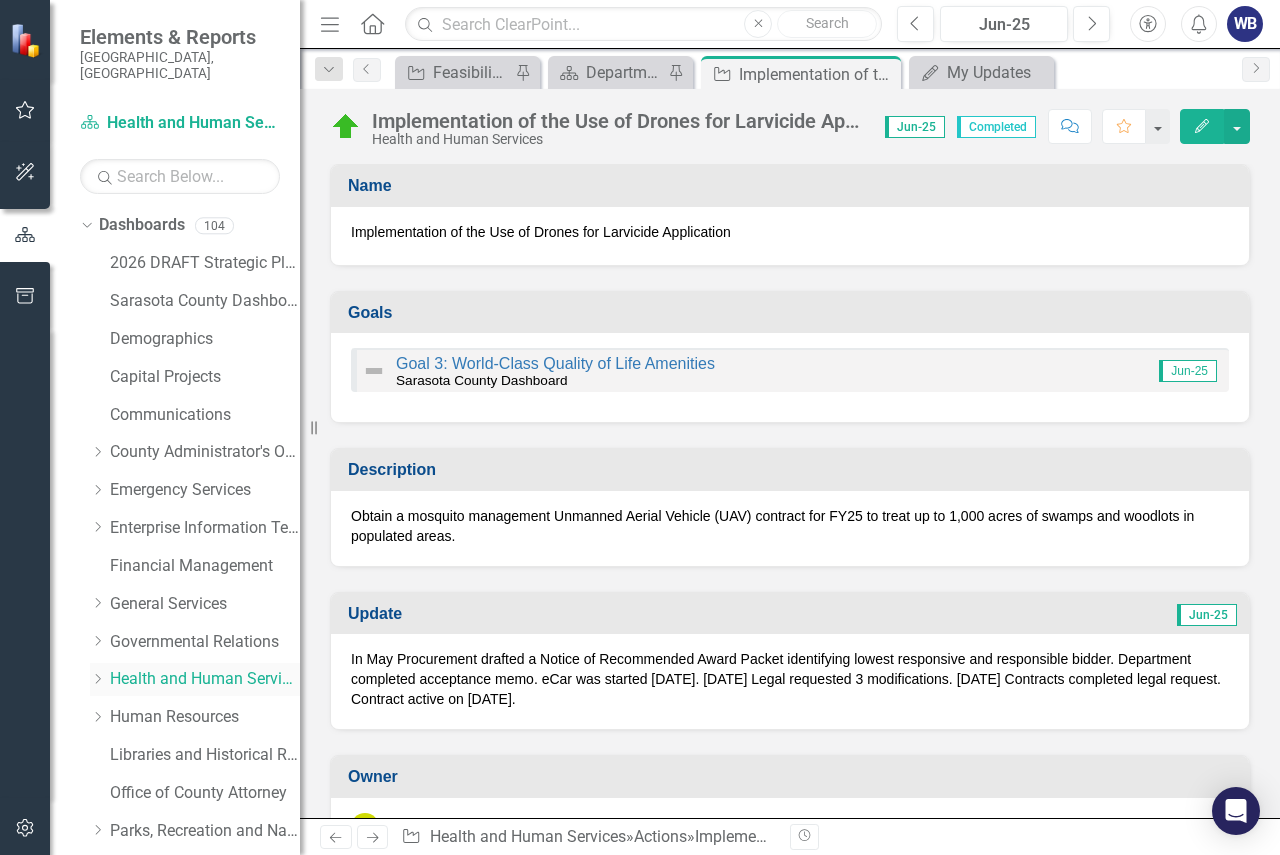 click on "Health and Human Services" at bounding box center [205, 679] 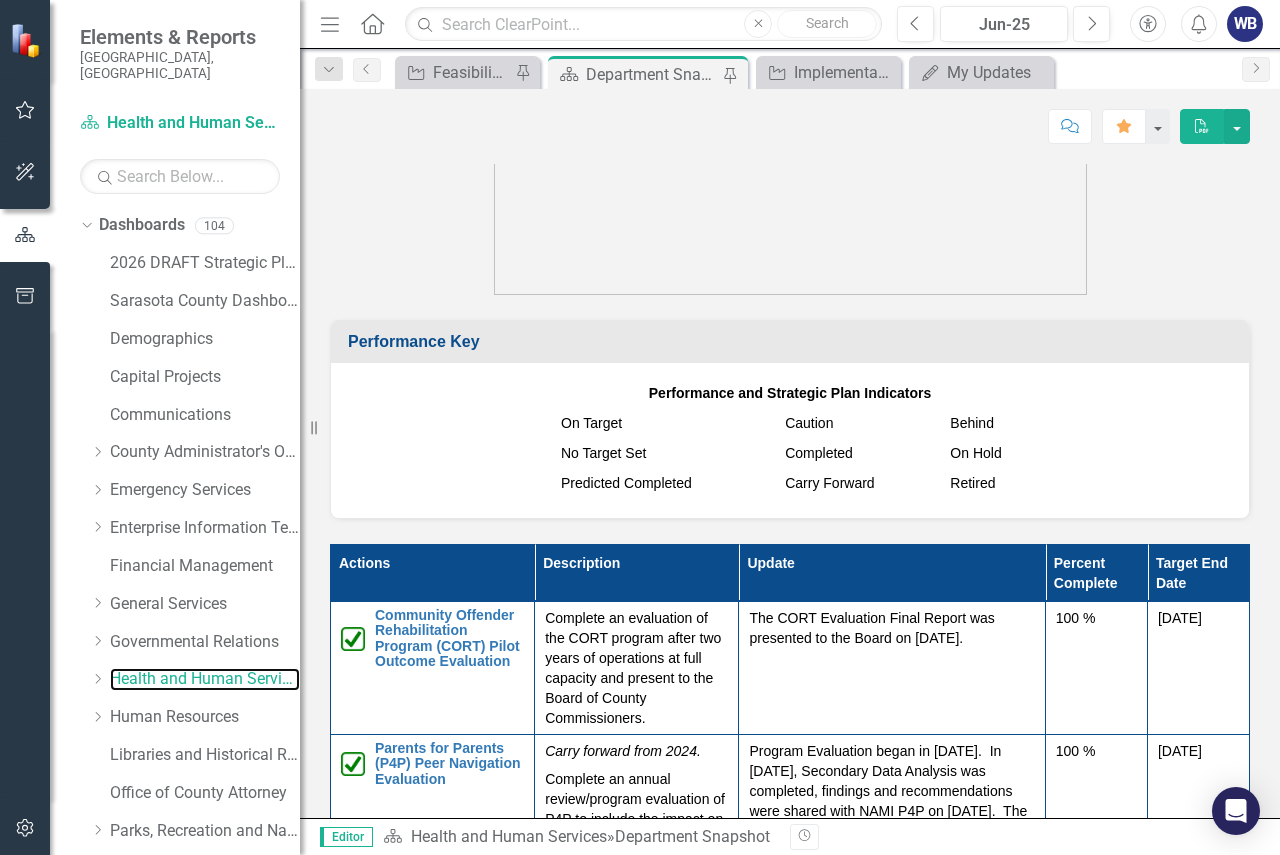 scroll, scrollTop: 2400, scrollLeft: 0, axis: vertical 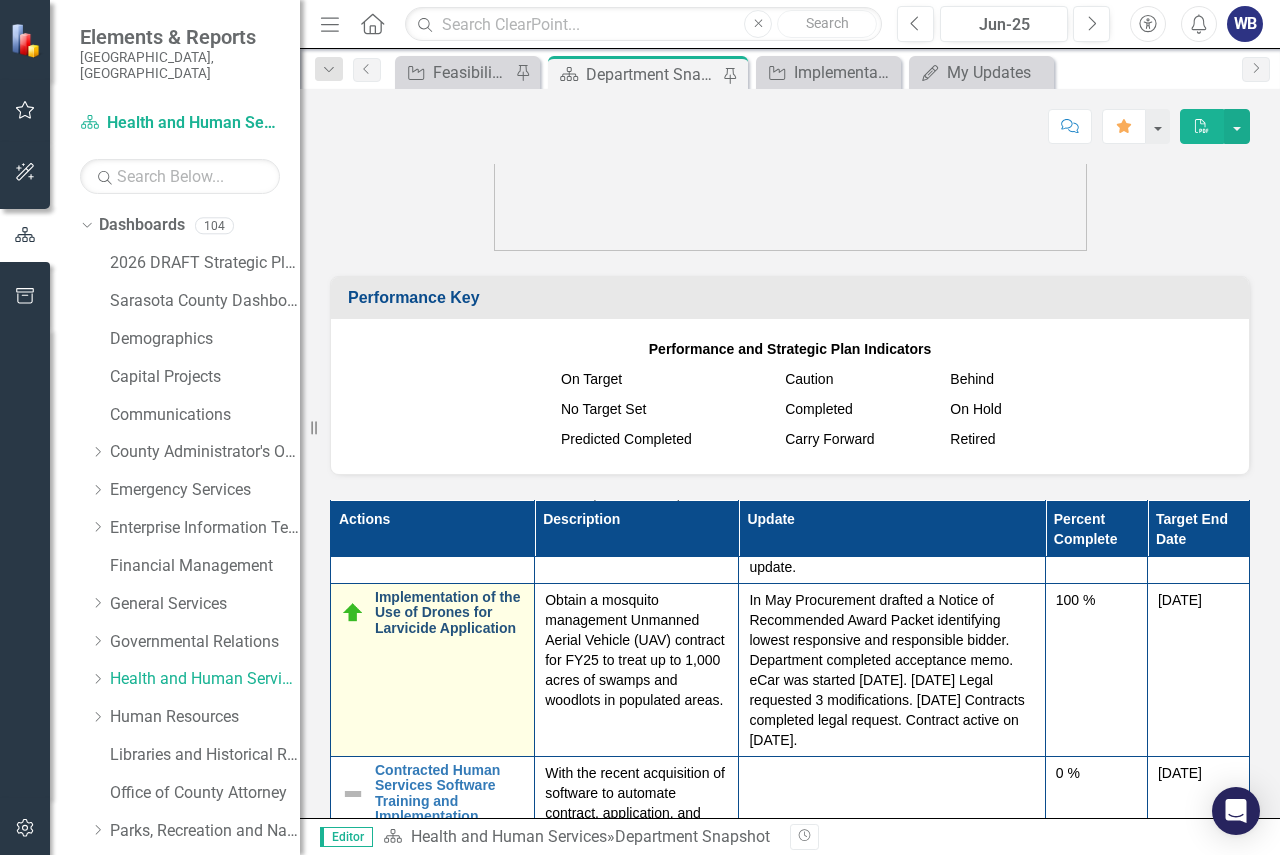 click on "Implementation of the Use of Drones for Larvicide Application" at bounding box center [449, 613] 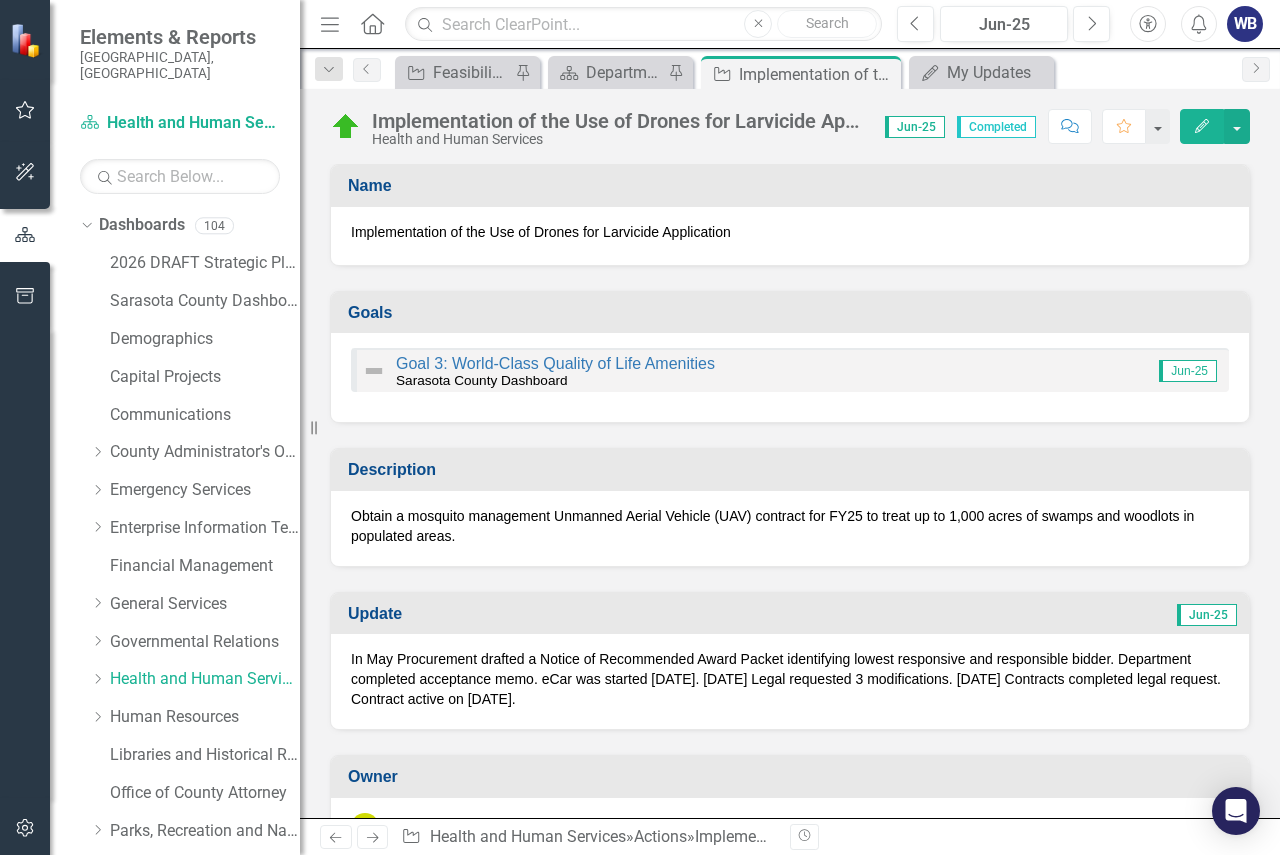 click at bounding box center [346, 127] 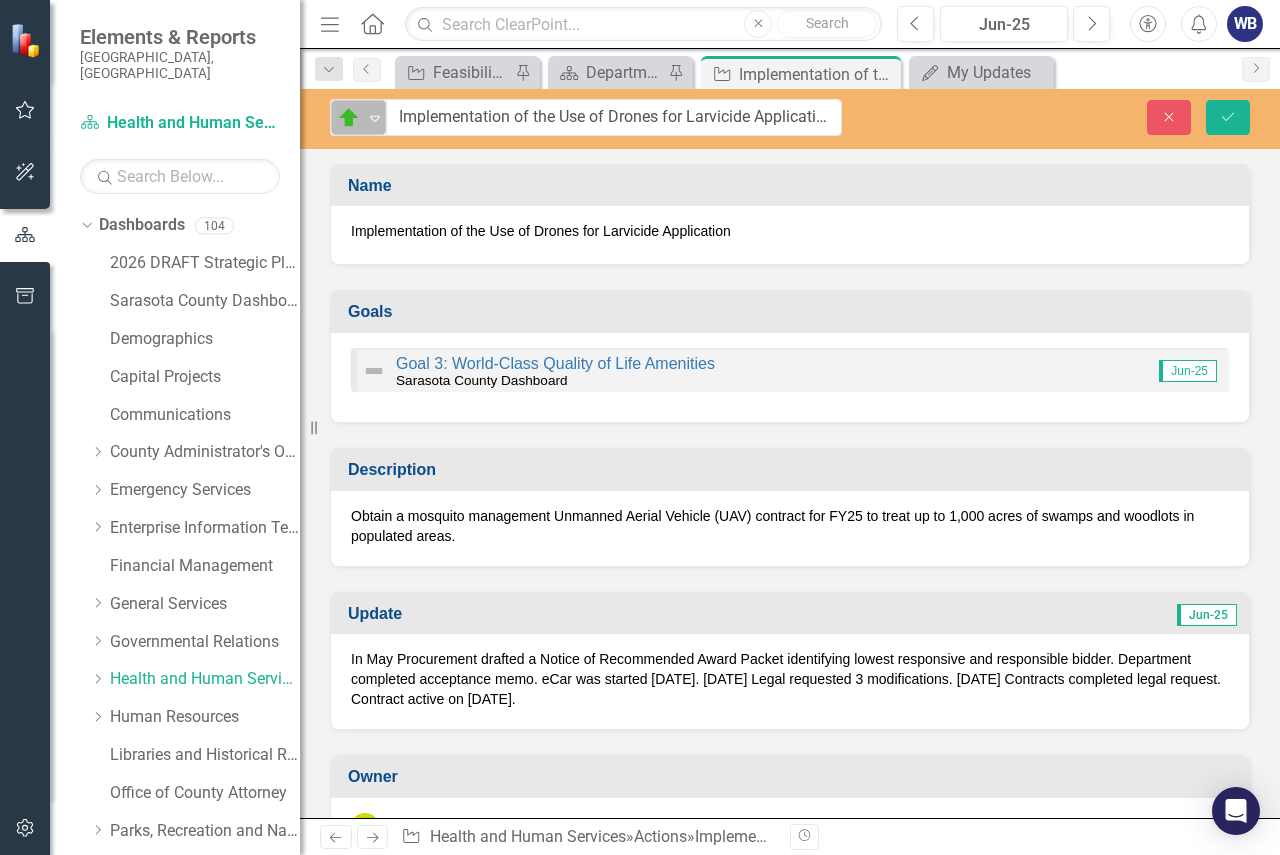 click on "On Target" at bounding box center (350, 118) 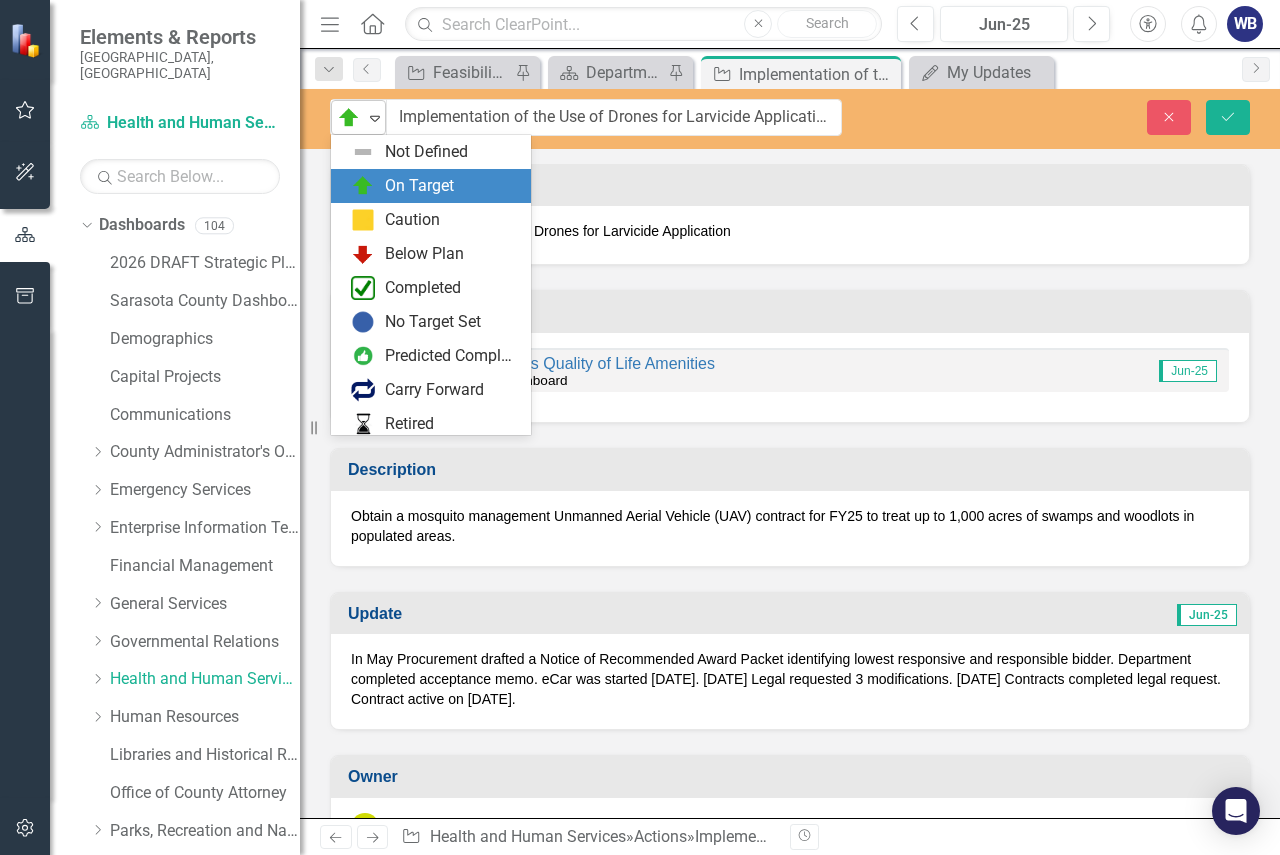 scroll, scrollTop: 34, scrollLeft: 0, axis: vertical 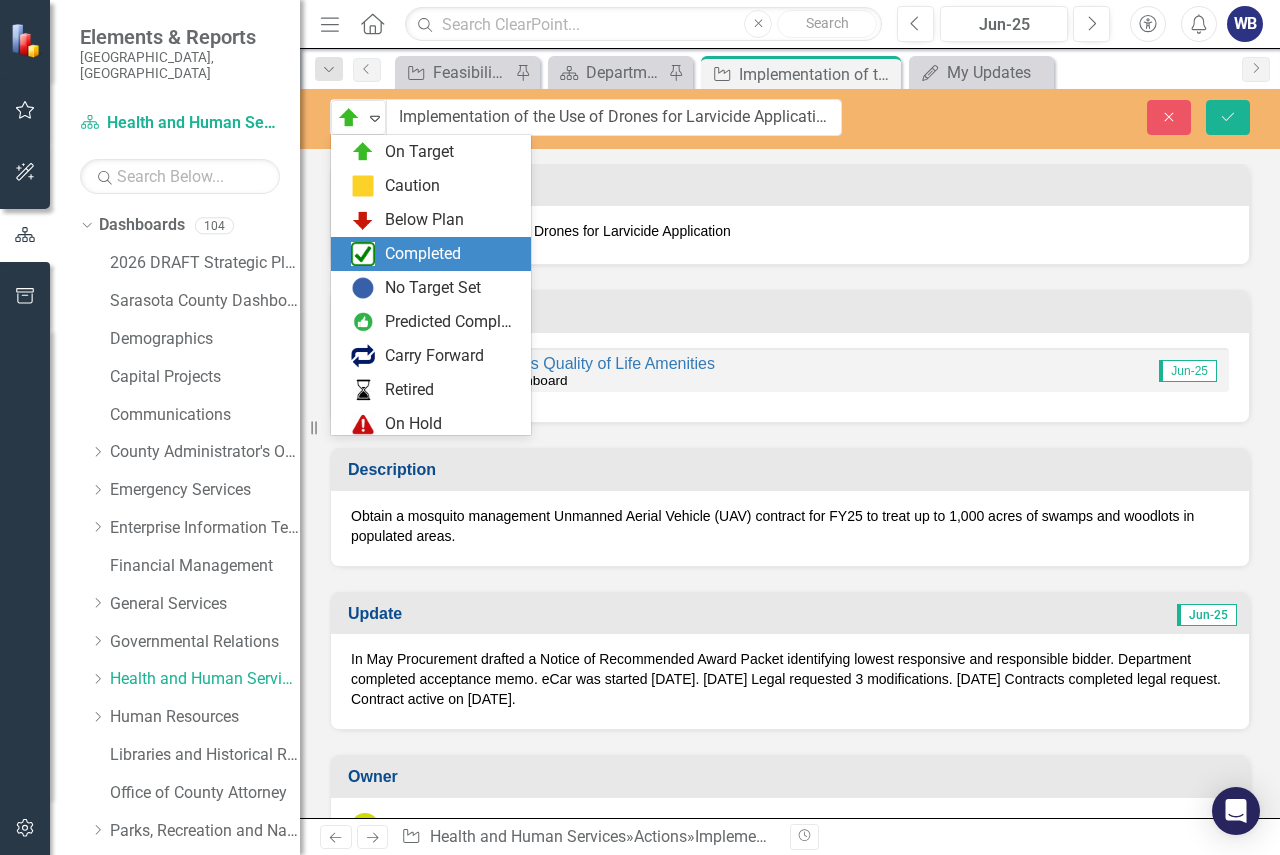 click on "Completed" at bounding box center [423, 254] 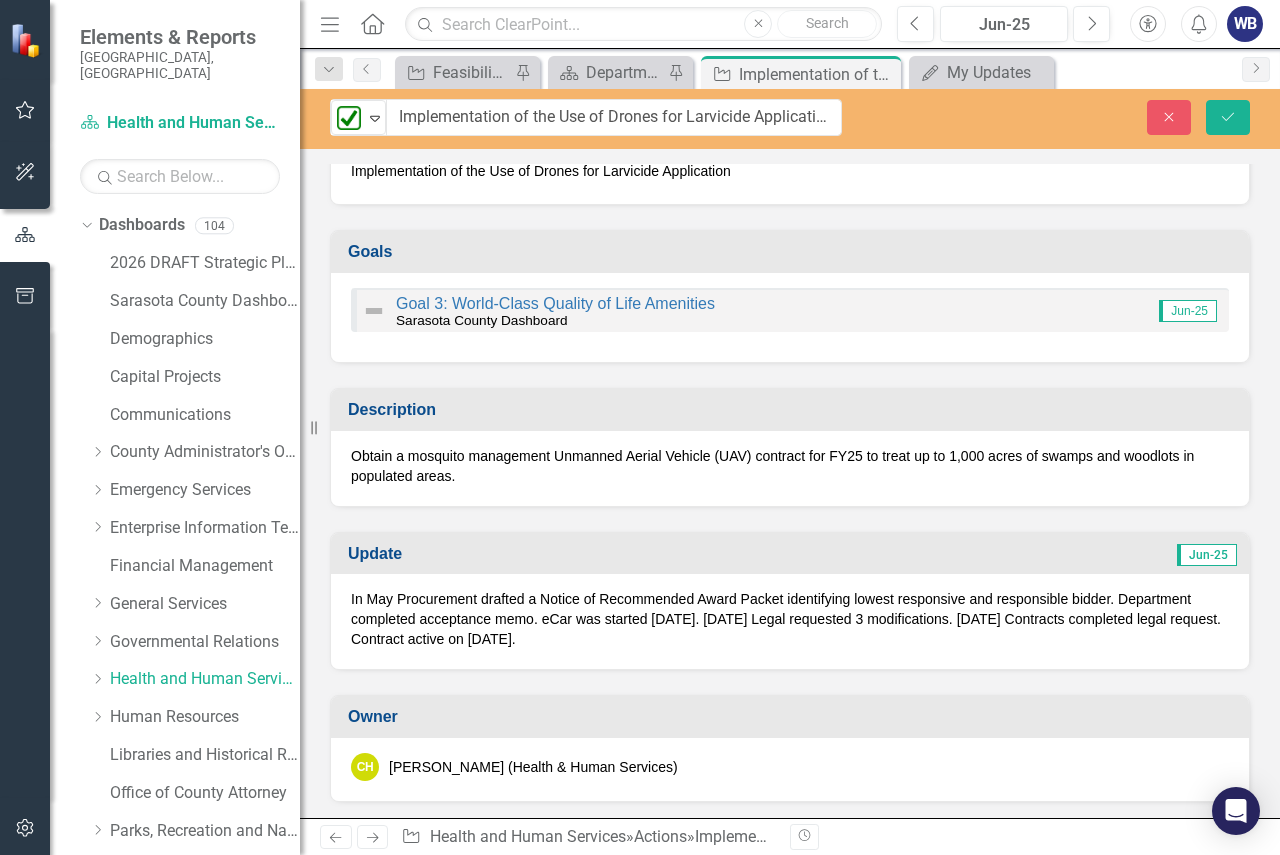 scroll, scrollTop: 0, scrollLeft: 0, axis: both 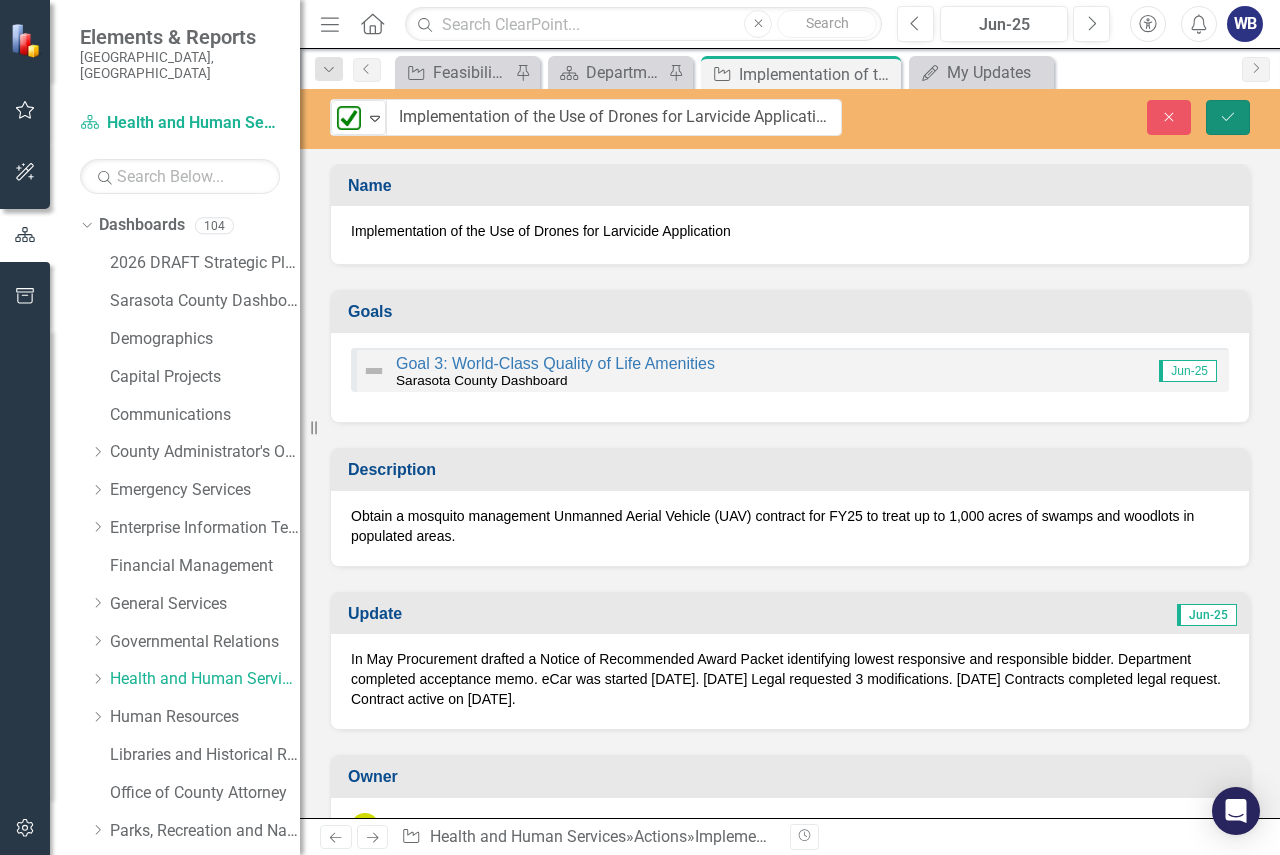 click on "Save" 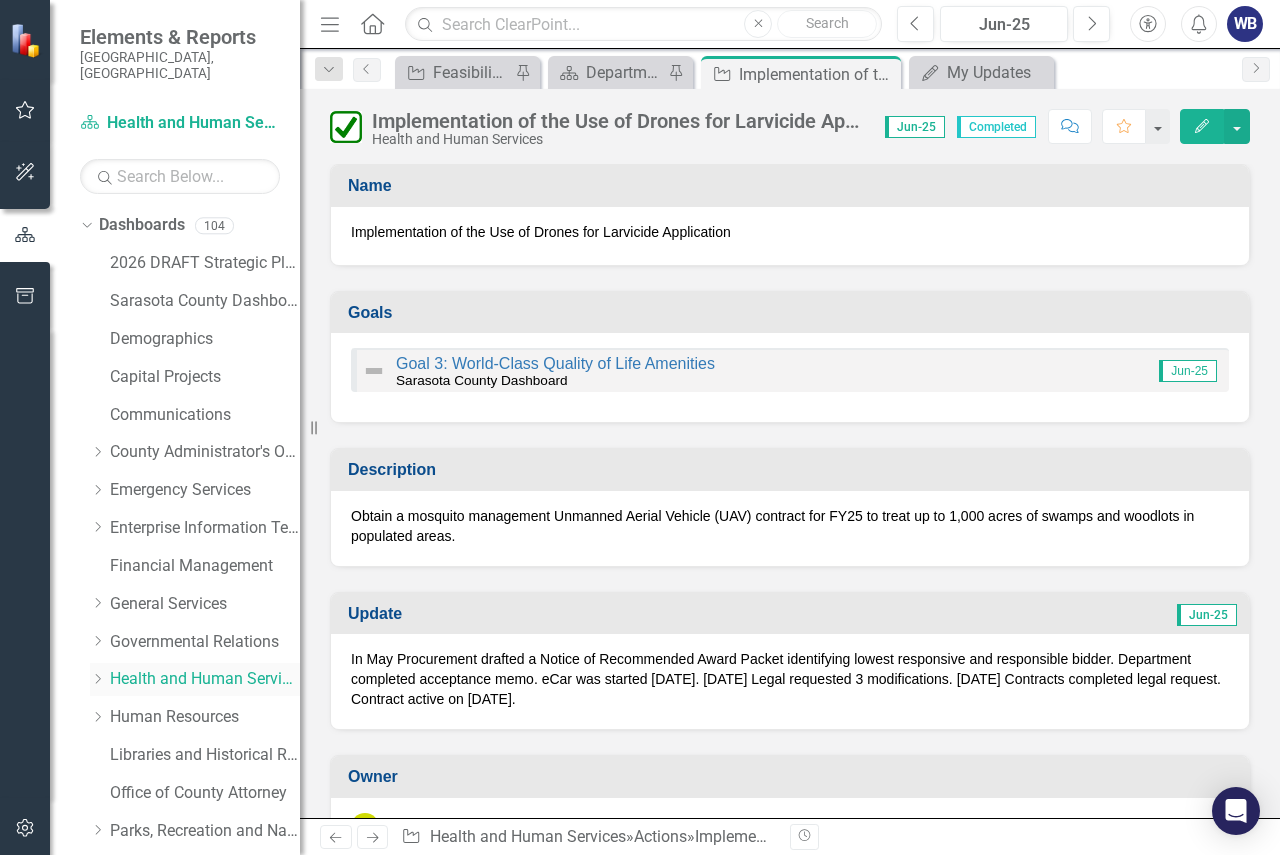 click on "Health and Human Services" at bounding box center [205, 679] 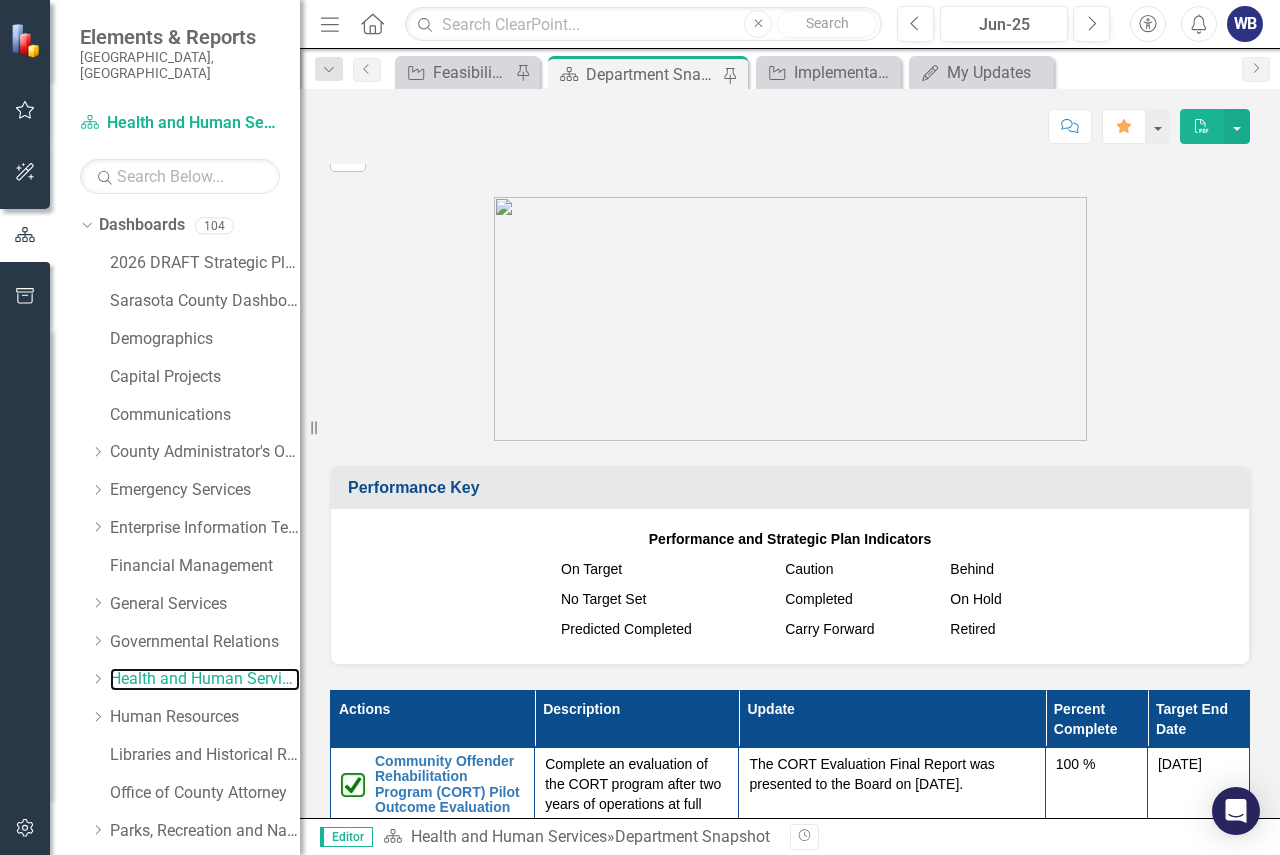 scroll, scrollTop: 2500, scrollLeft: 0, axis: vertical 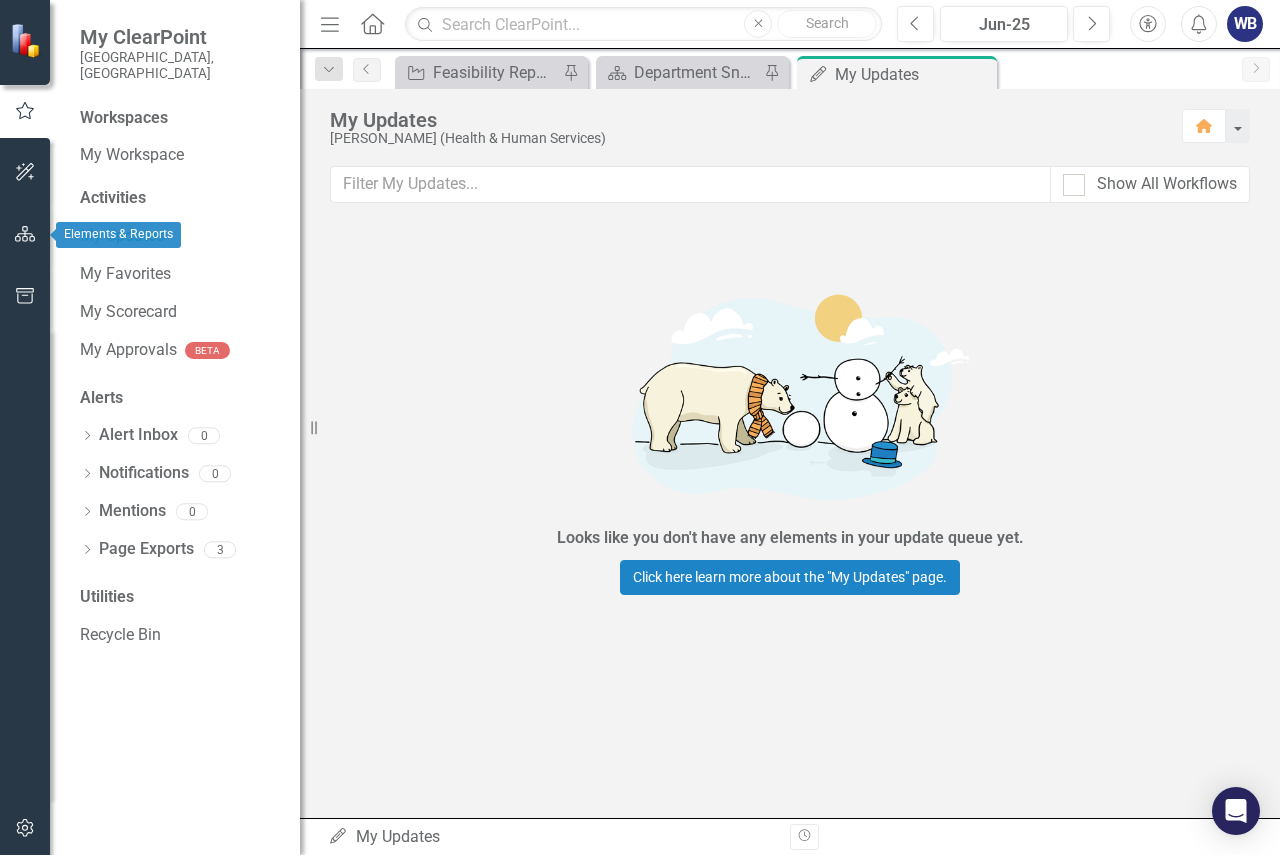 click 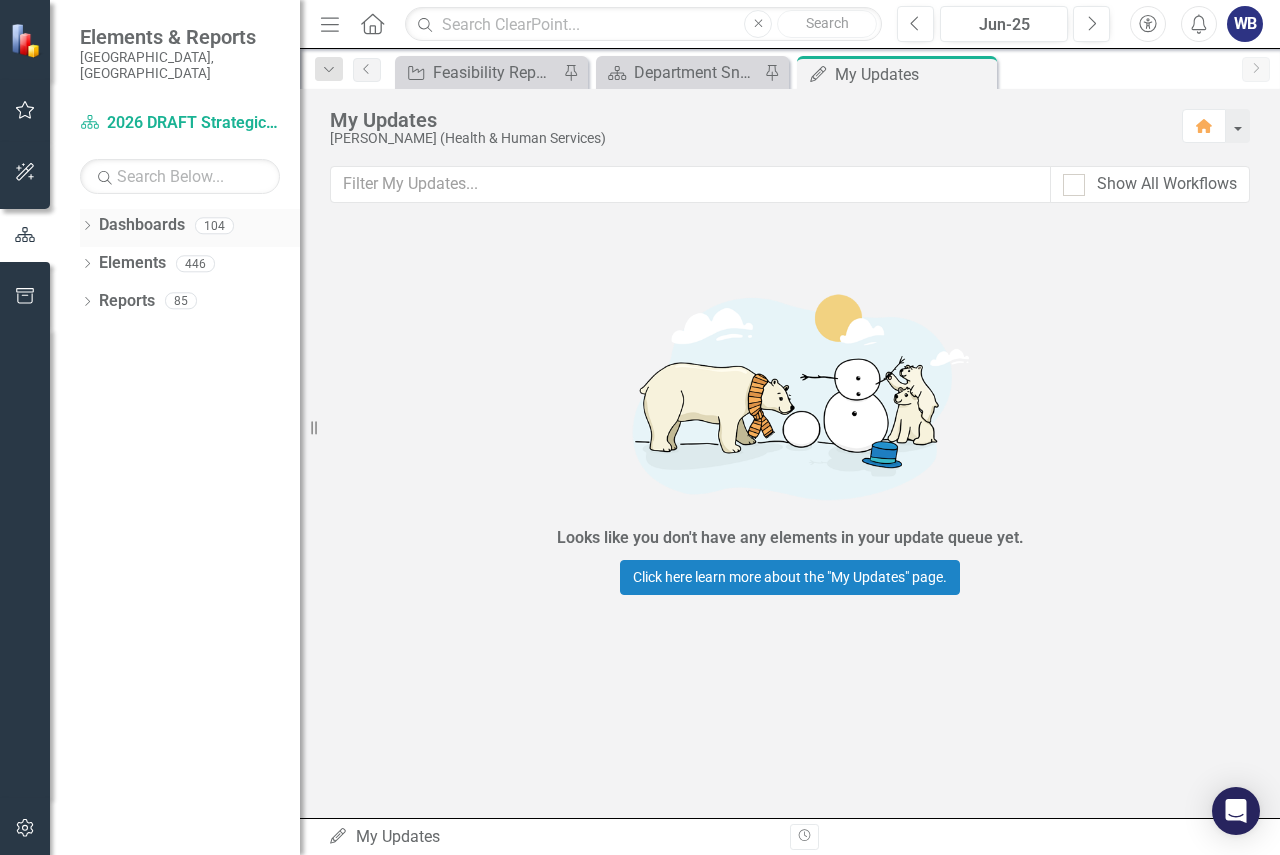 click on "Dashboards" at bounding box center [142, 225] 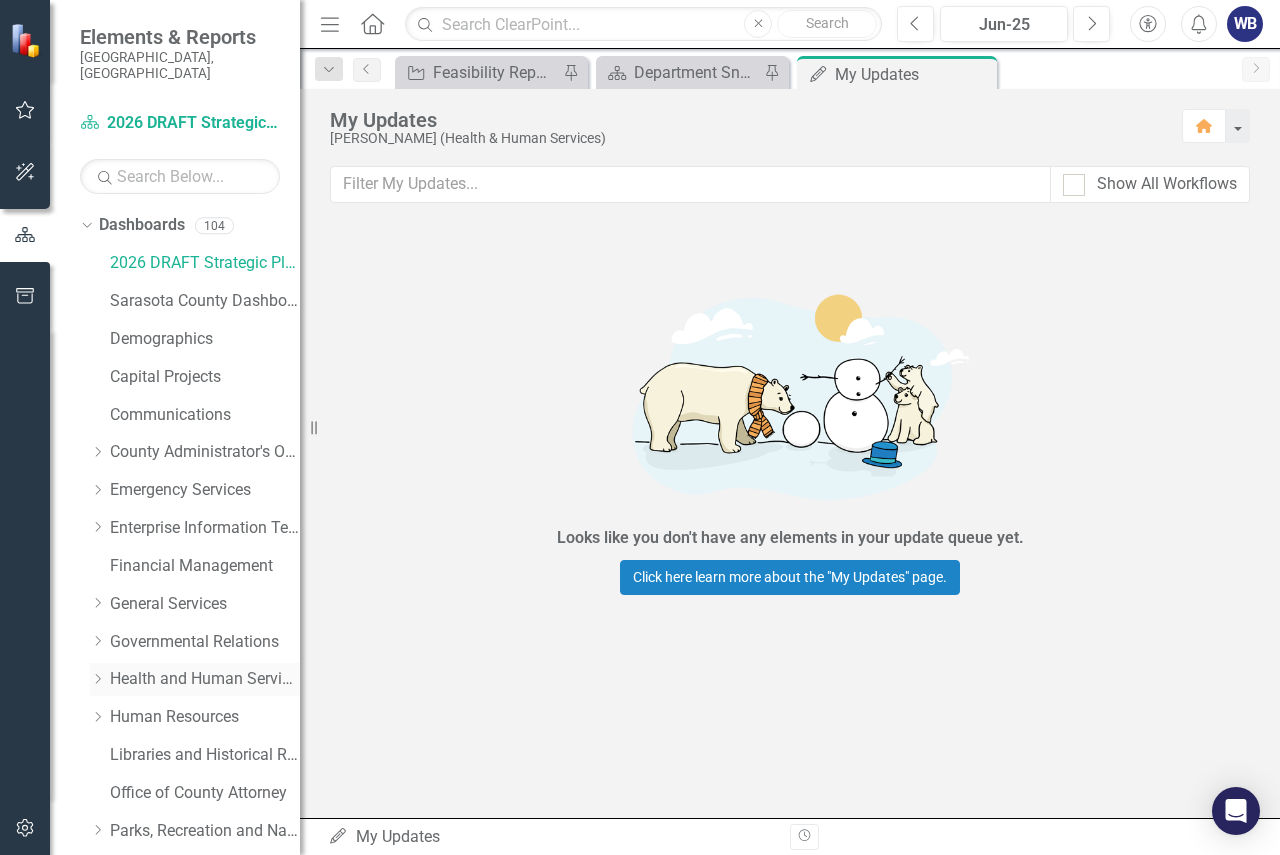 click on "Dropdown" 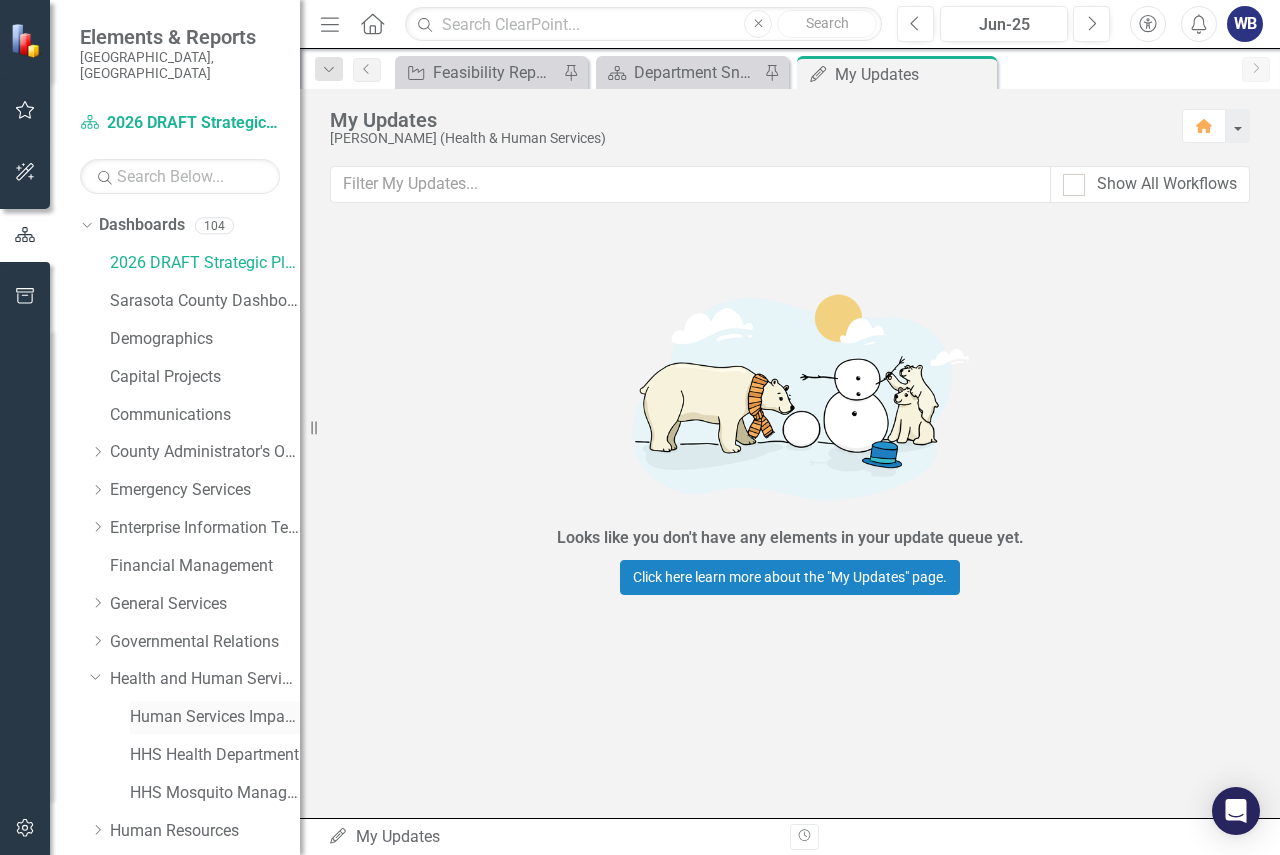 click on "Human Services Impact Report" at bounding box center (215, 717) 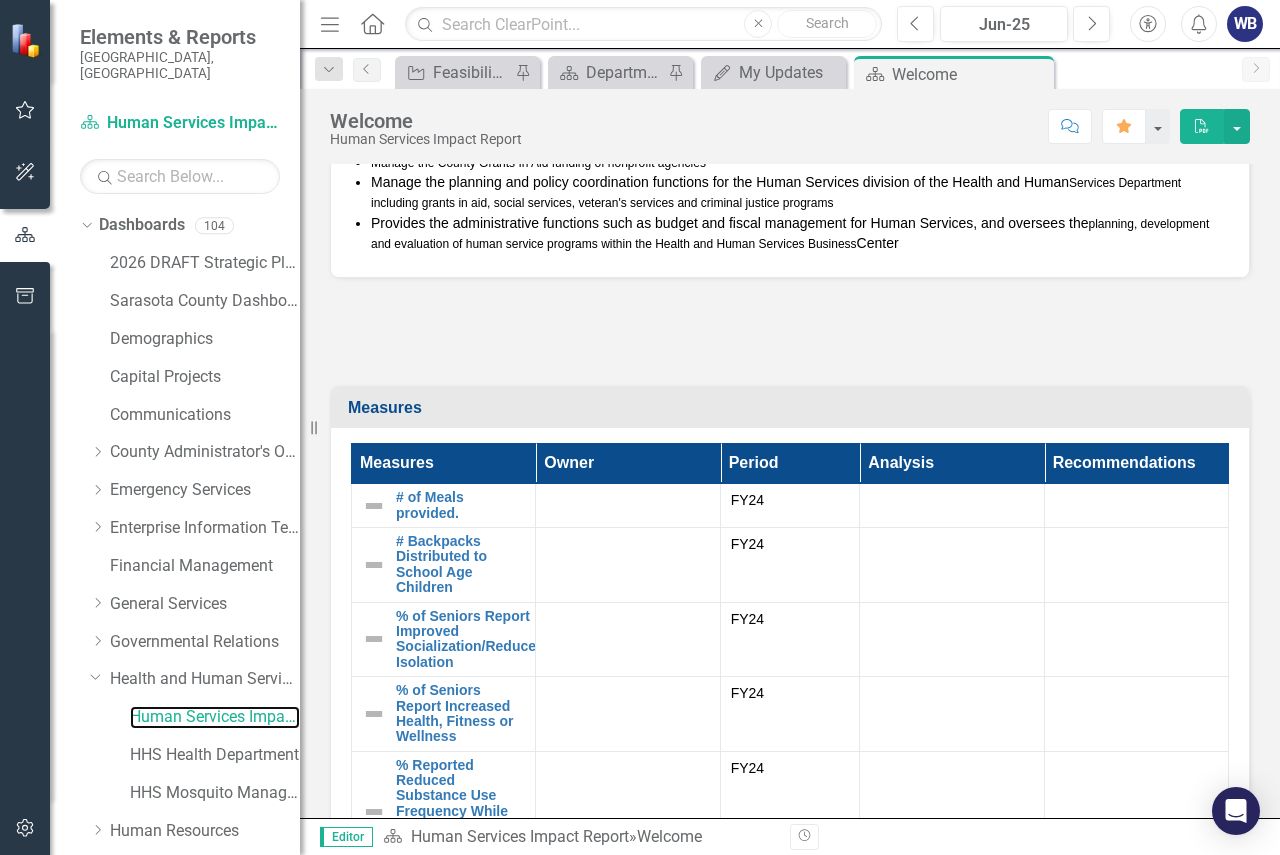 scroll, scrollTop: 479, scrollLeft: 0, axis: vertical 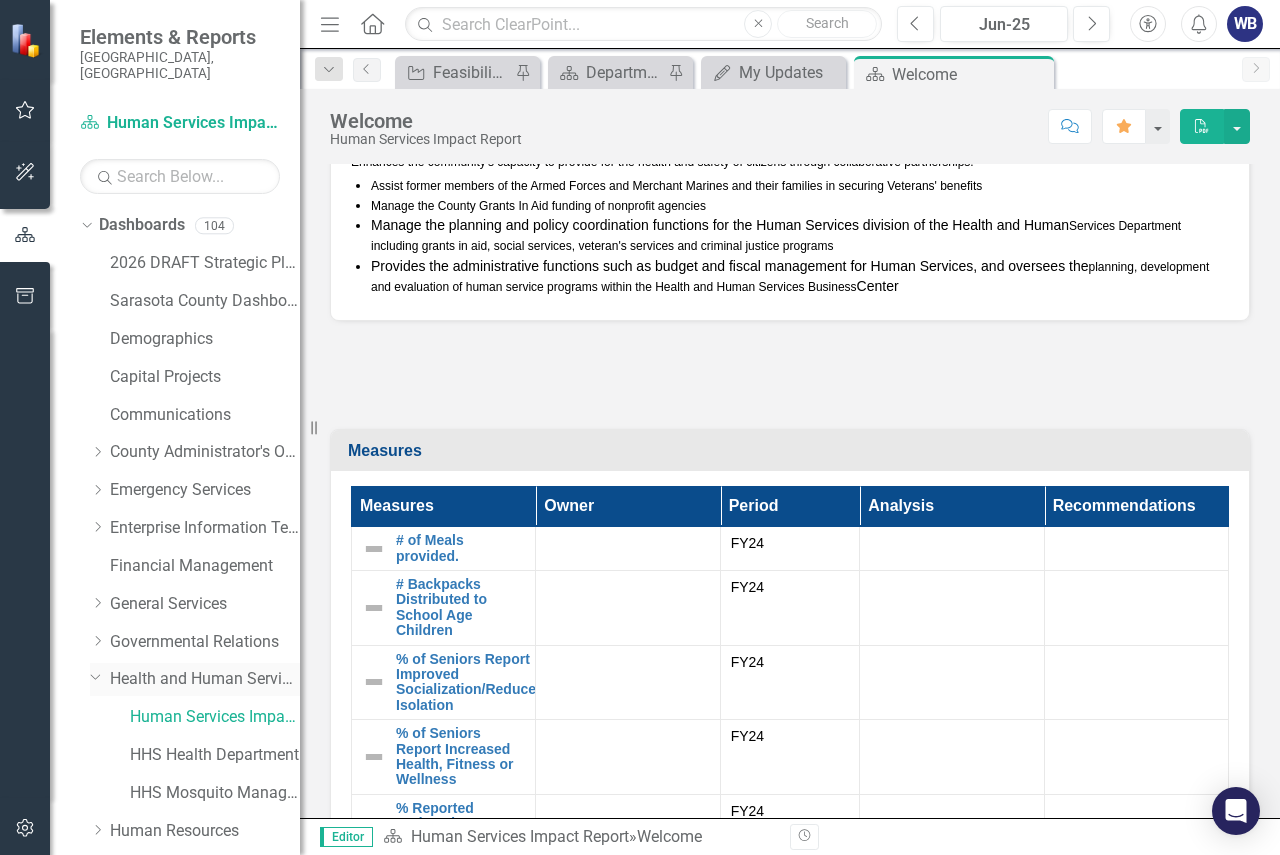 click on "Health and Human Services" at bounding box center (205, 679) 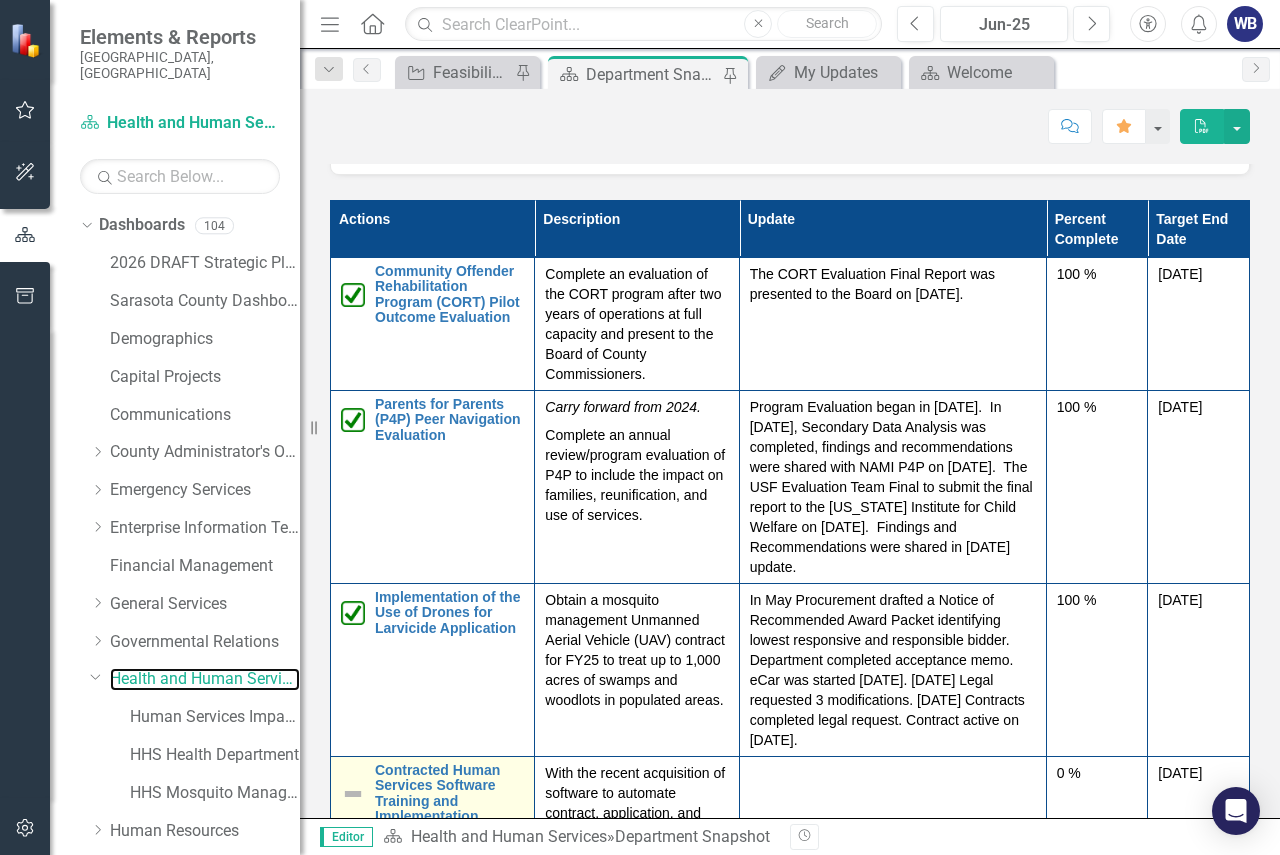 scroll, scrollTop: 2600, scrollLeft: 0, axis: vertical 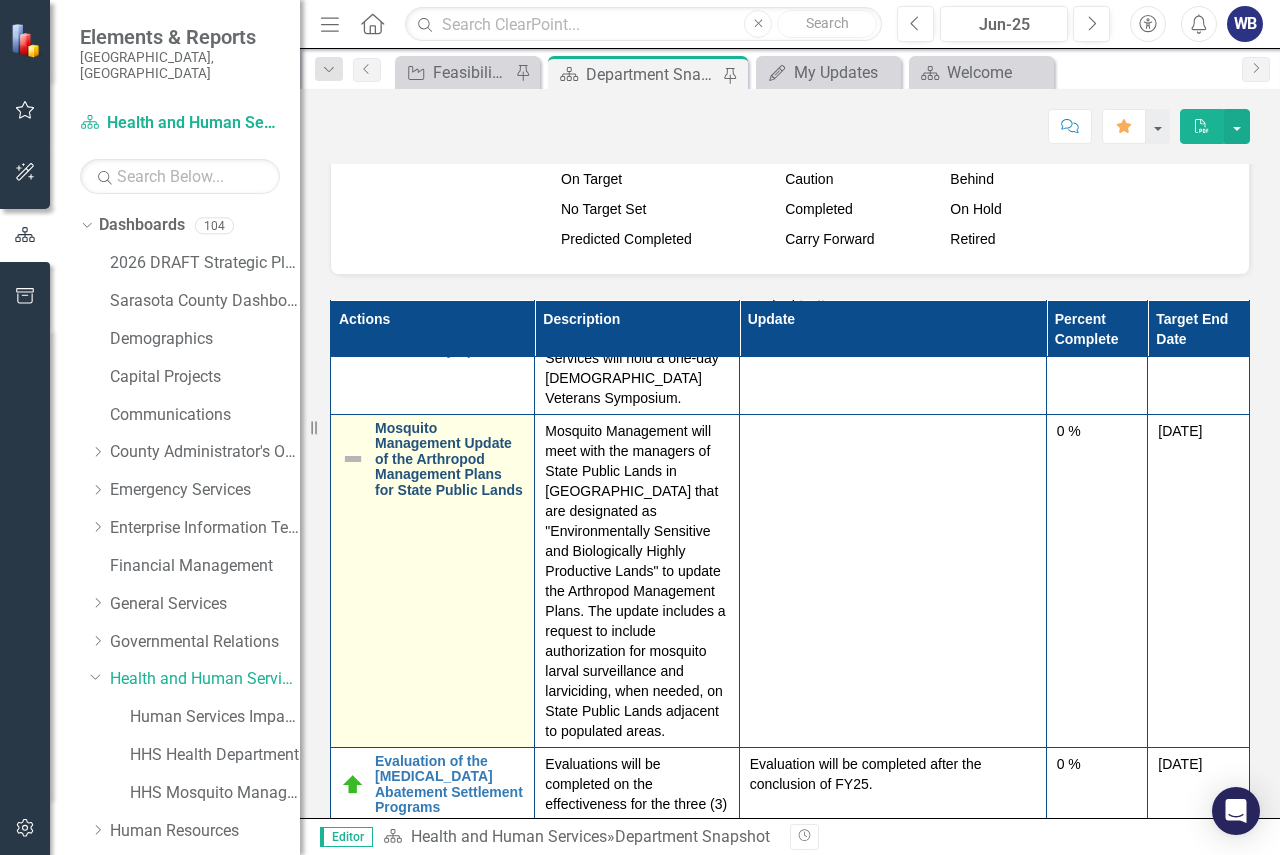 click on "Mosquito Management Update of the Arthropod Management Plans for State Public Lands" at bounding box center (449, 459) 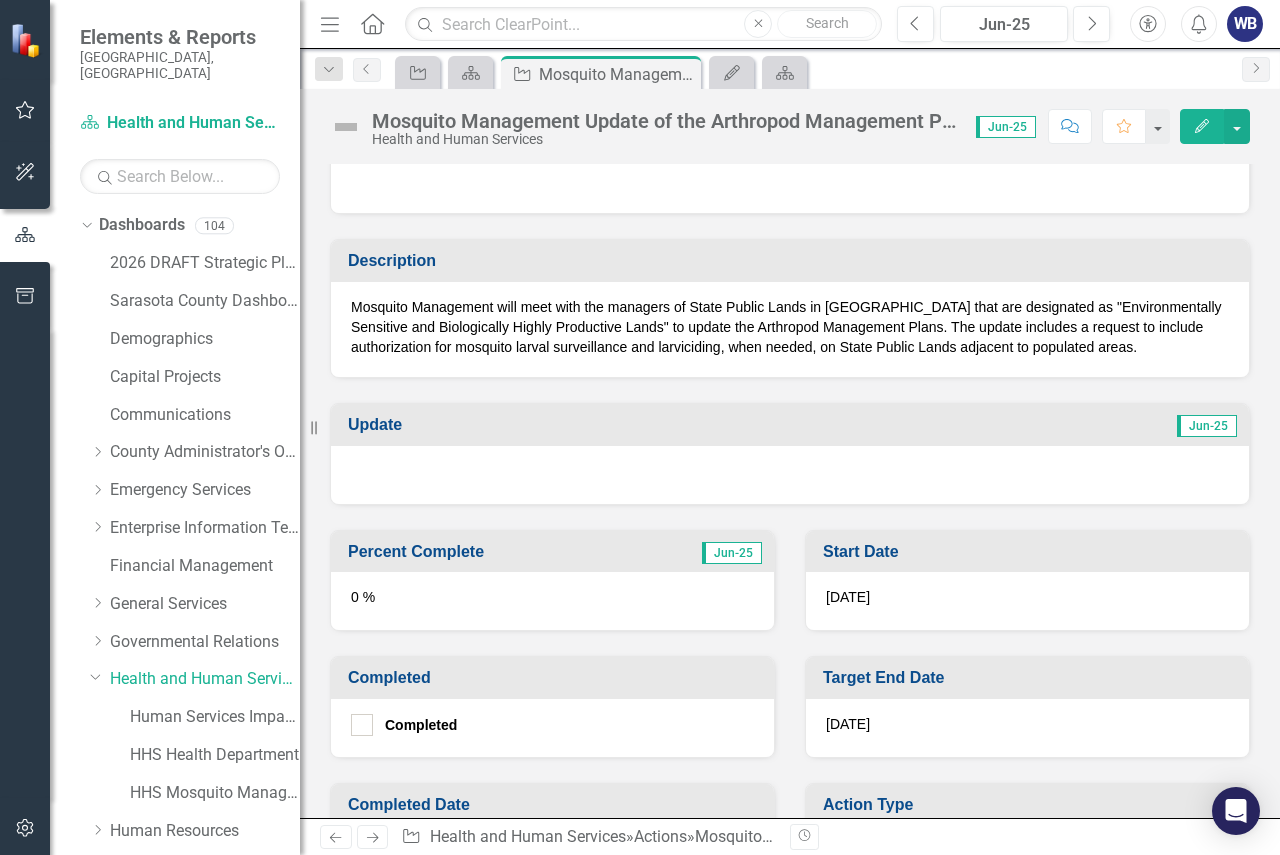 scroll, scrollTop: 500, scrollLeft: 0, axis: vertical 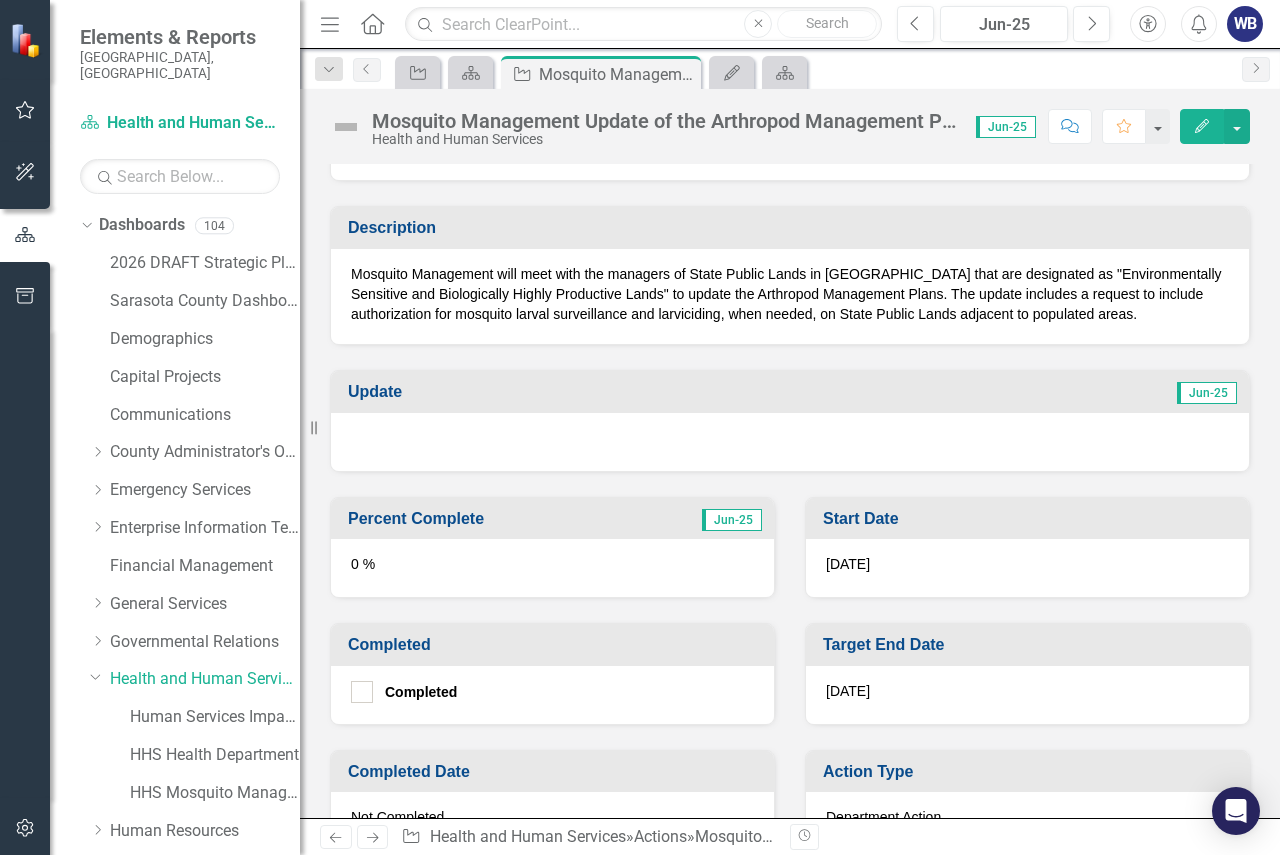 click at bounding box center (790, 442) 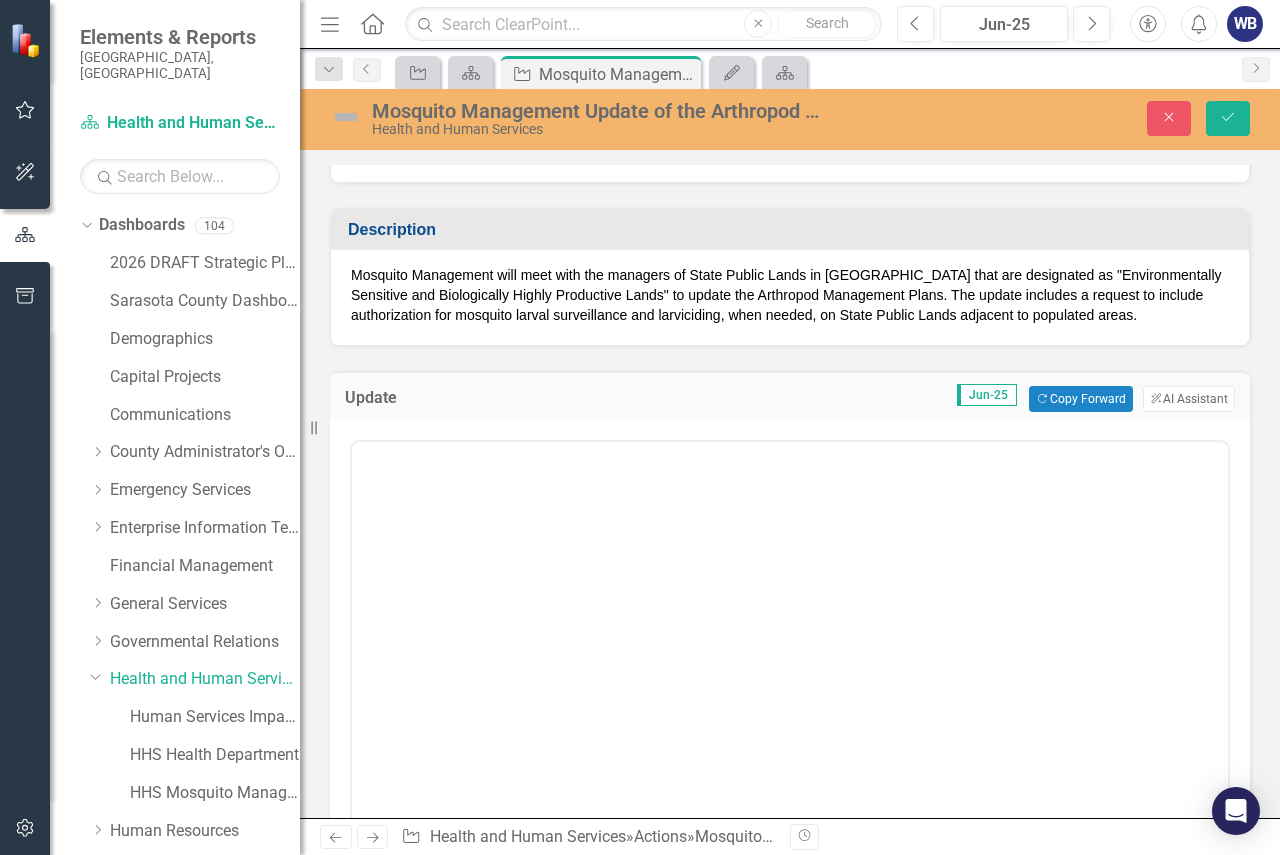 scroll, scrollTop: 0, scrollLeft: 0, axis: both 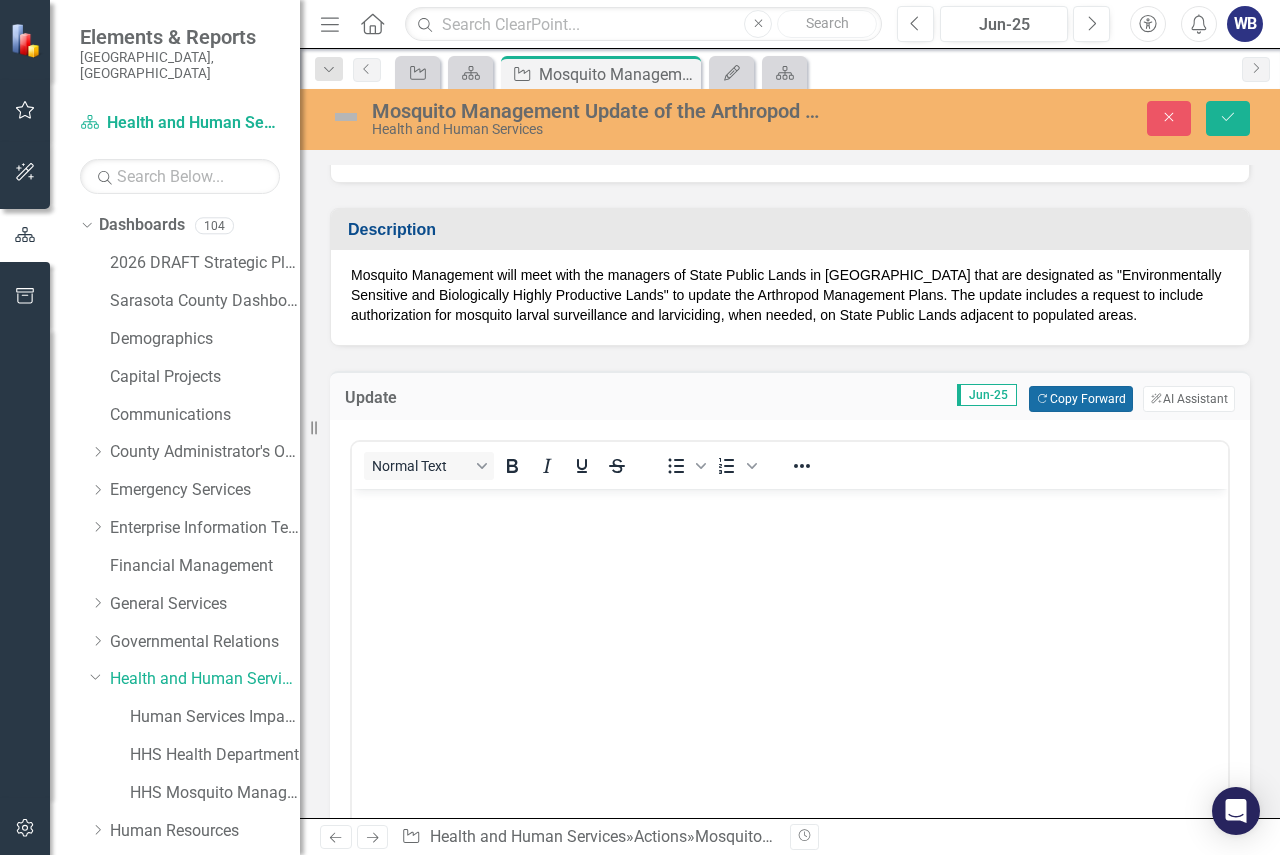 click on "Copy Forward  Copy Forward" at bounding box center (1080, 399) 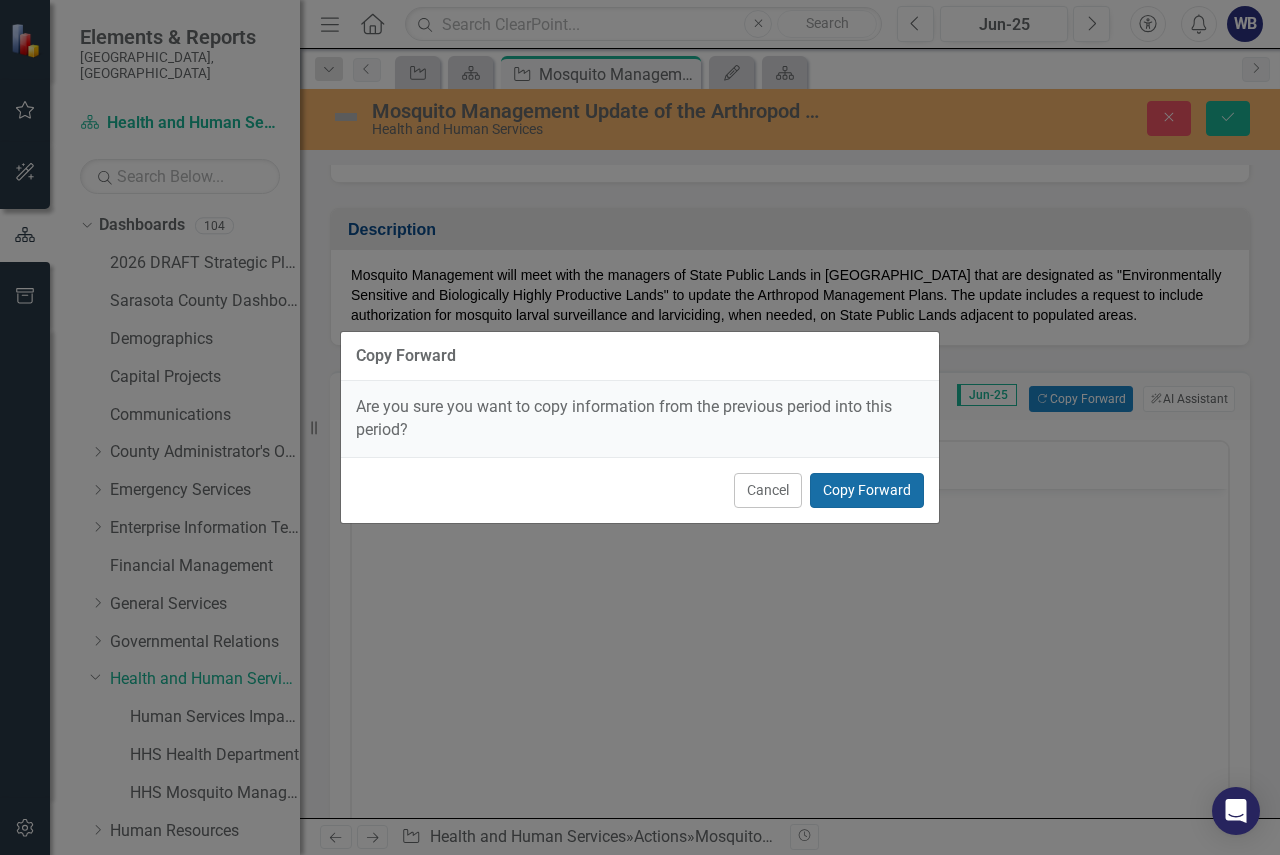 click on "Copy Forward" at bounding box center [867, 490] 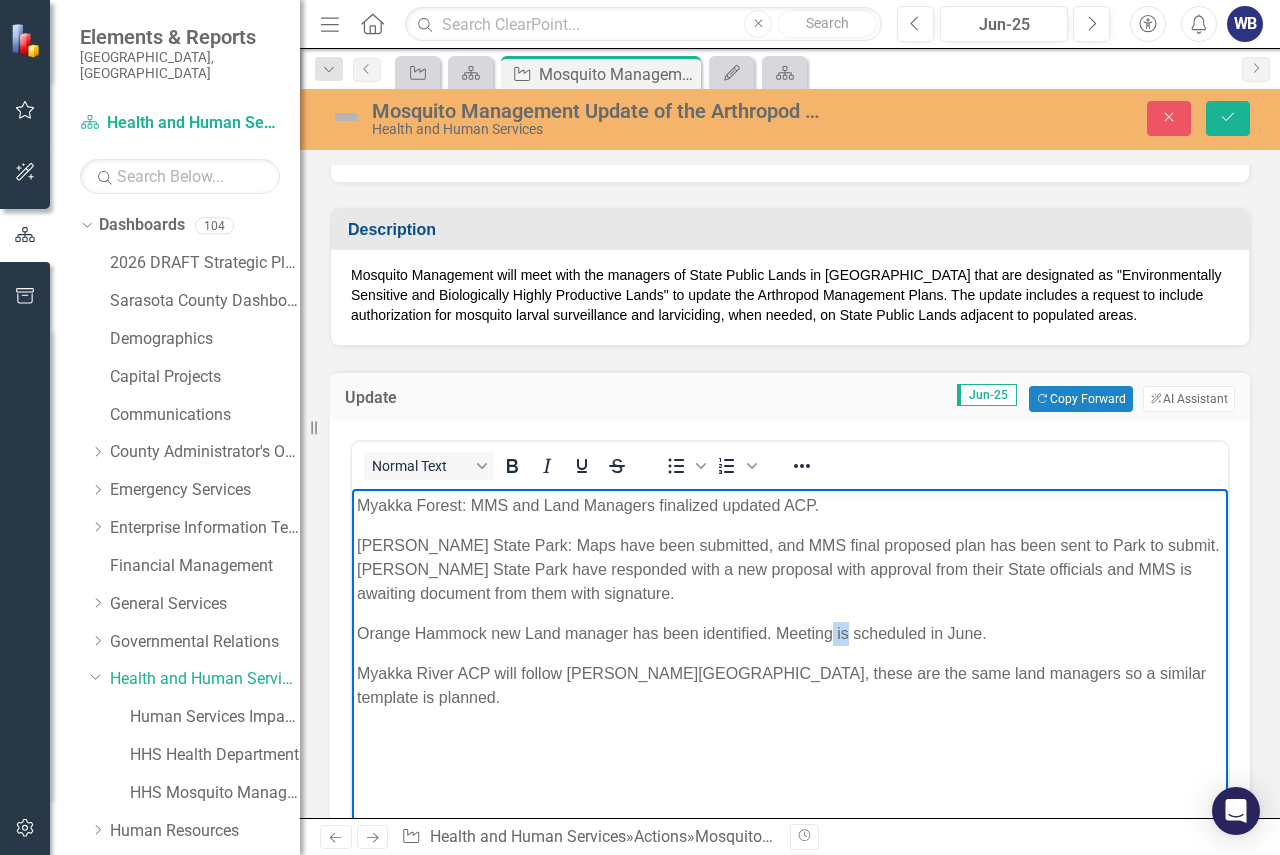 drag, startPoint x: 835, startPoint y: 634, endPoint x: 849, endPoint y: 634, distance: 14 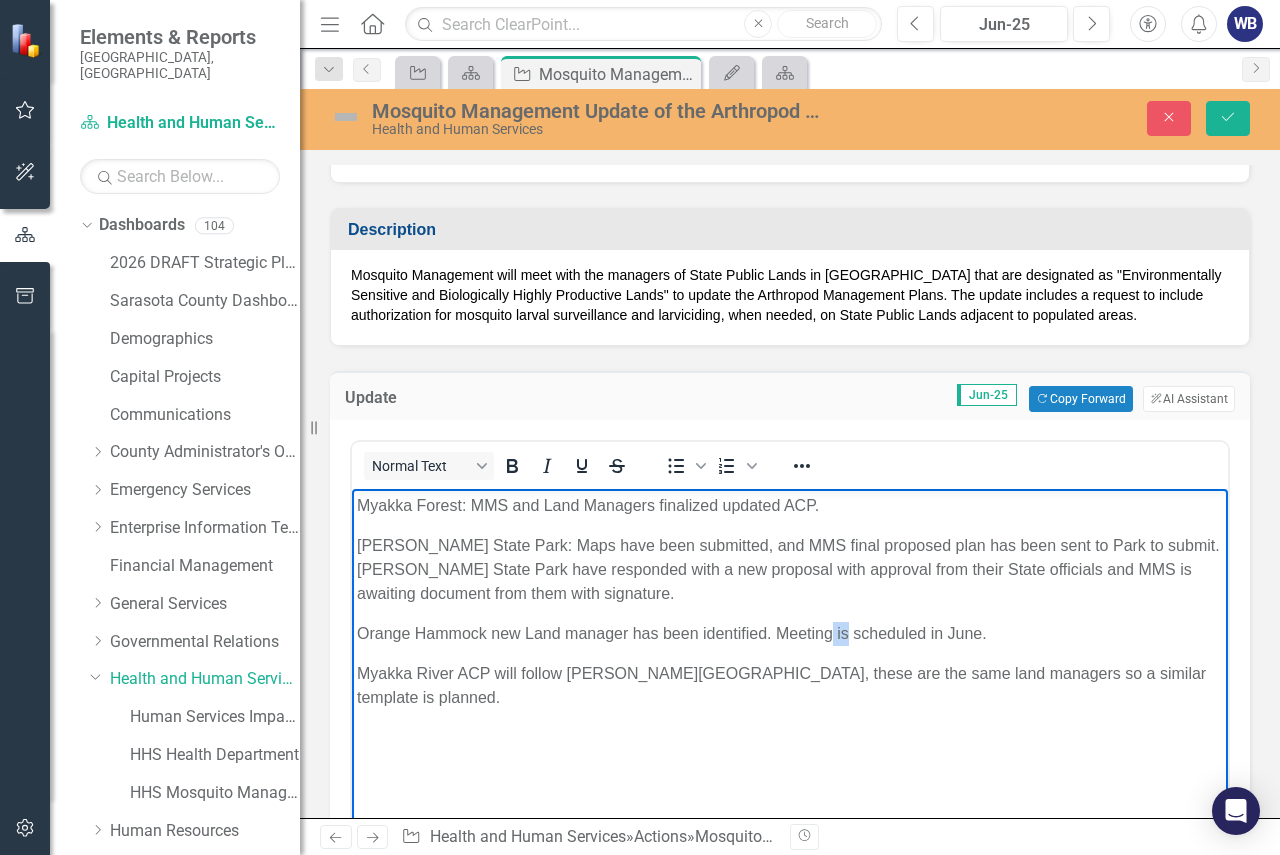 click on "Orange Hammock new Land manager has been identified. Meeting is scheduled in June." at bounding box center [790, 634] 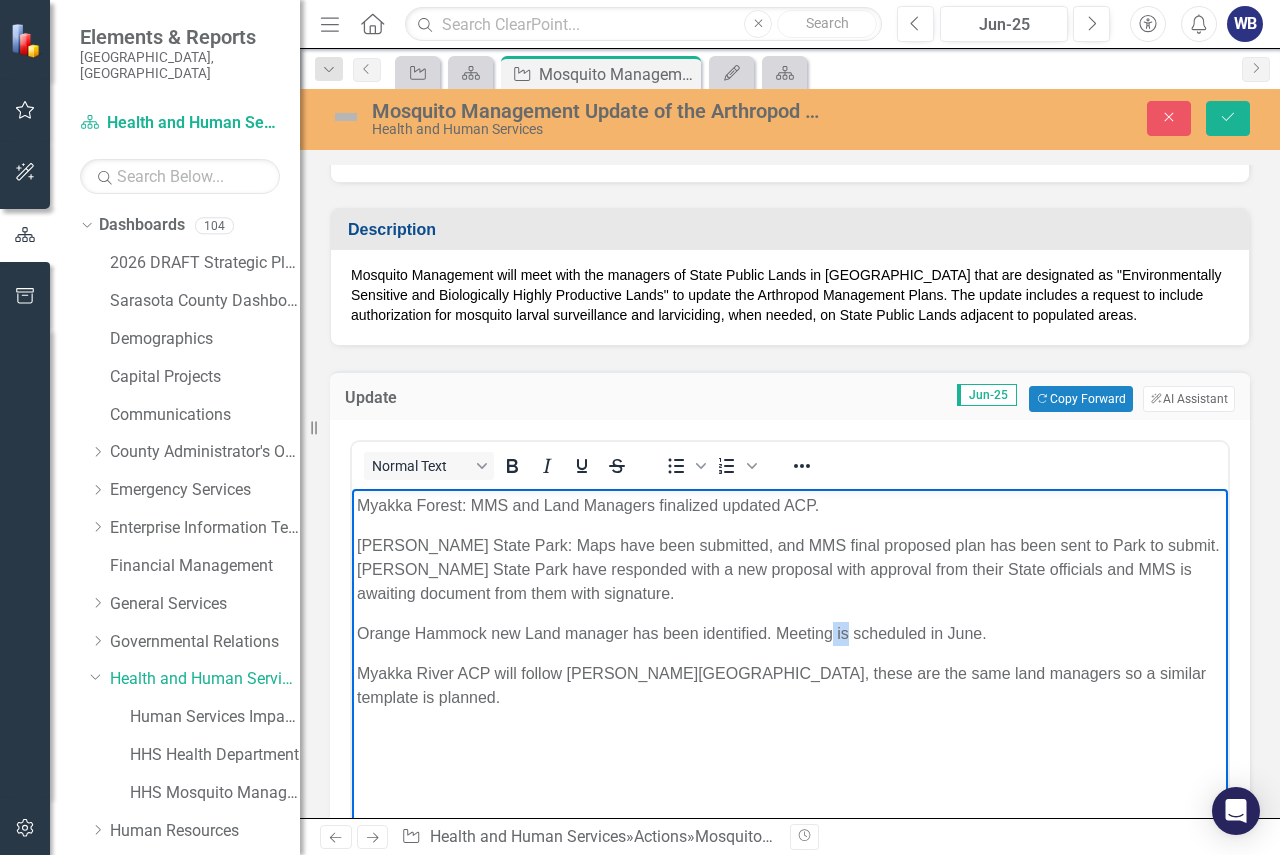 click on "Orange Hammock new Land manager has been identified. Meeting is scheduled in June." at bounding box center (790, 634) 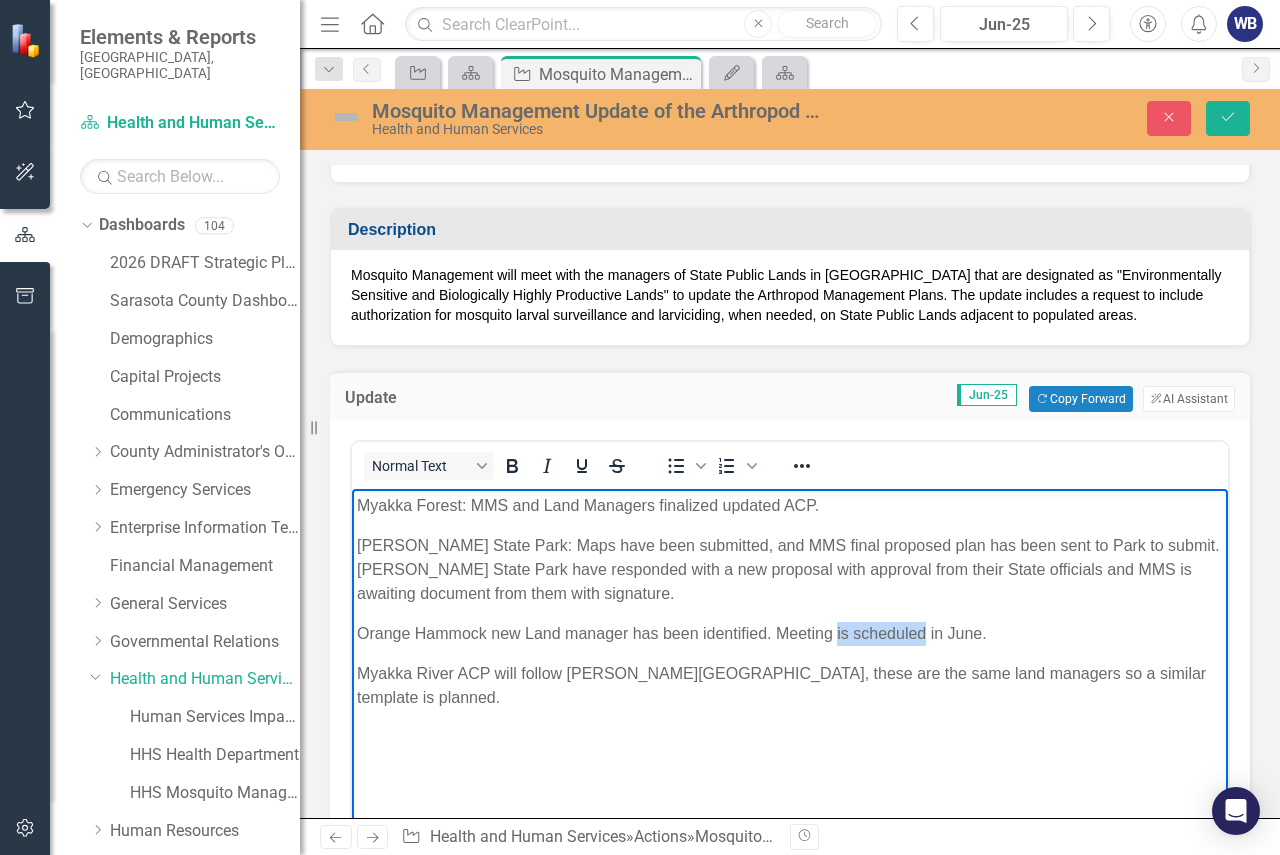 drag, startPoint x: 838, startPoint y: 634, endPoint x: 924, endPoint y: 634, distance: 86 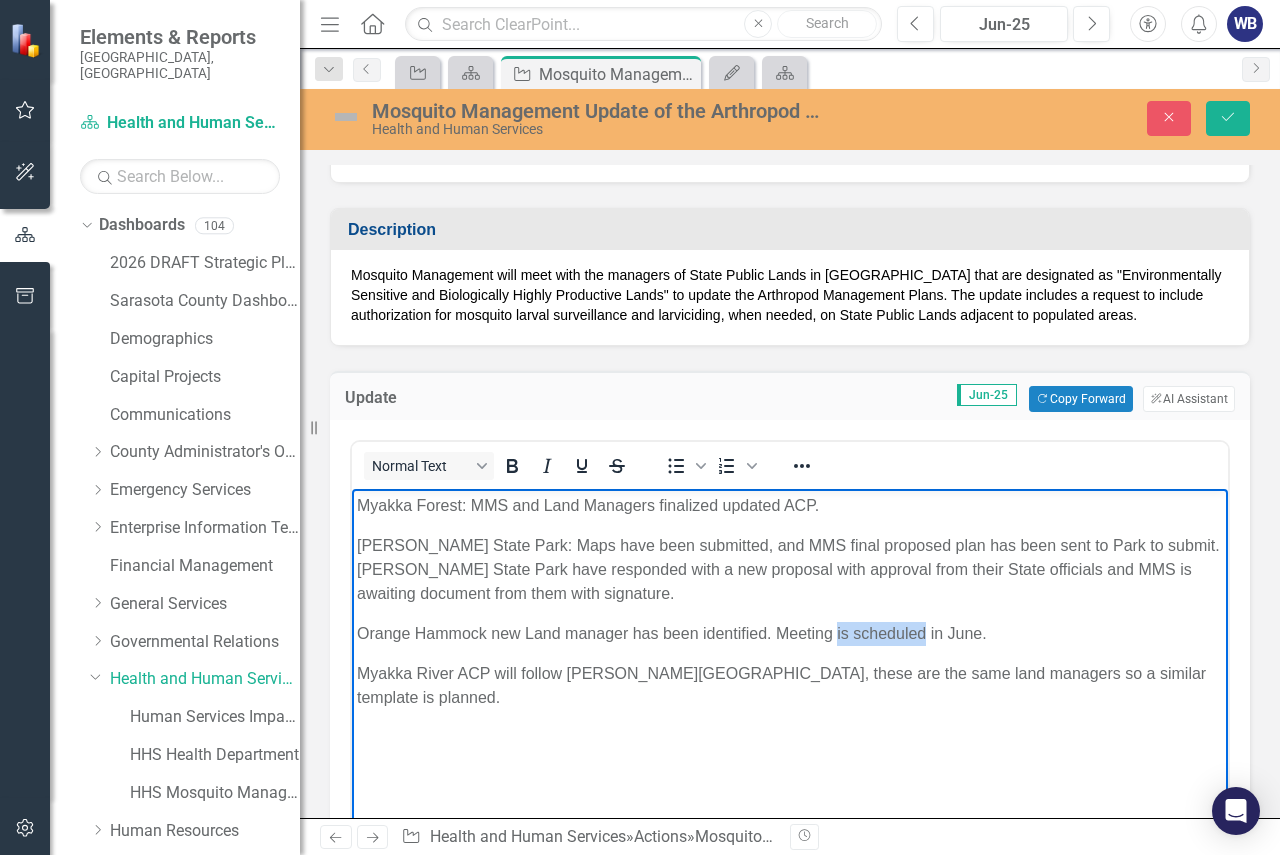 click on "Orange Hammock new Land manager has been identified. Meeting is scheduled in June." at bounding box center [790, 634] 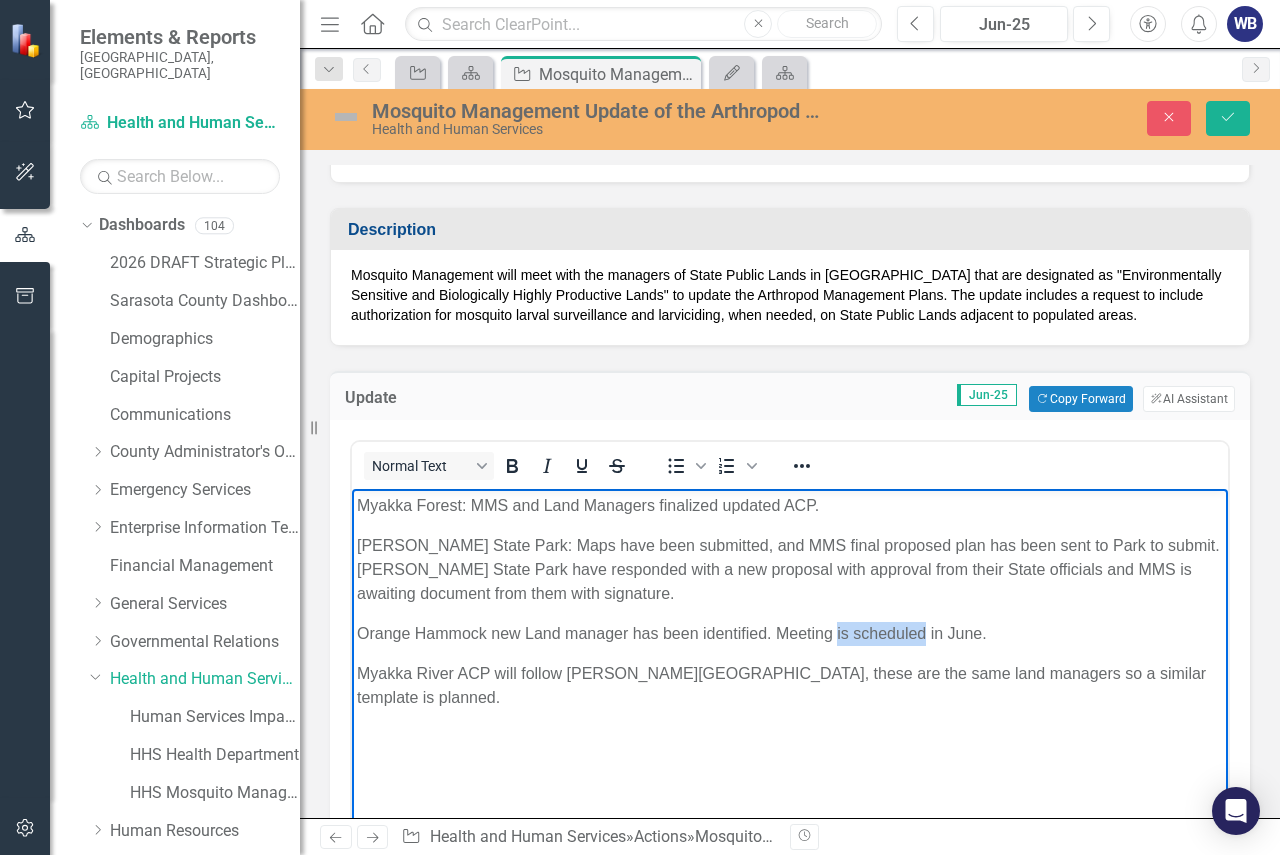 type 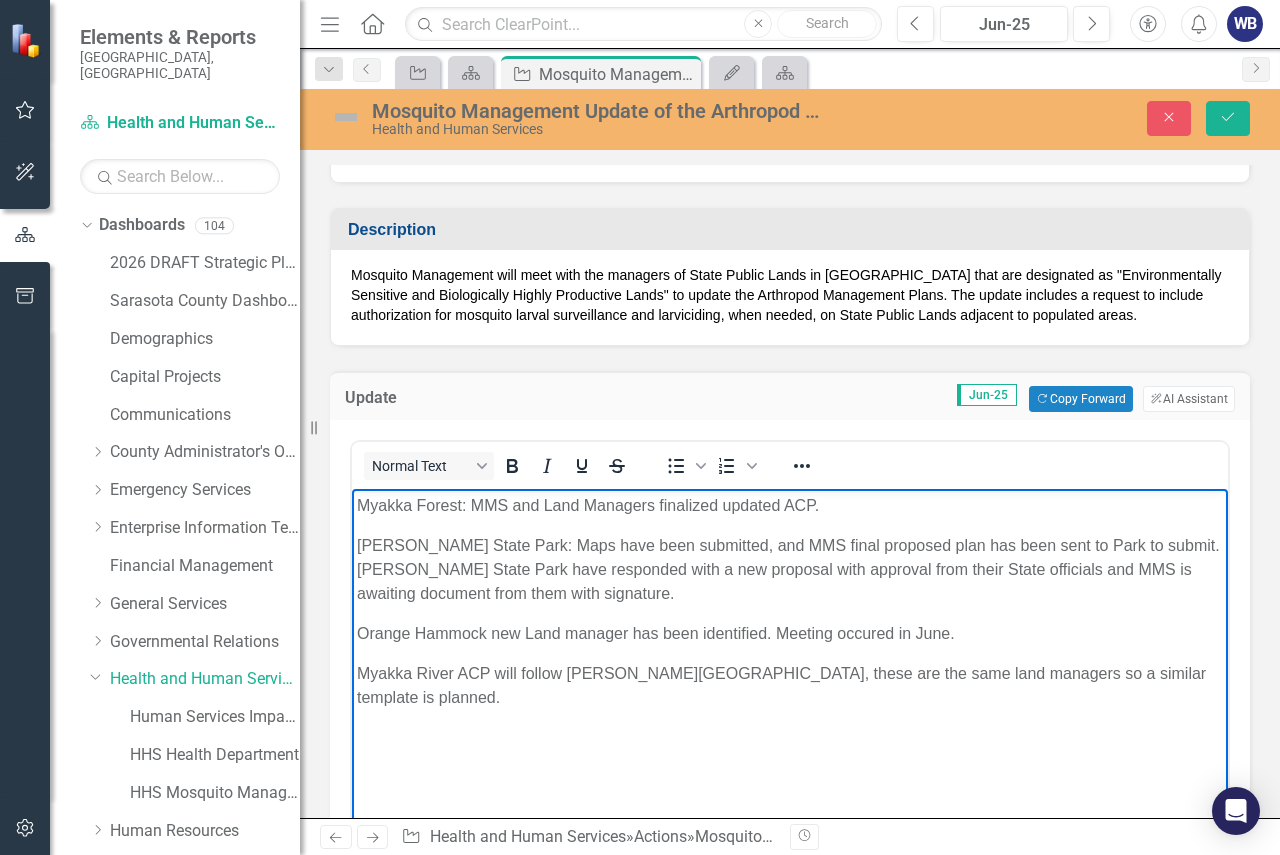 click on "Orange Hammock new Land manager has been identified. Meeting occured in June." at bounding box center [790, 634] 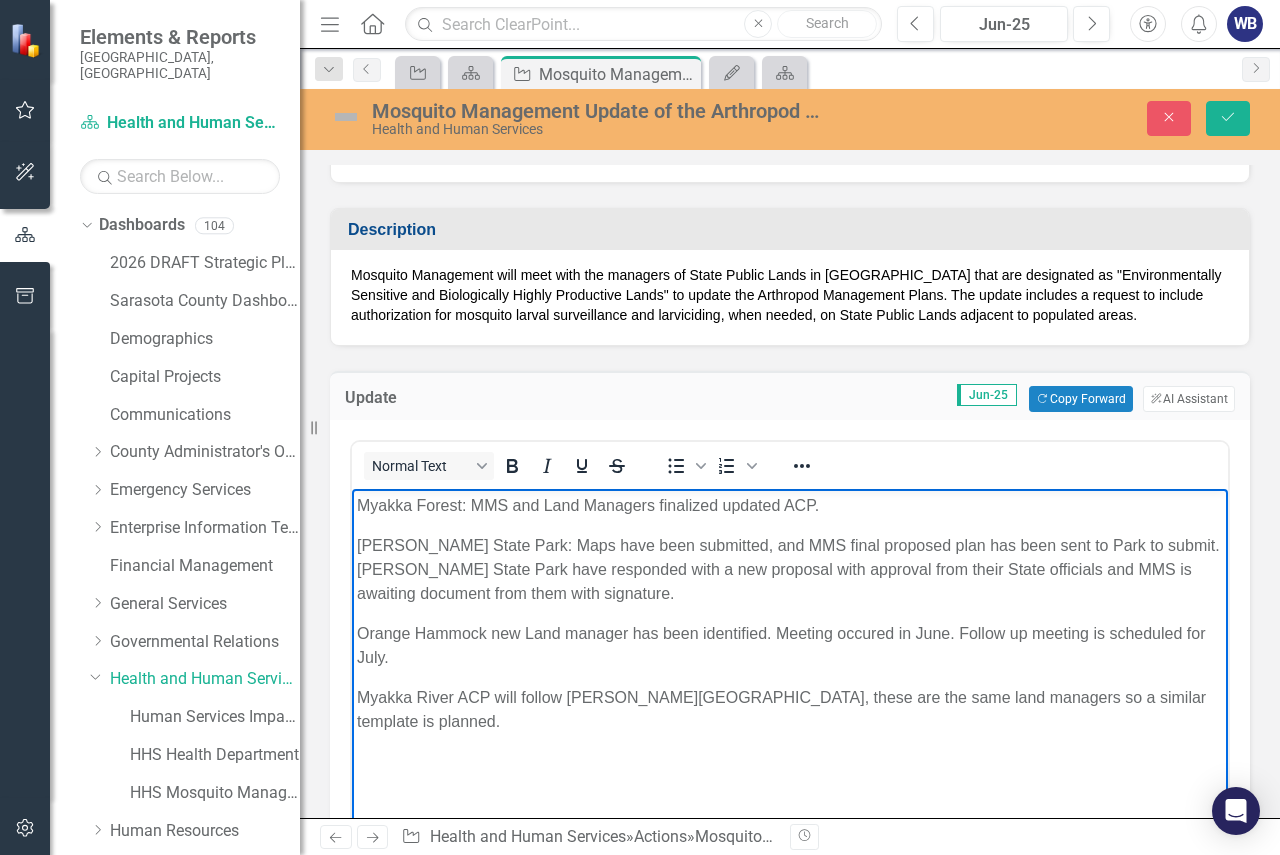 click on "[PERSON_NAME] State Park: Maps have been submitted, and MMS final proposed plan has been sent to Park to submit. [PERSON_NAME] State Park have responded with a new proposal with approval from their State officials and MMS is awaiting document from them with signature." at bounding box center (790, 570) 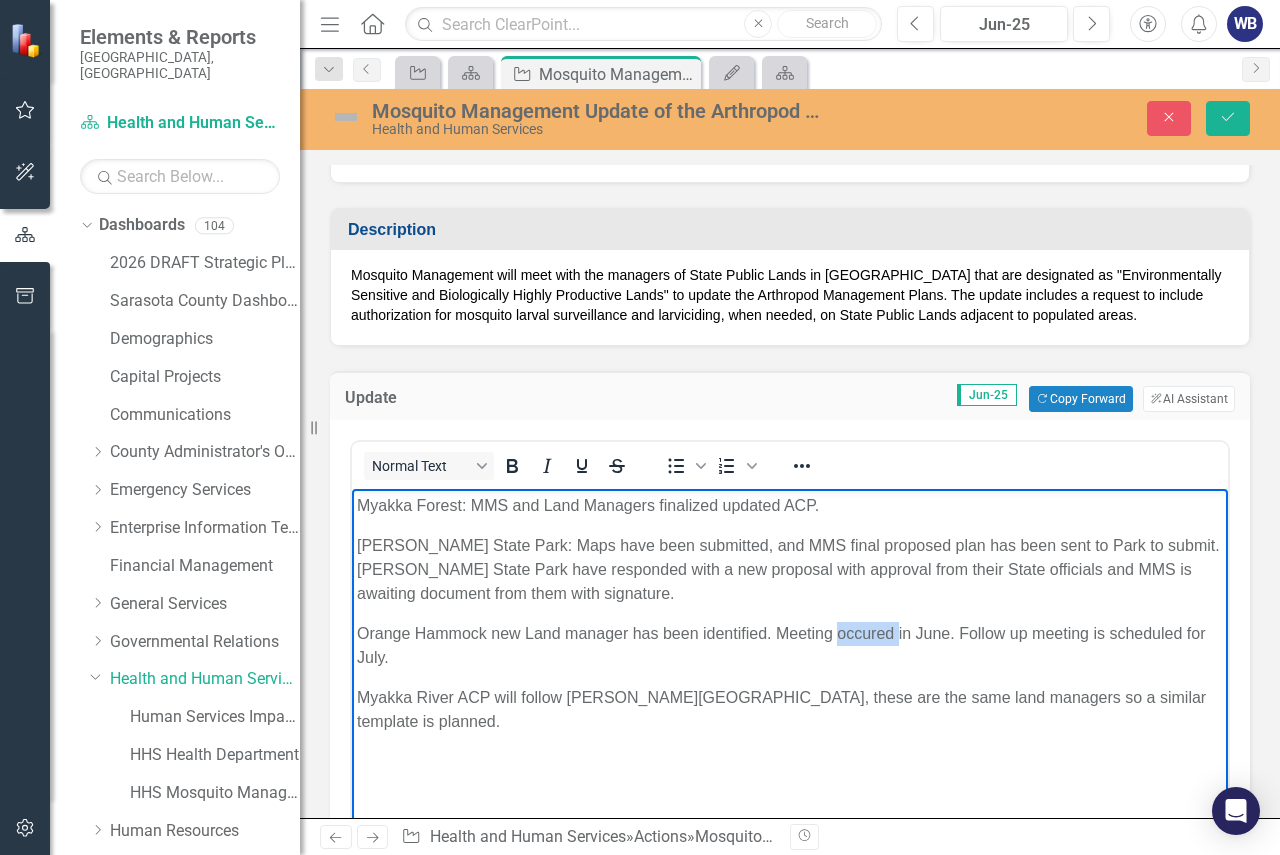 click on "Orange Hammock new Land manager has been identified. Meeting occured in June. Follow up meeting is scheduled for July." at bounding box center (790, 646) 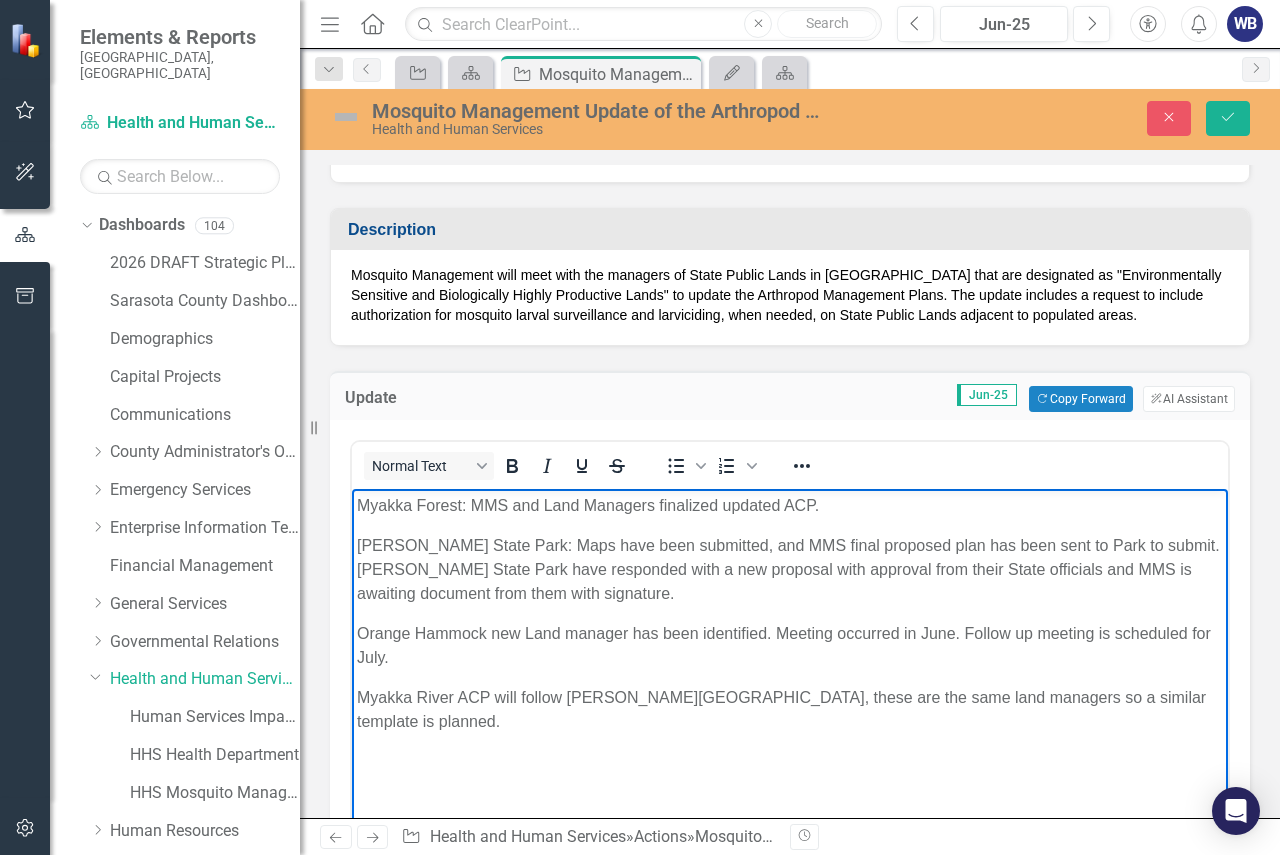 click at bounding box center [346, 117] 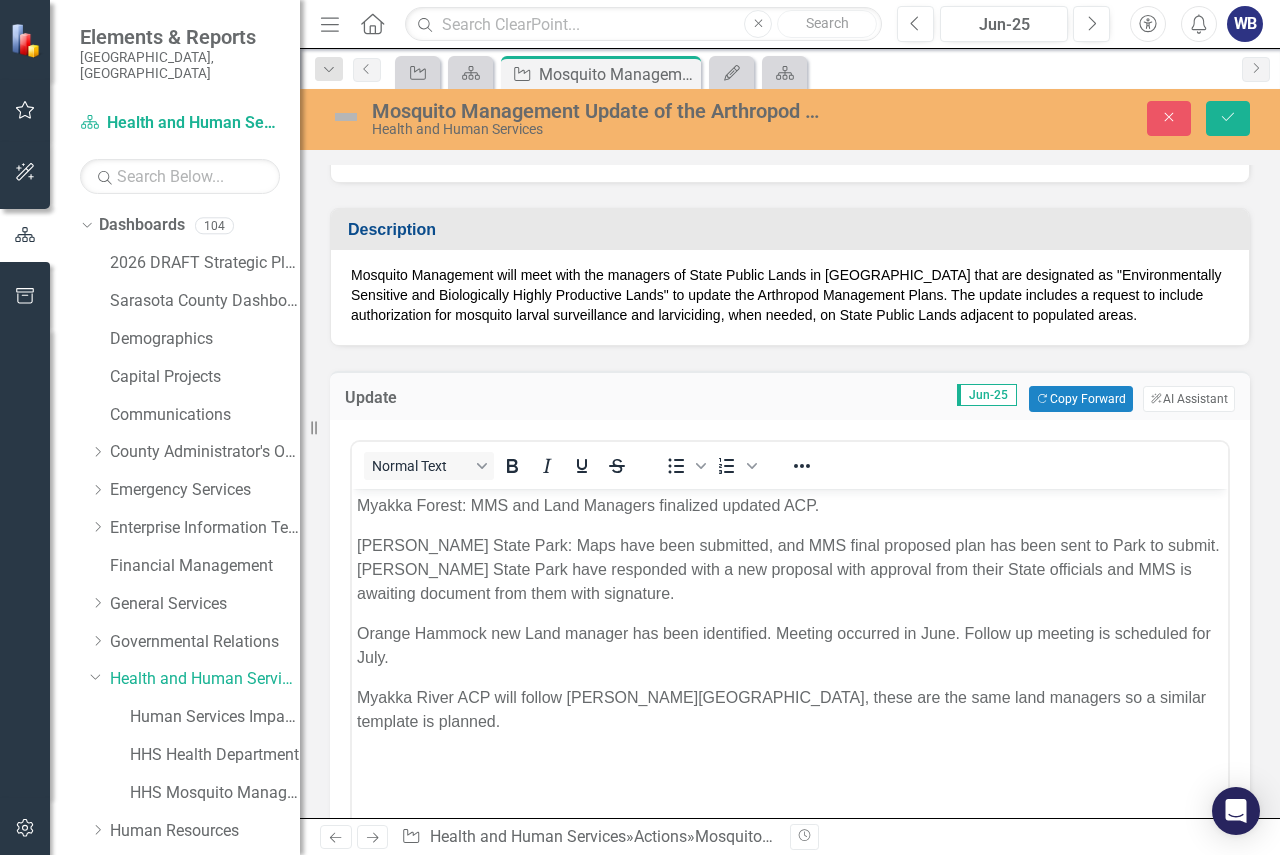 click at bounding box center [346, 117] 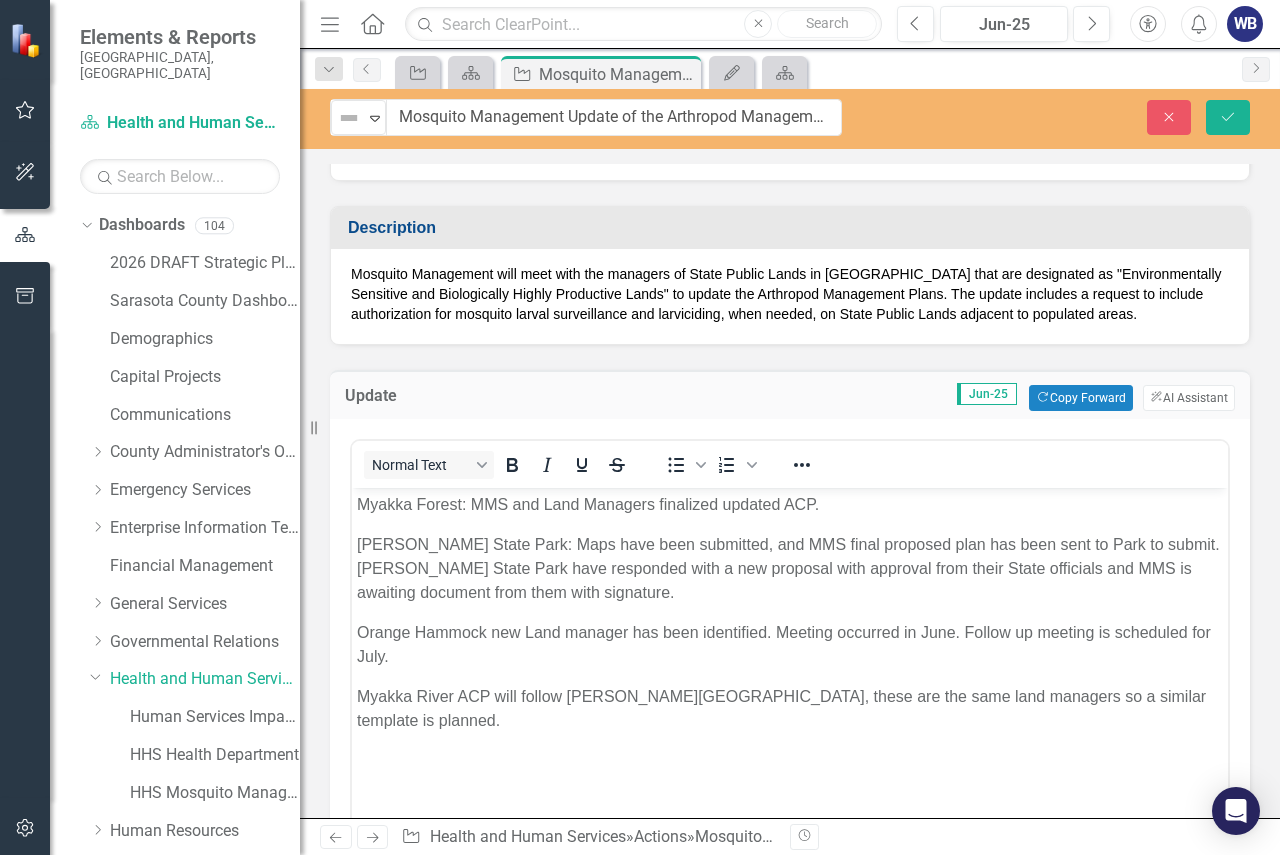 click at bounding box center (349, 118) 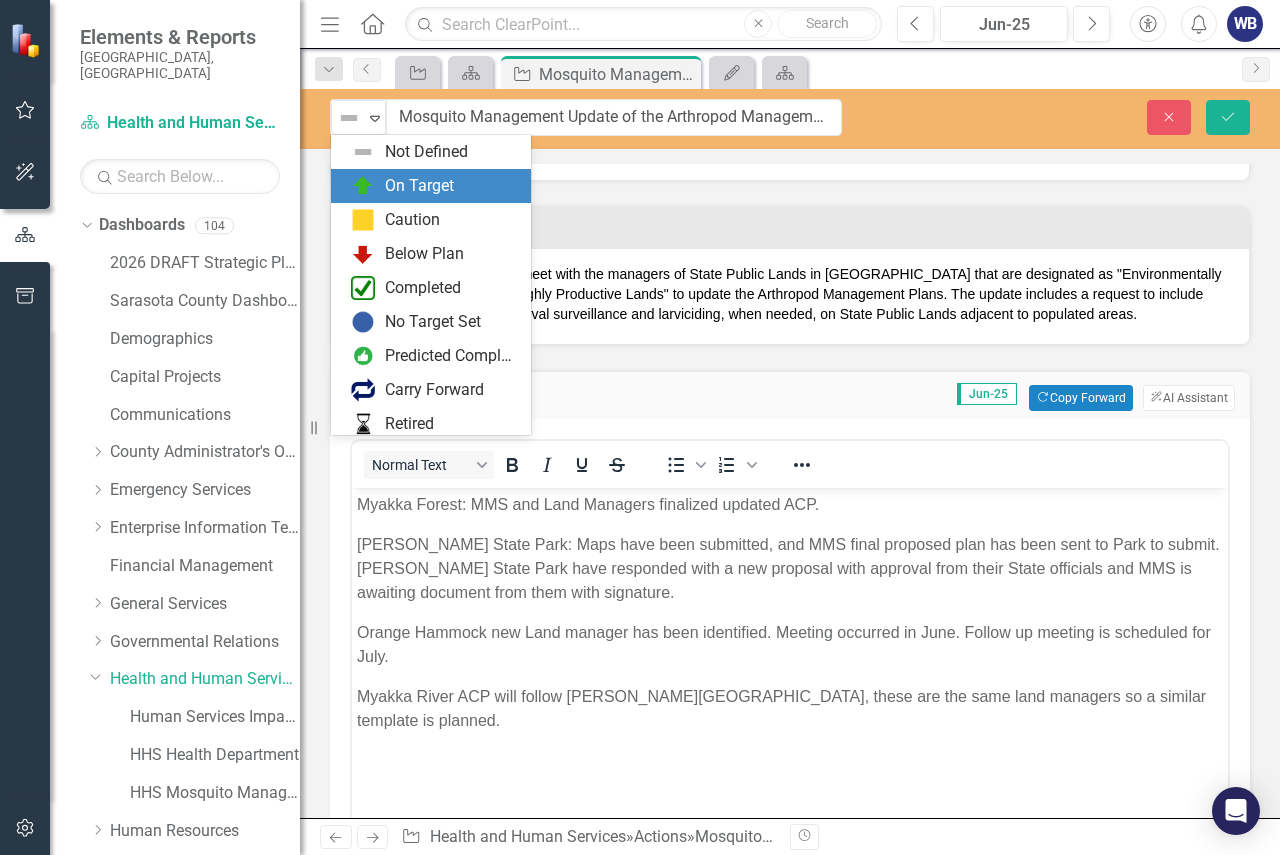 click on "On Target" at bounding box center [419, 186] 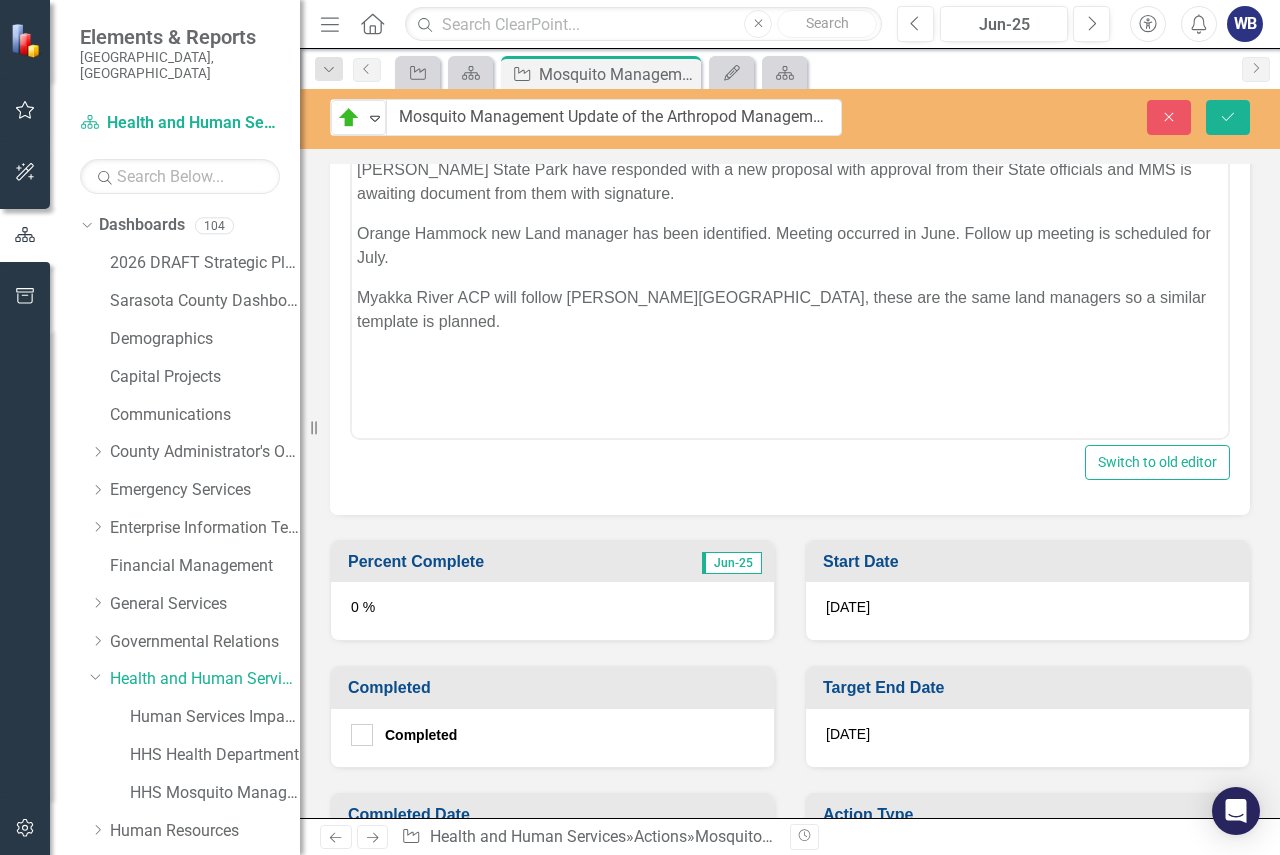 scroll, scrollTop: 900, scrollLeft: 0, axis: vertical 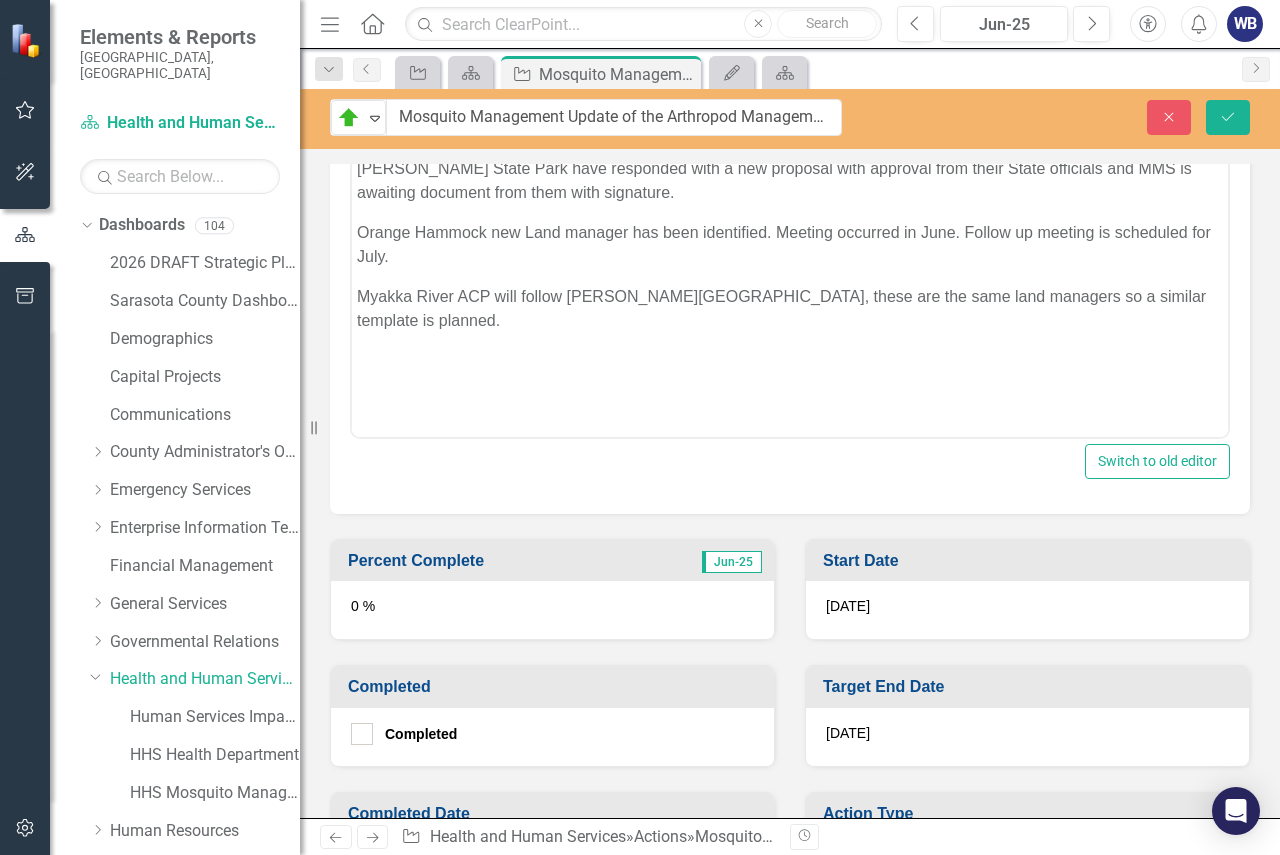 click on "0 %" at bounding box center [552, 610] 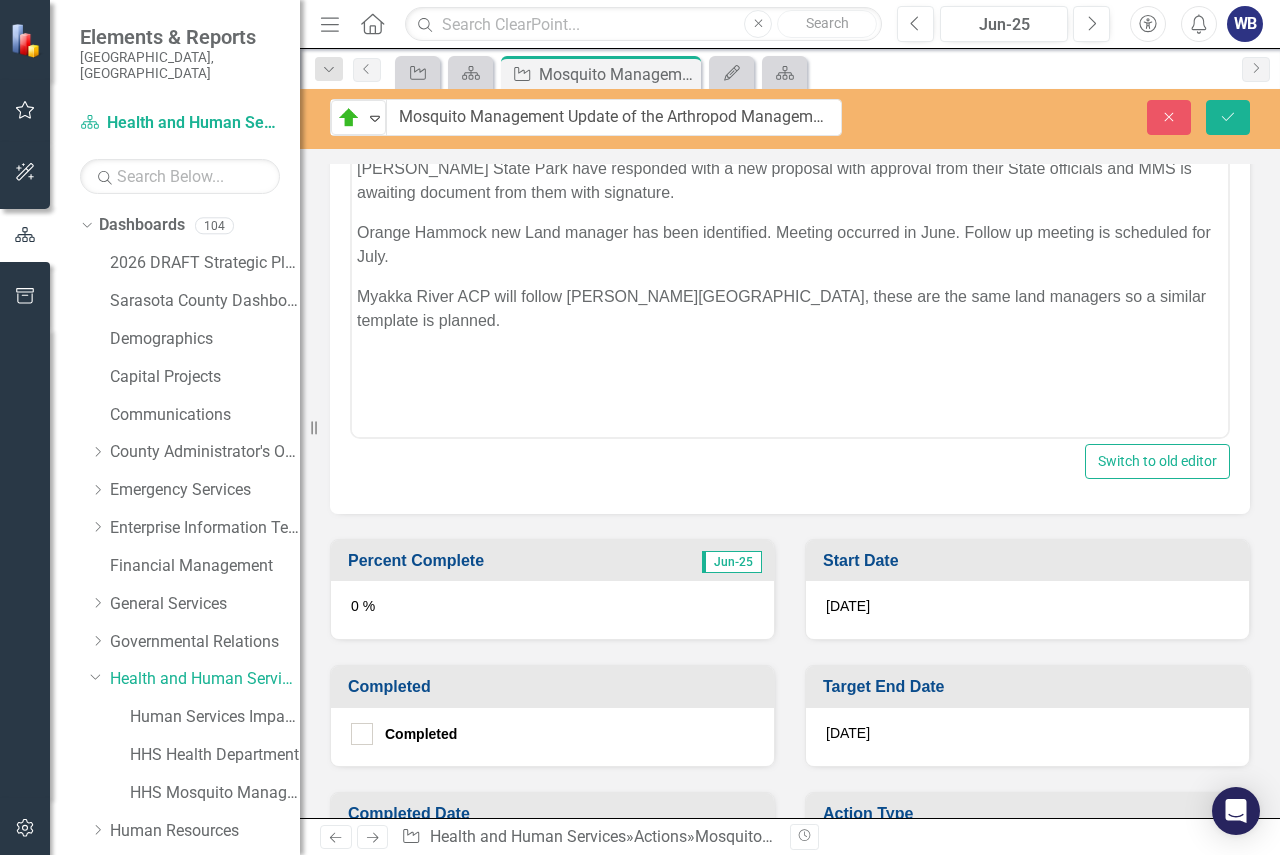 click on "0 %" at bounding box center (552, 610) 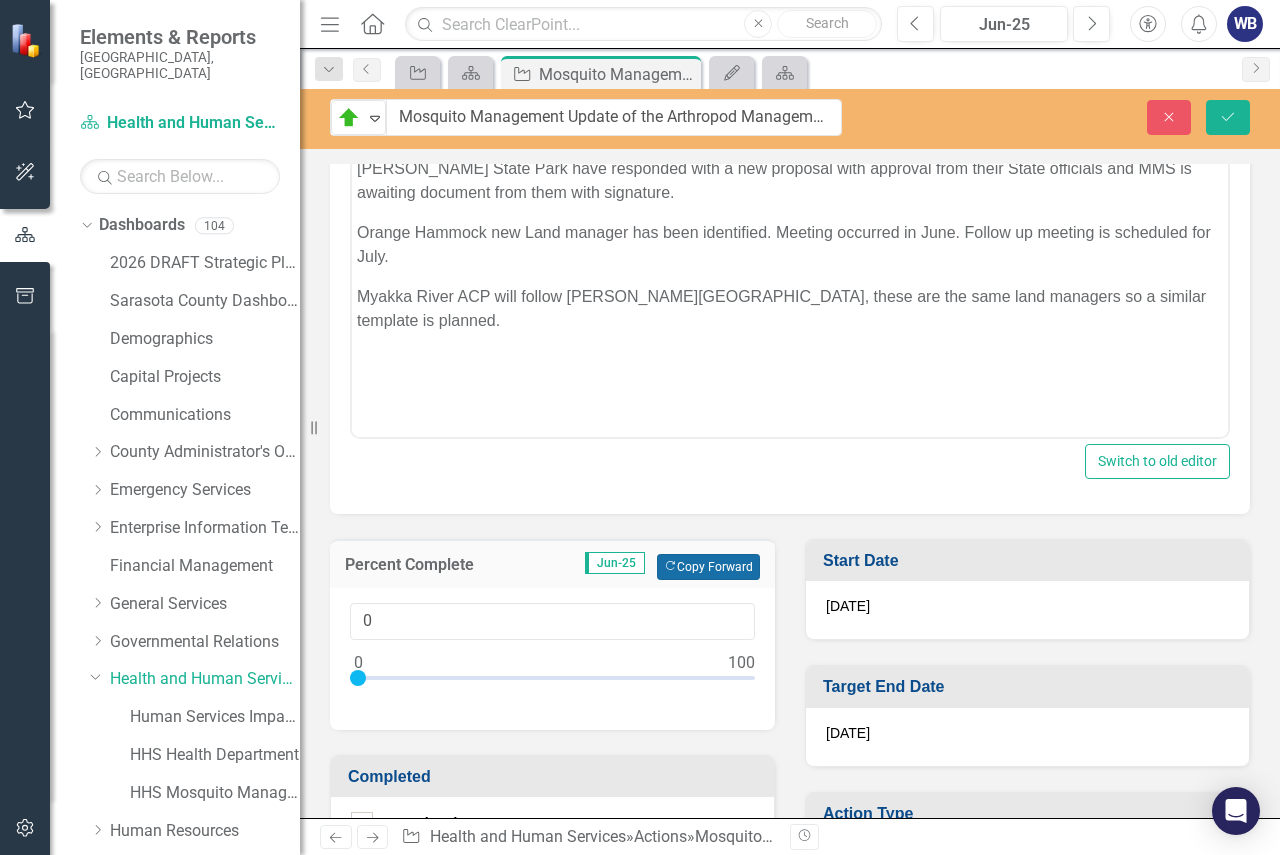 click on "Copy Forward  Copy Forward" at bounding box center (708, 567) 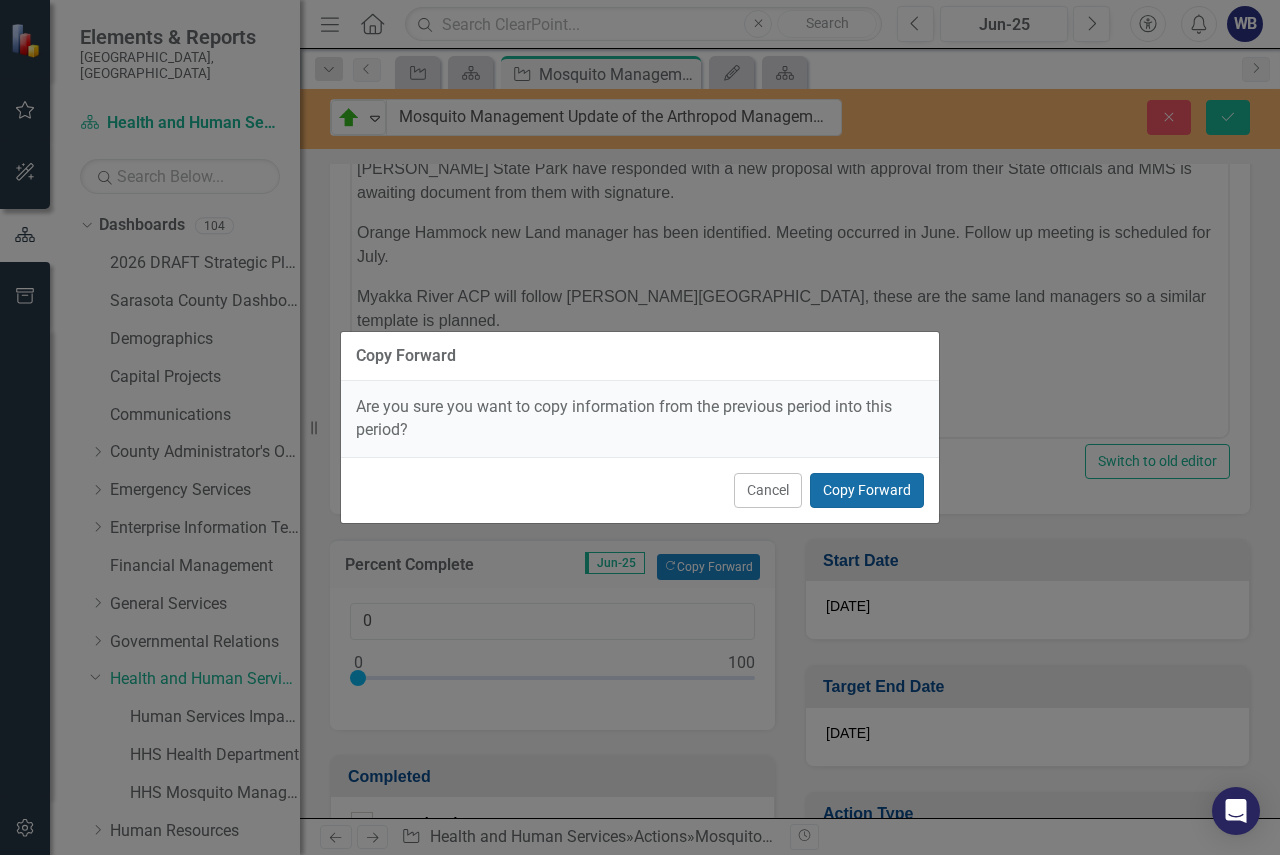 click on "Copy Forward" at bounding box center [867, 490] 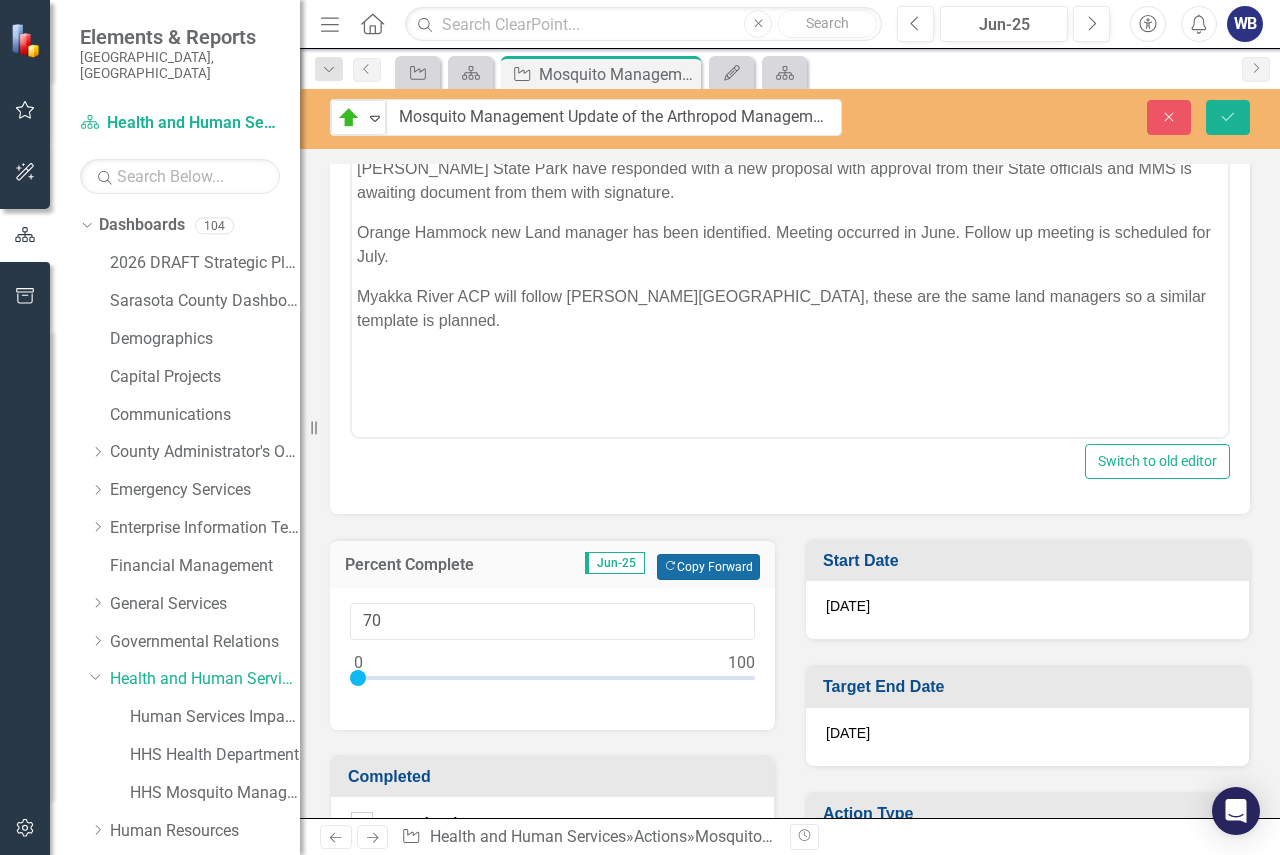 click on "Resize" at bounding box center [308, 427] 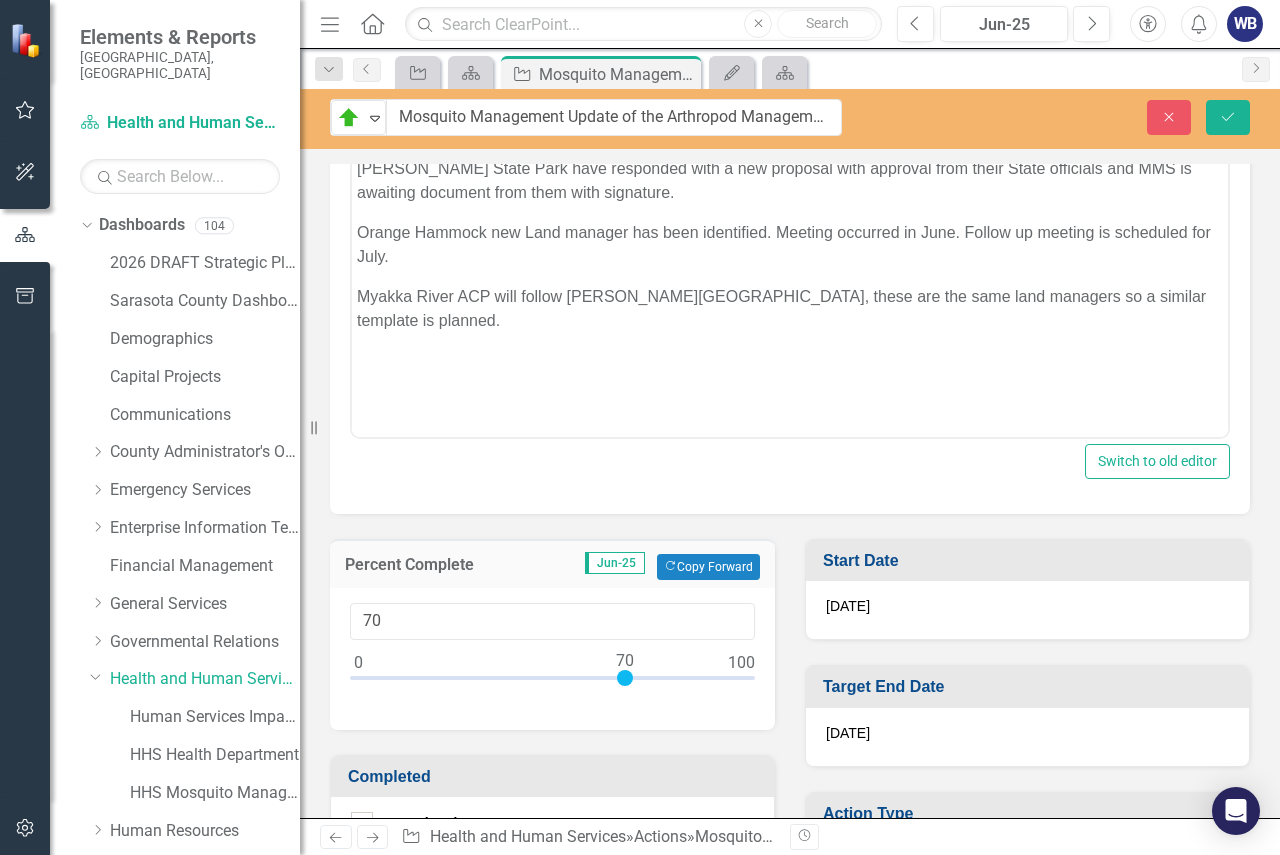 drag, startPoint x: 371, startPoint y: 680, endPoint x: 627, endPoint y: 697, distance: 256.56384 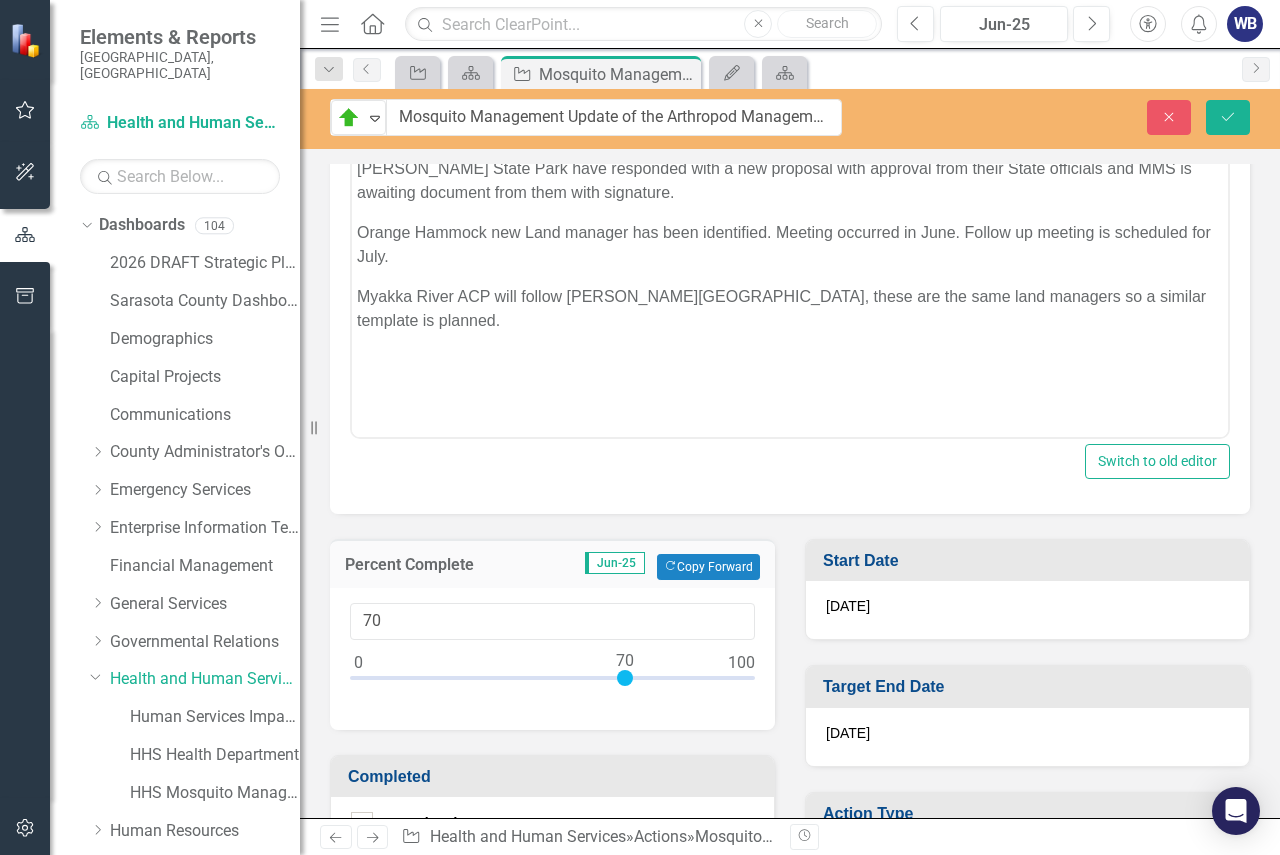 click on "70" at bounding box center (552, 659) 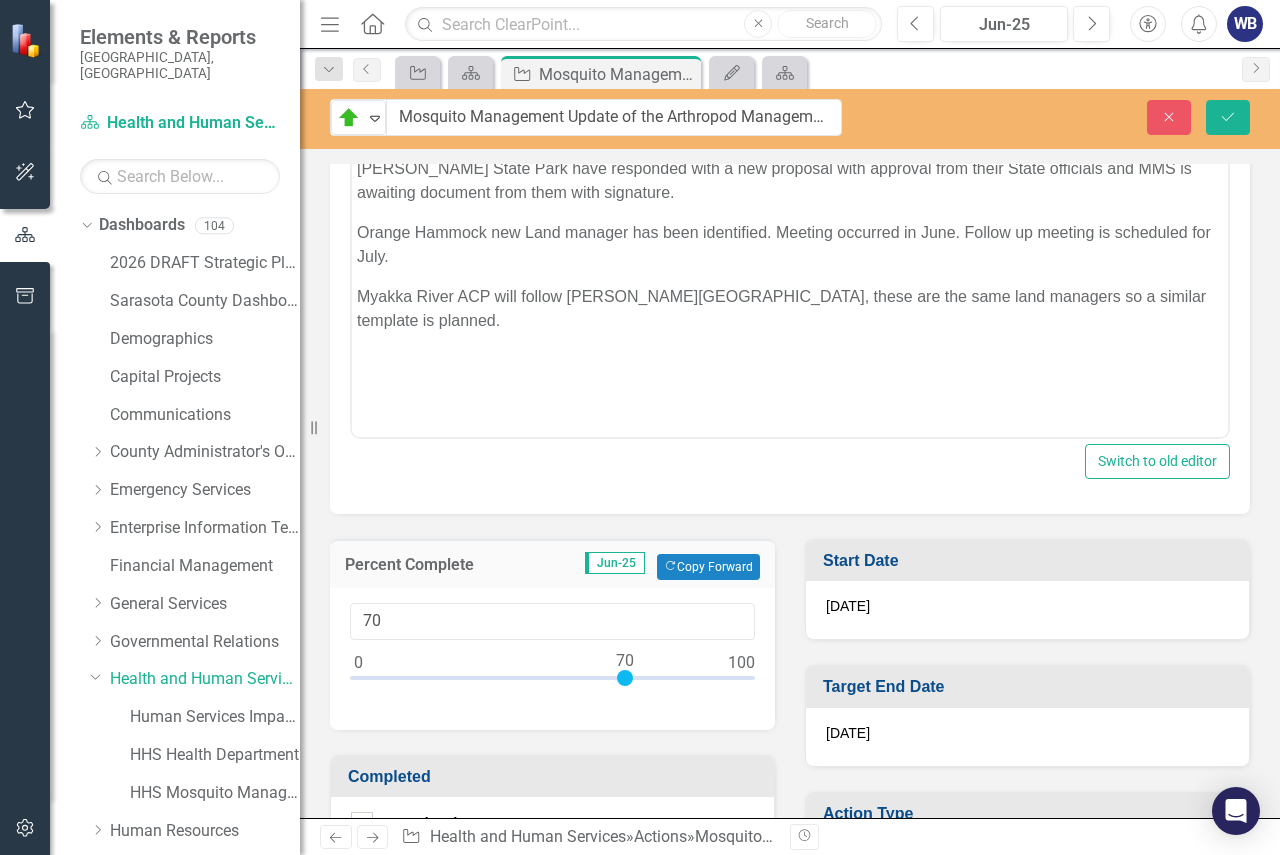 click on "Percent Complete Jun-25 Copy Forward  Copy Forward  70" at bounding box center [552, 622] 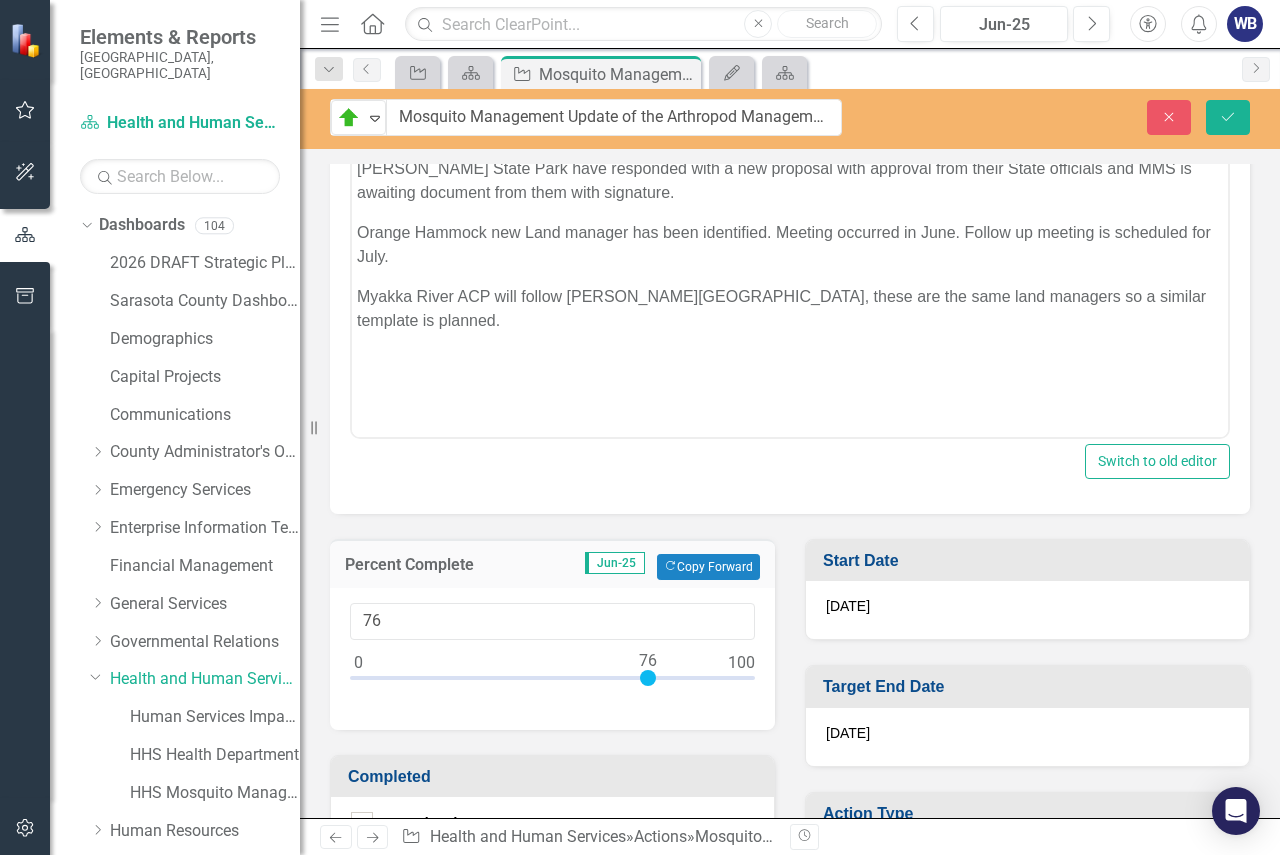 type on "75" 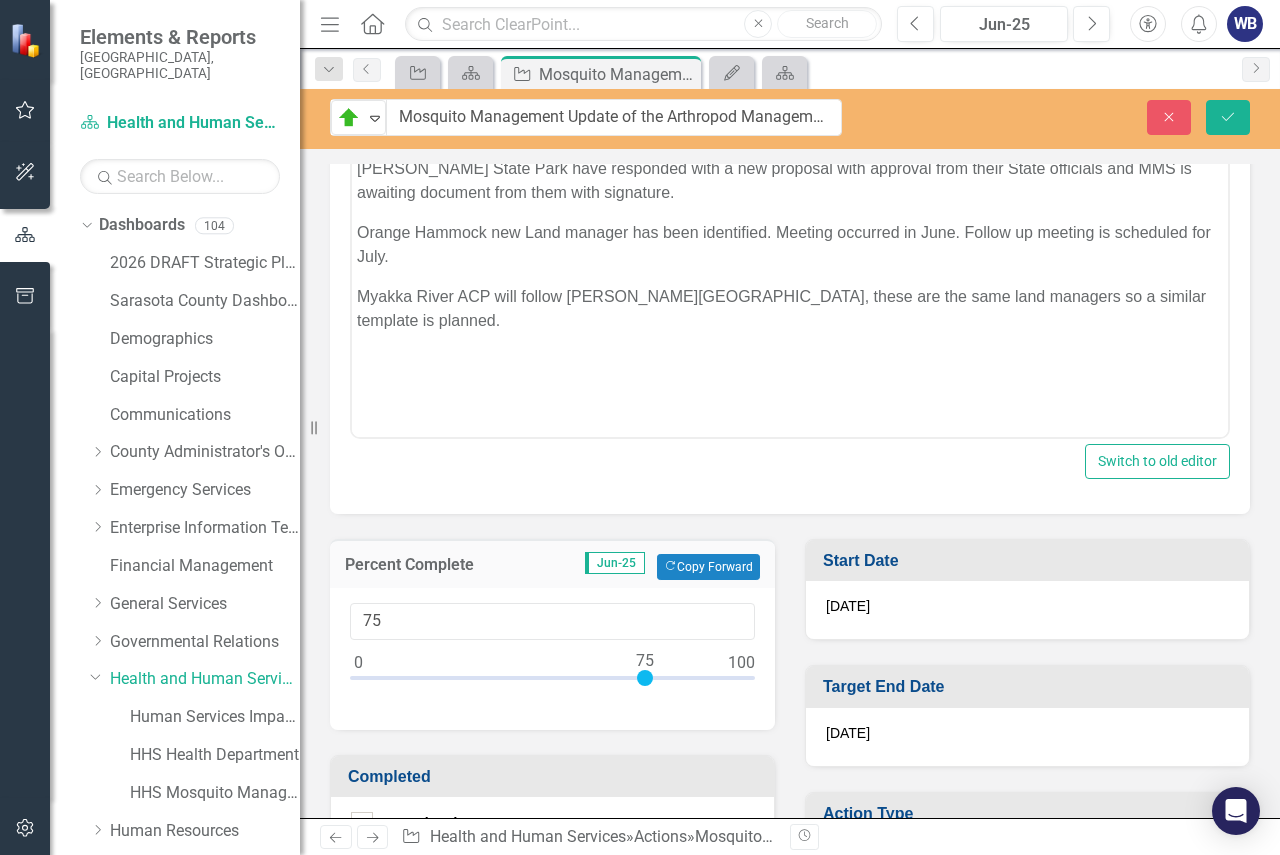 drag, startPoint x: 625, startPoint y: 678, endPoint x: 645, endPoint y: 683, distance: 20.615528 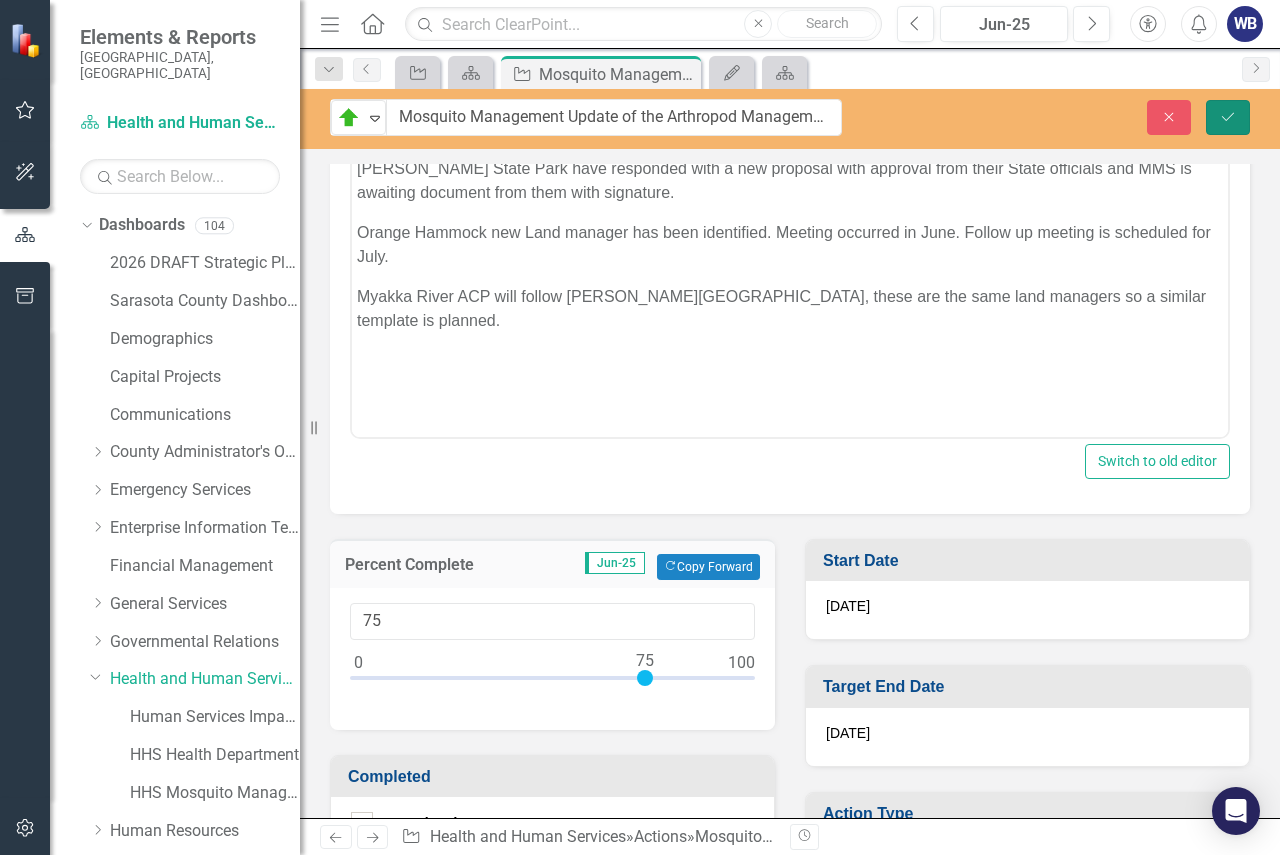 click on "Save" 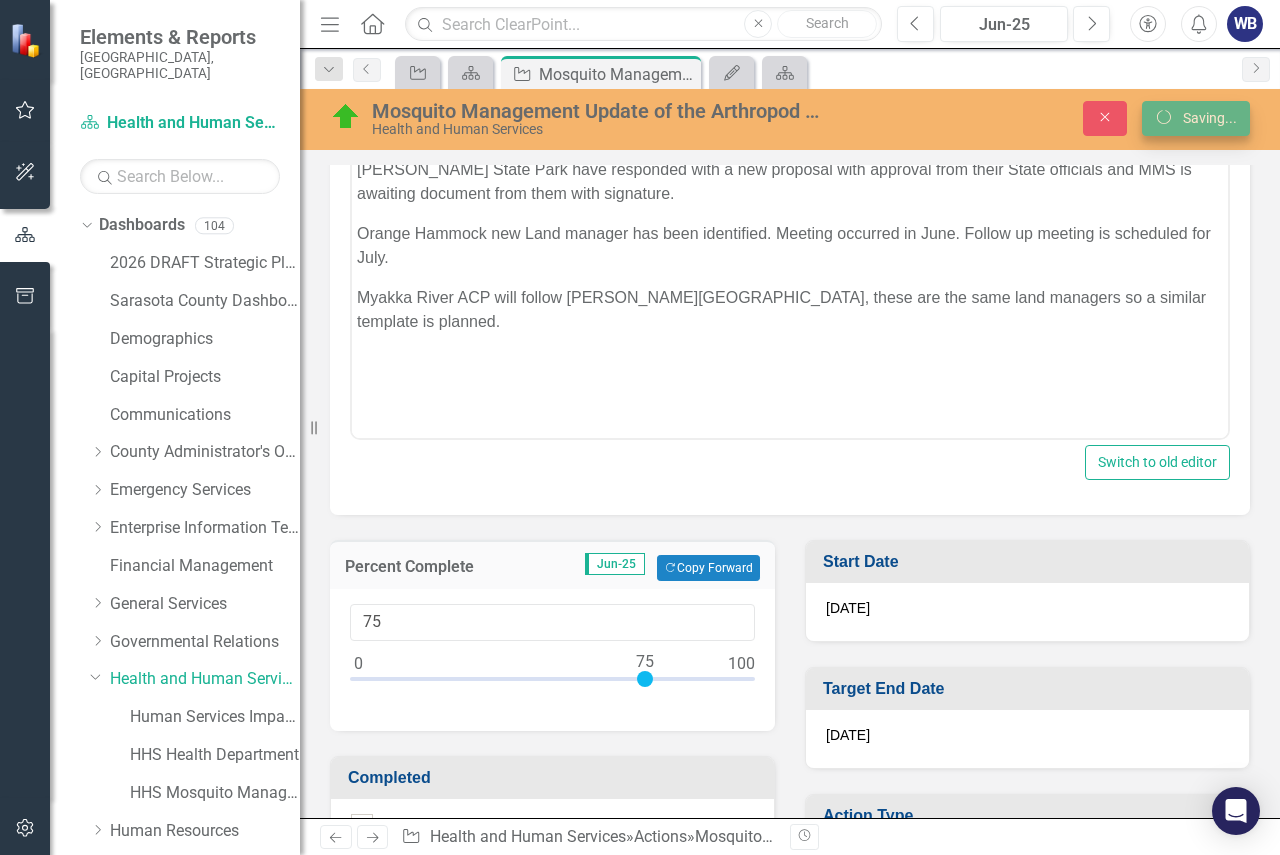 scroll, scrollTop: 894, scrollLeft: 0, axis: vertical 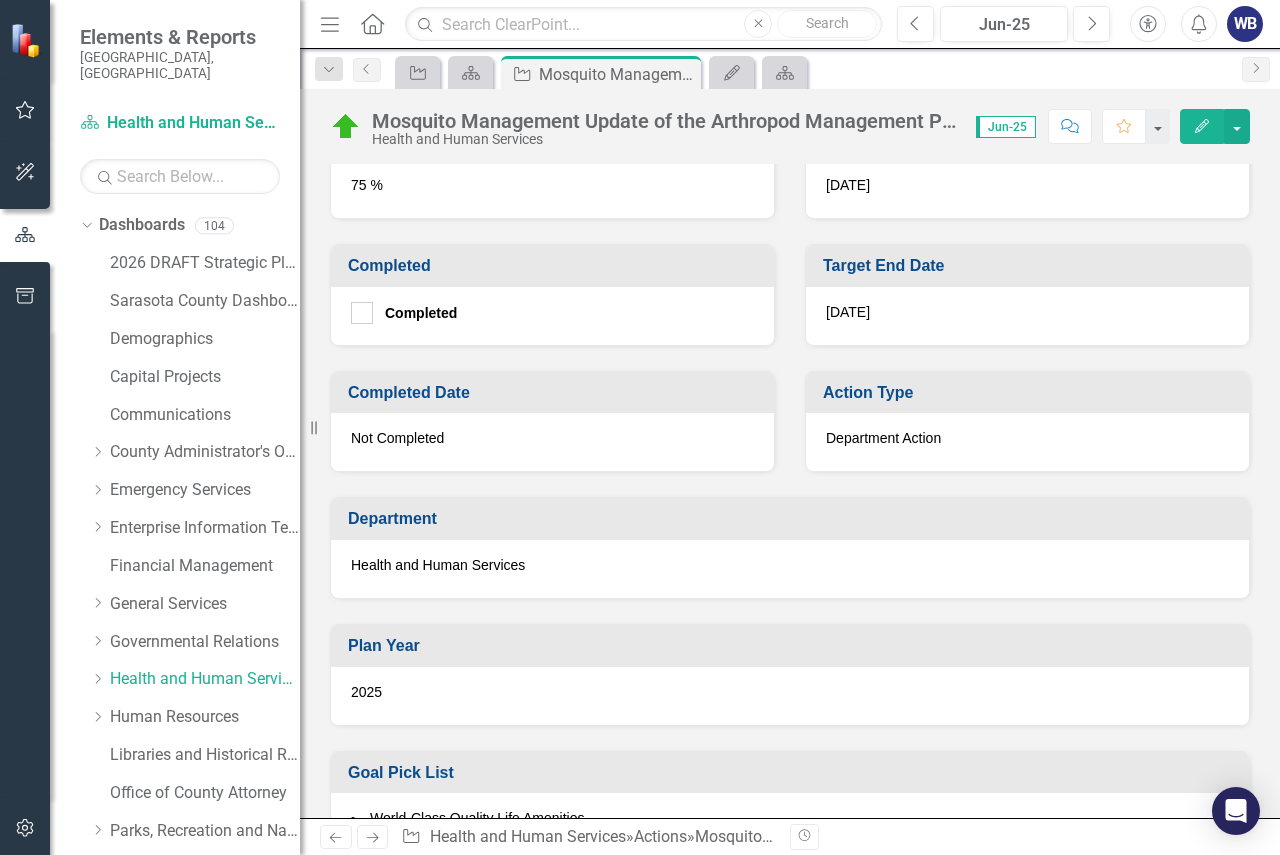 click on "Next" 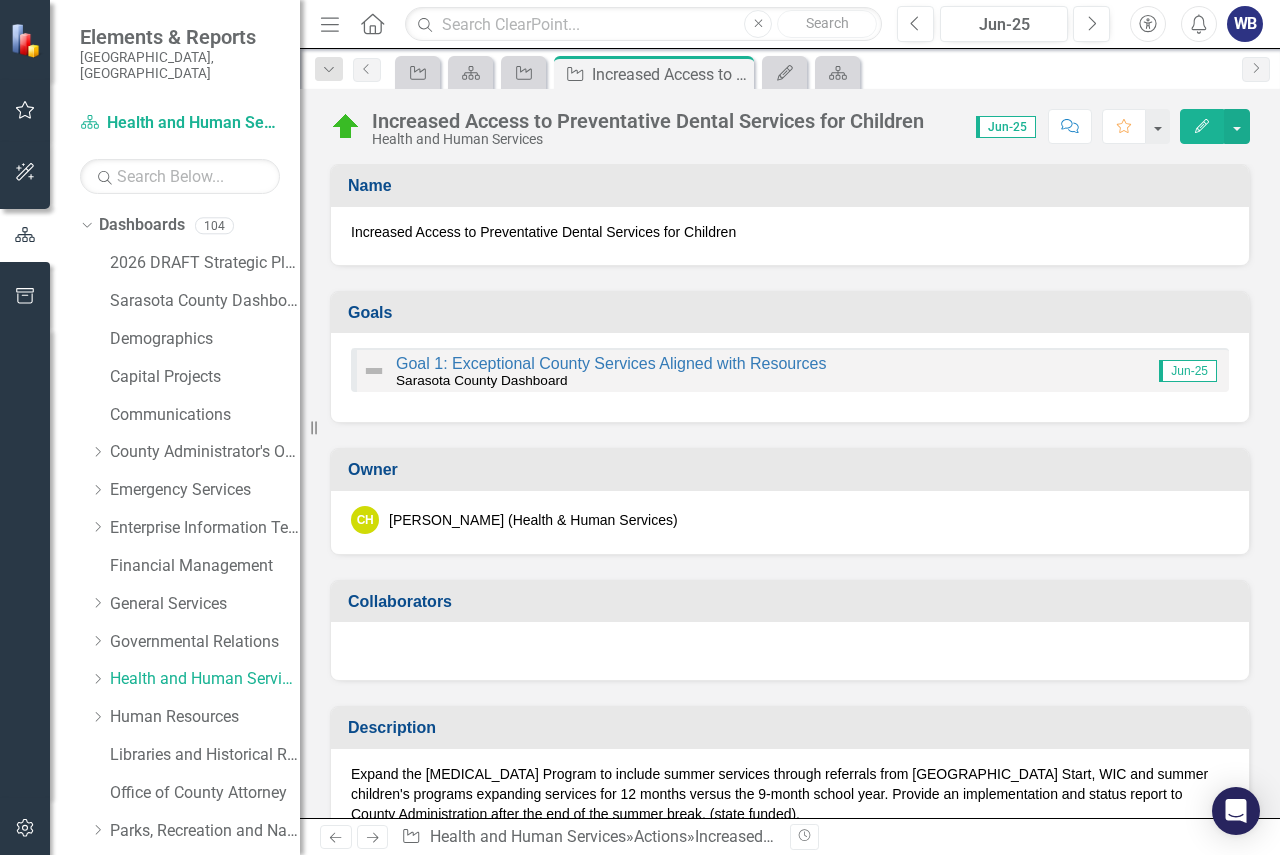 click 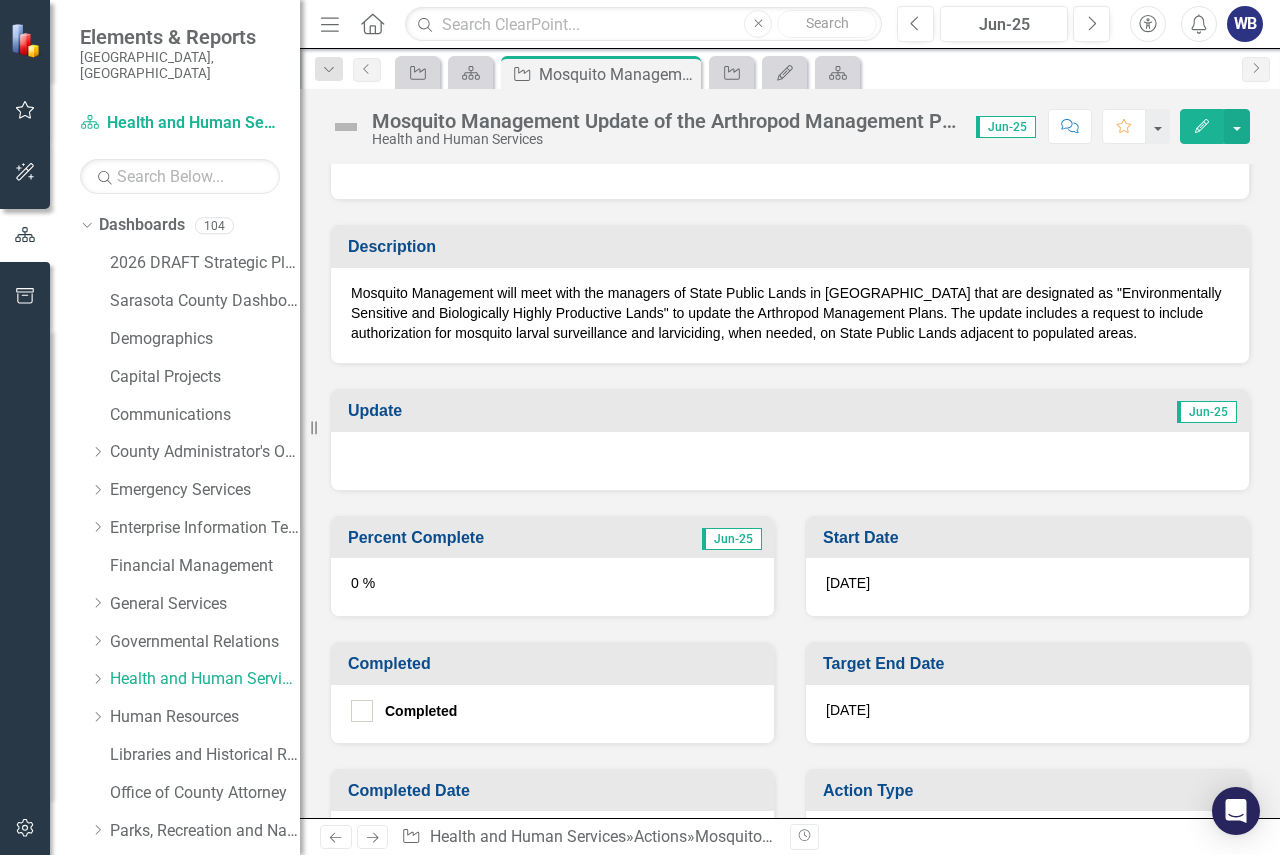 scroll, scrollTop: 400, scrollLeft: 0, axis: vertical 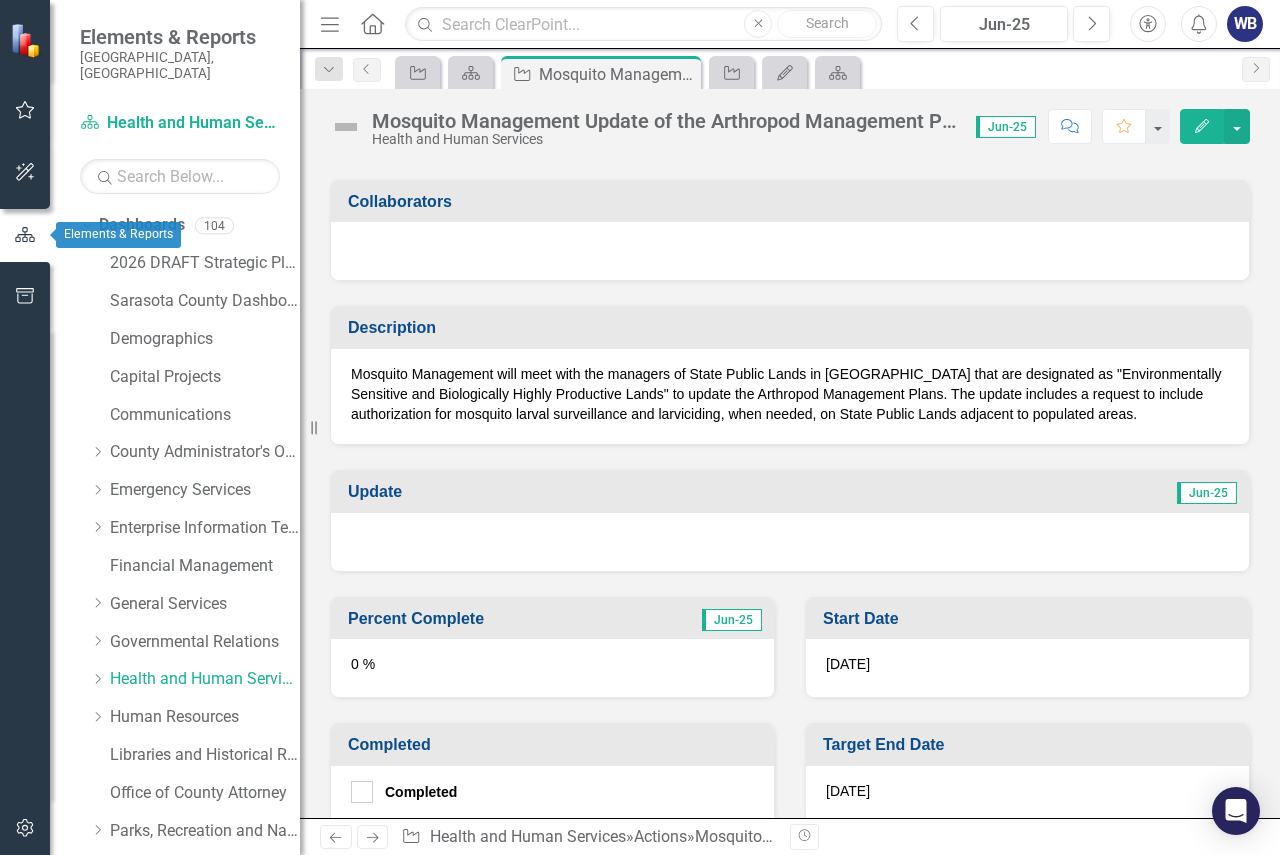 click 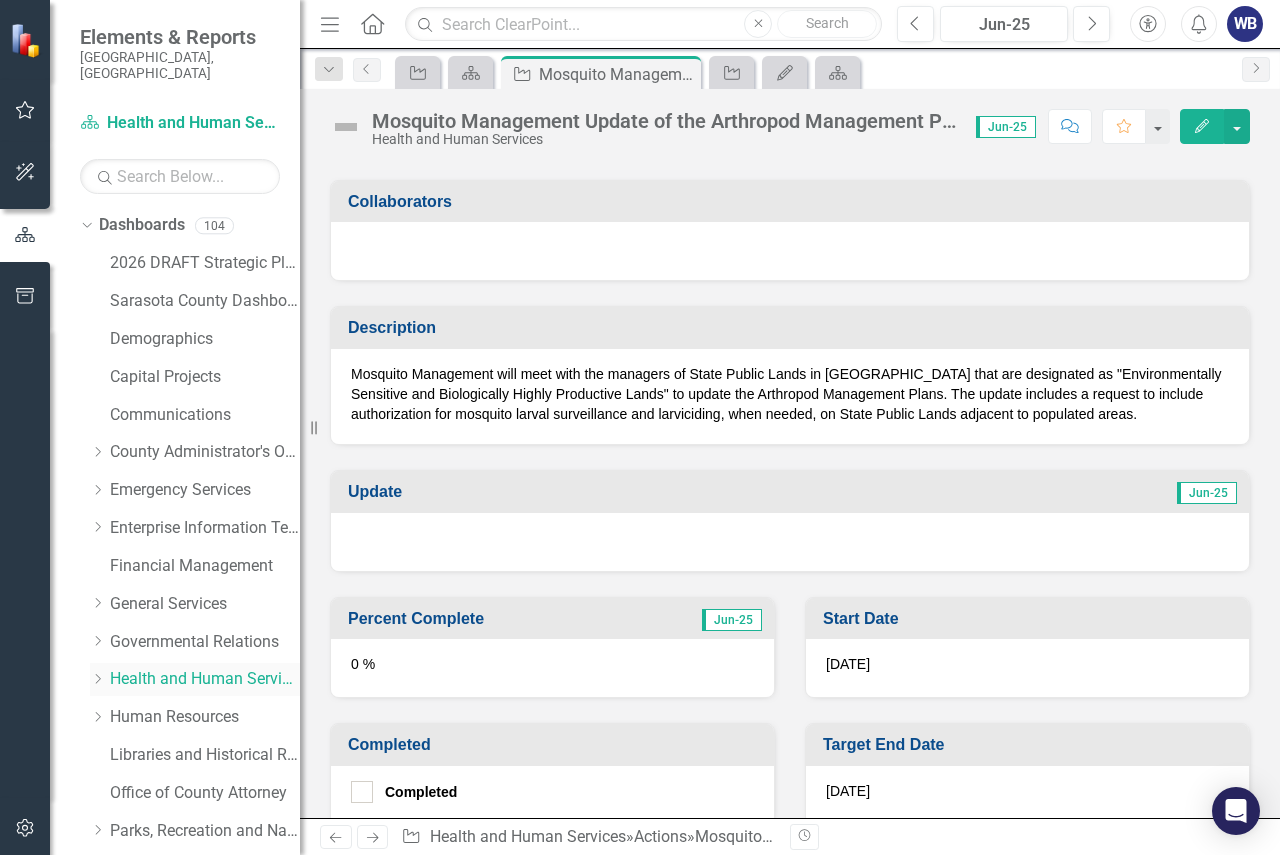 click on "Health and Human Services" at bounding box center (205, 679) 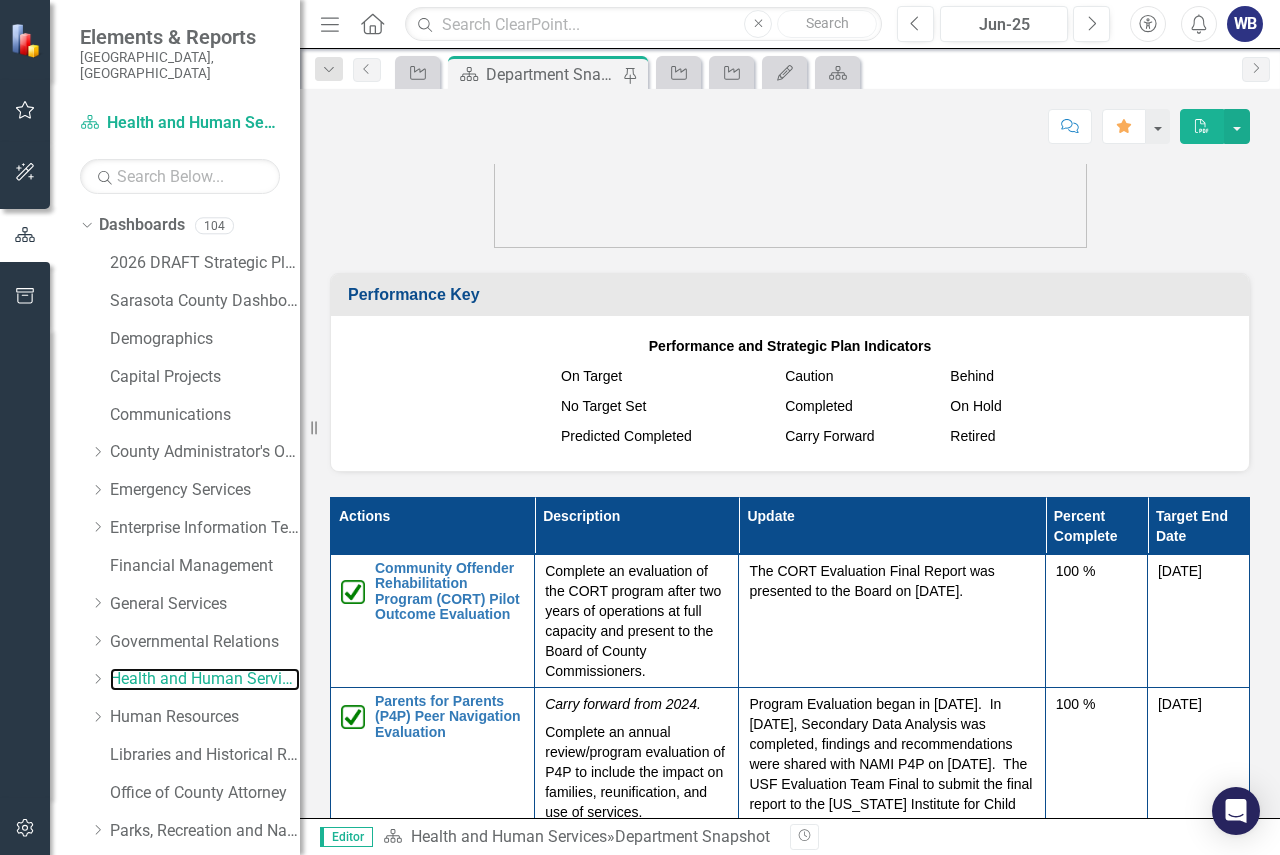 scroll, scrollTop: 2600, scrollLeft: 0, axis: vertical 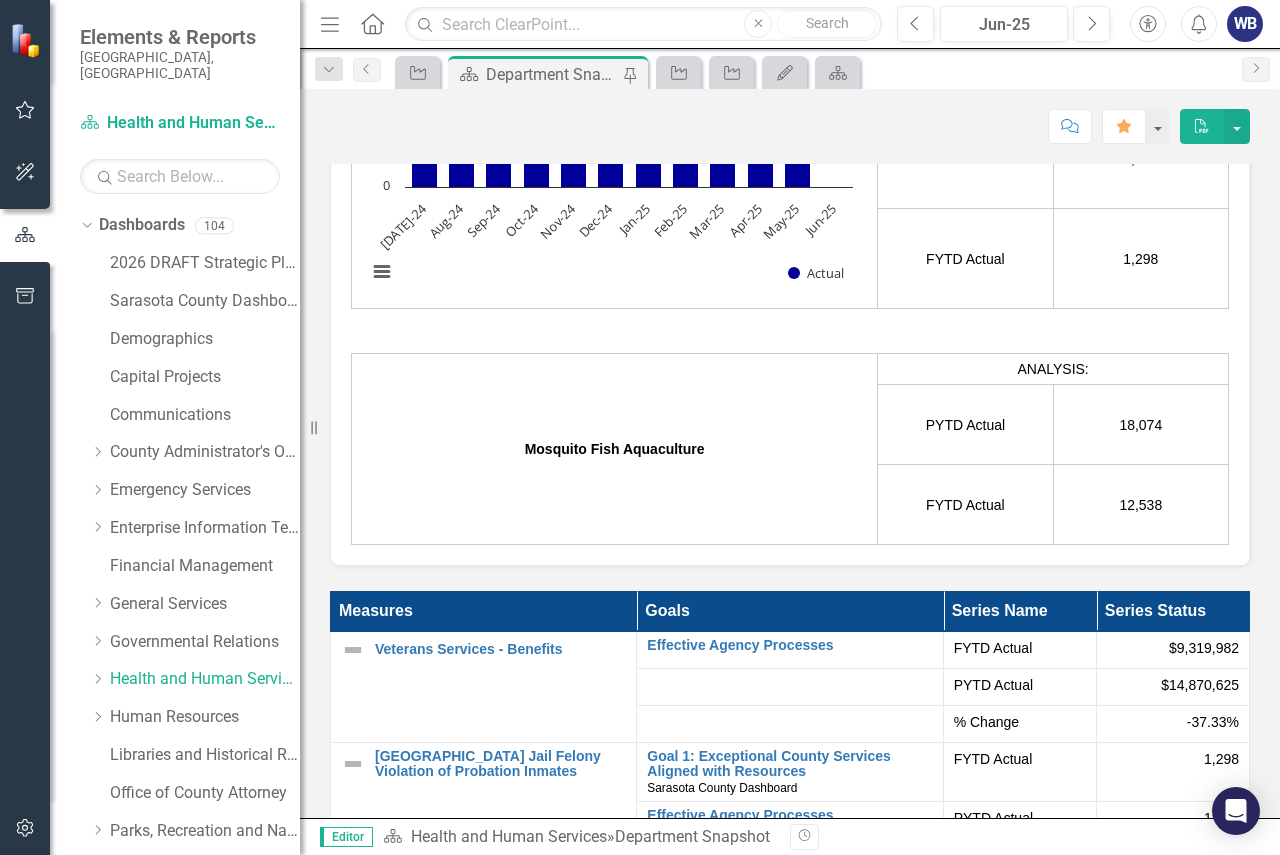 click on "Mosquito Fish Aquaculture" at bounding box center [615, 449] 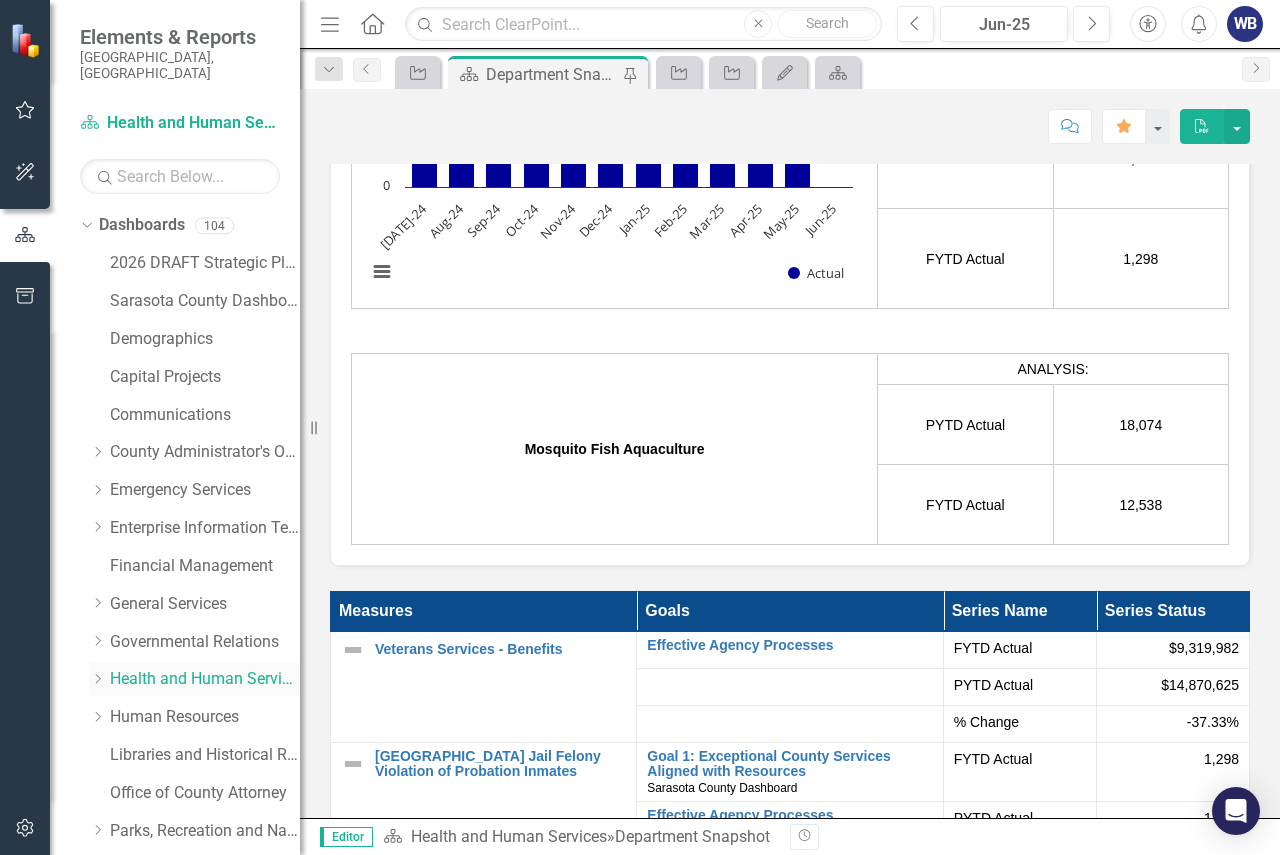 click on "Dropdown" 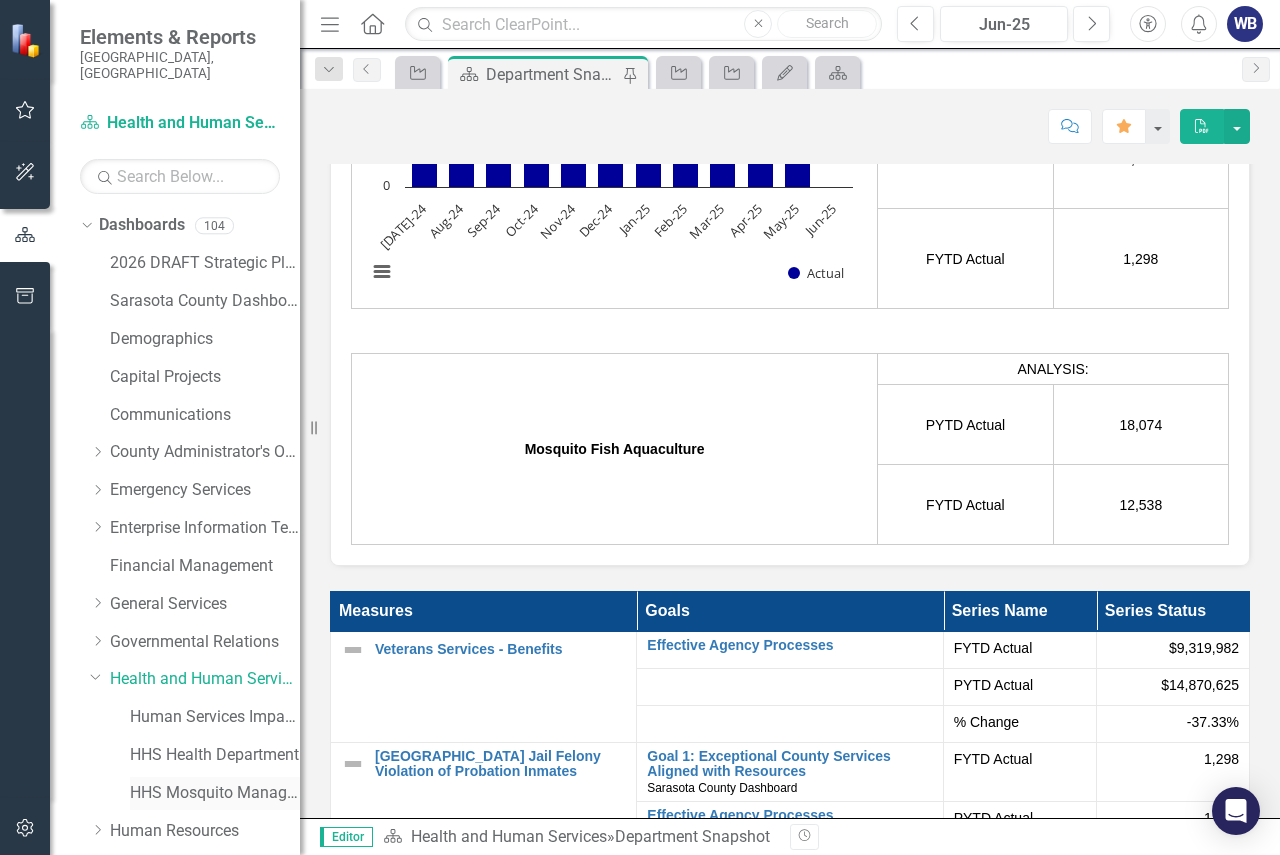 click on "HHS Mosquito Management" at bounding box center [215, 793] 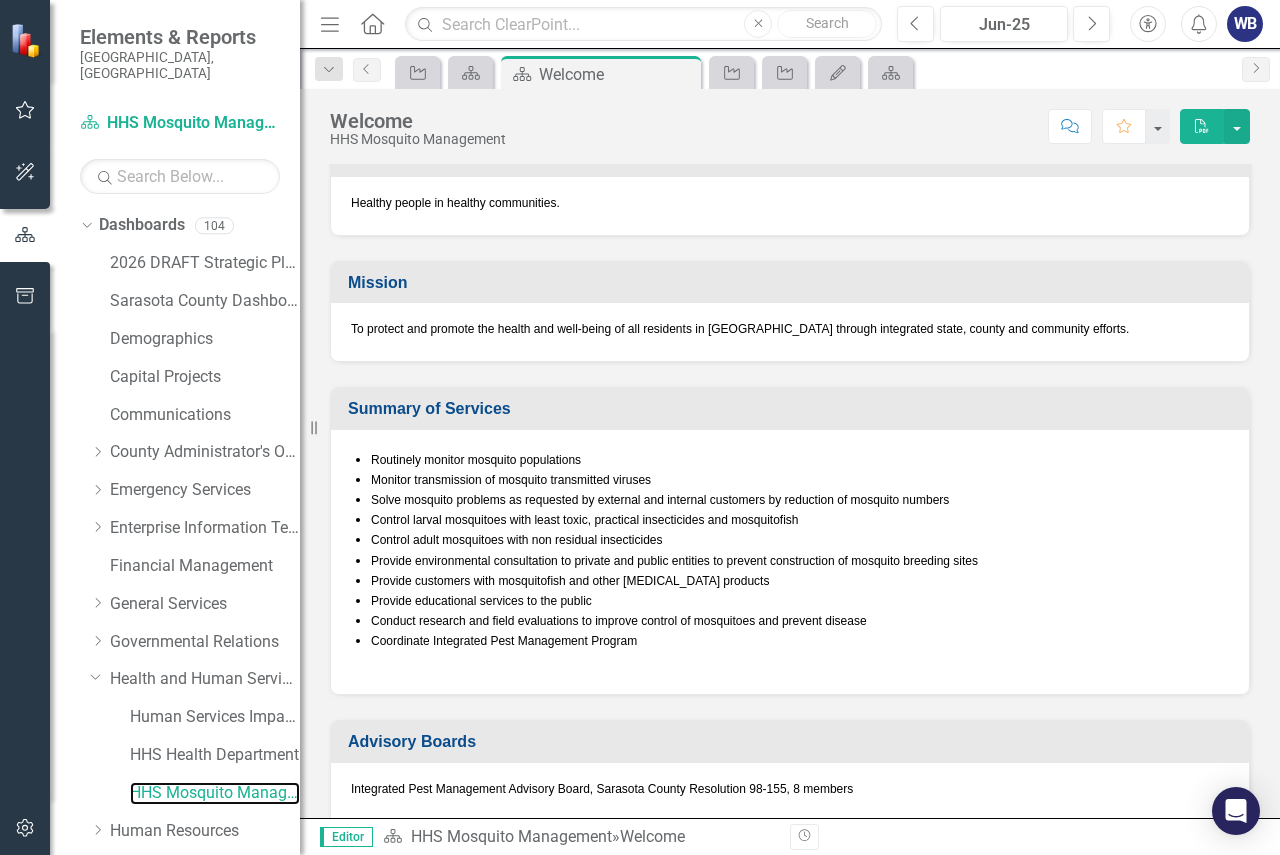scroll, scrollTop: 161, scrollLeft: 0, axis: vertical 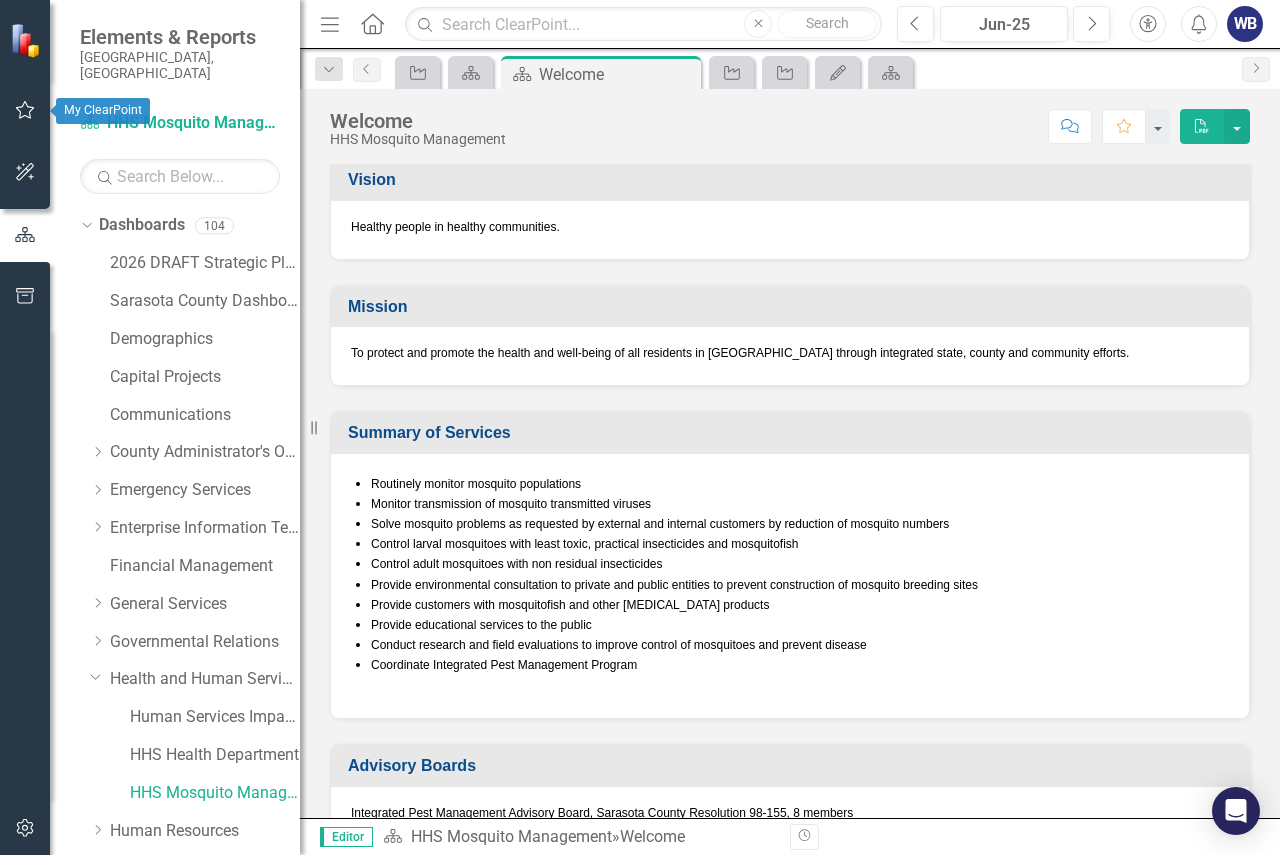 click 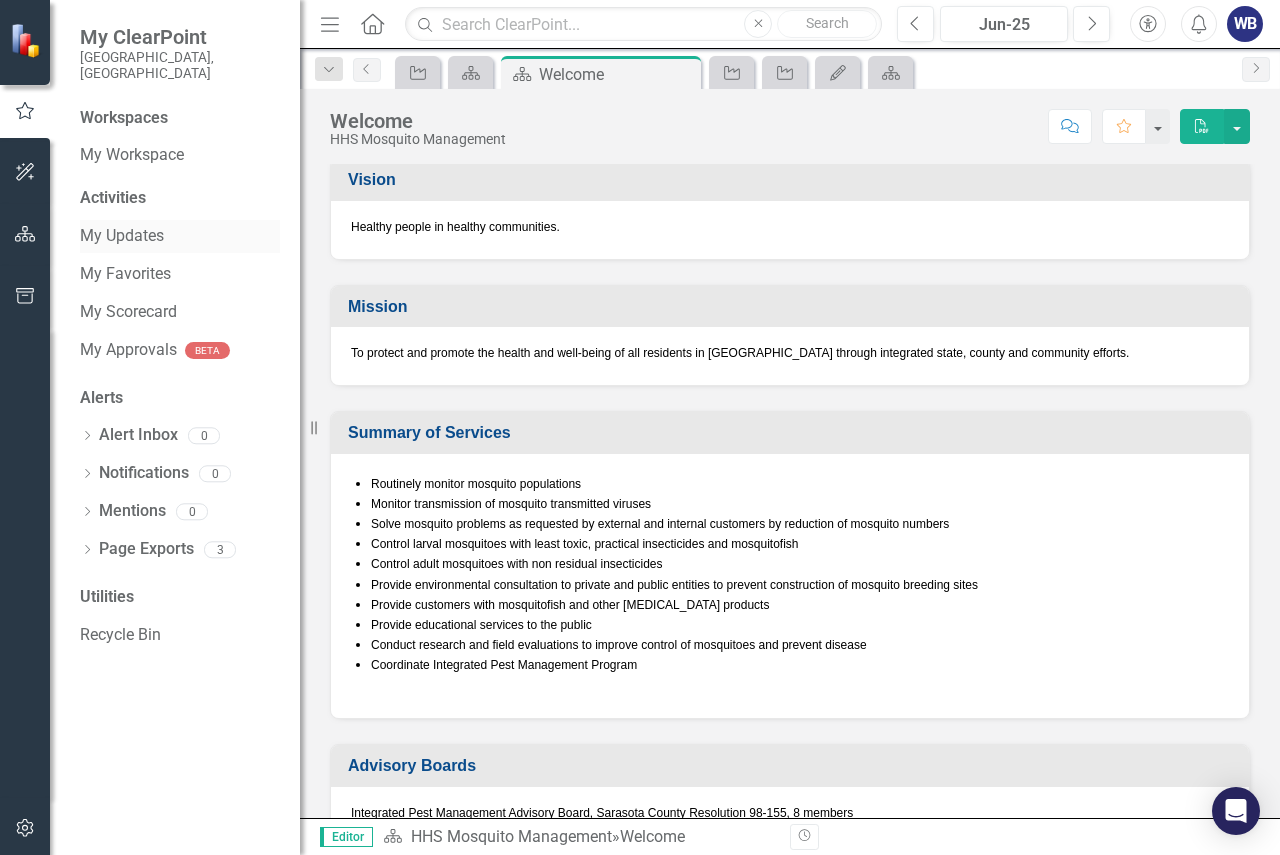 click on "My Updates" at bounding box center [180, 236] 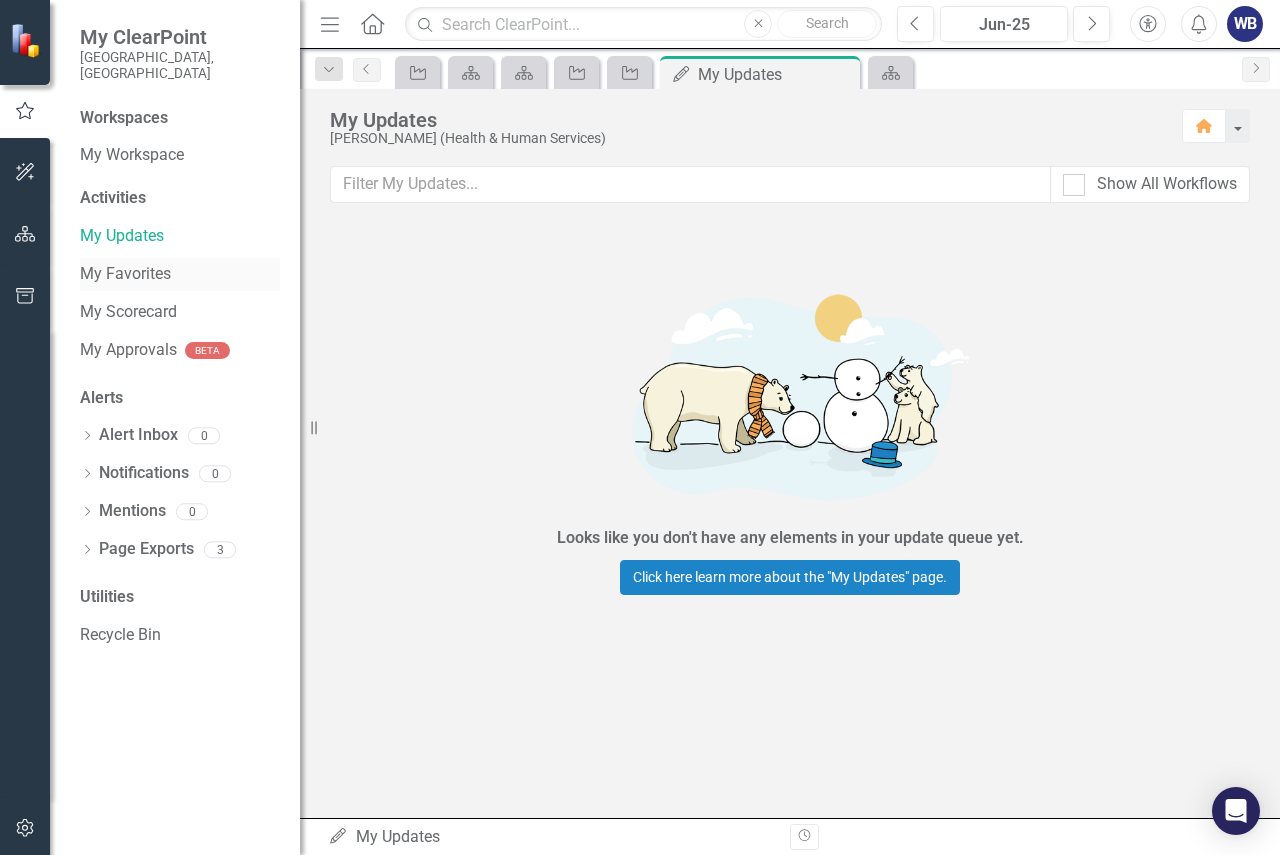 click on "My Favorites" at bounding box center (180, 274) 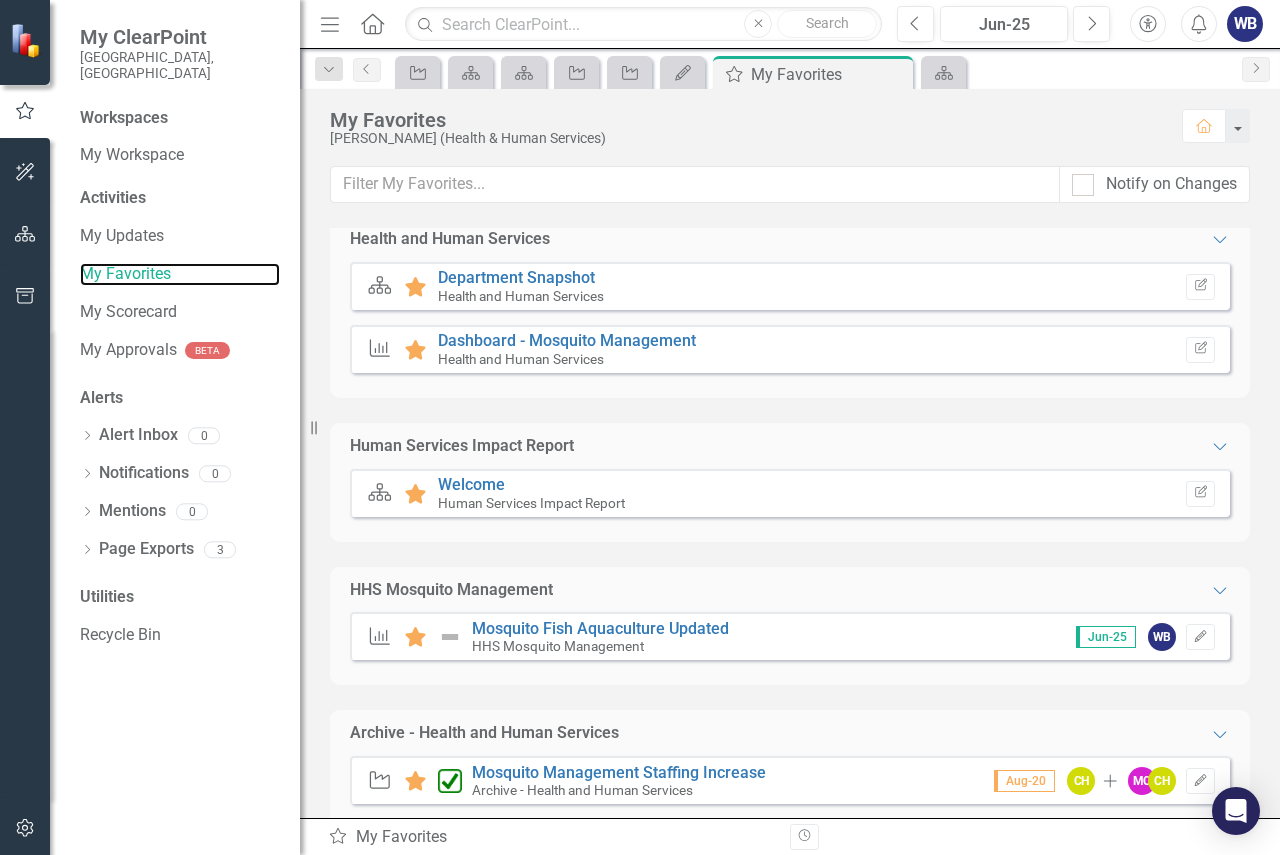 scroll, scrollTop: 399, scrollLeft: 0, axis: vertical 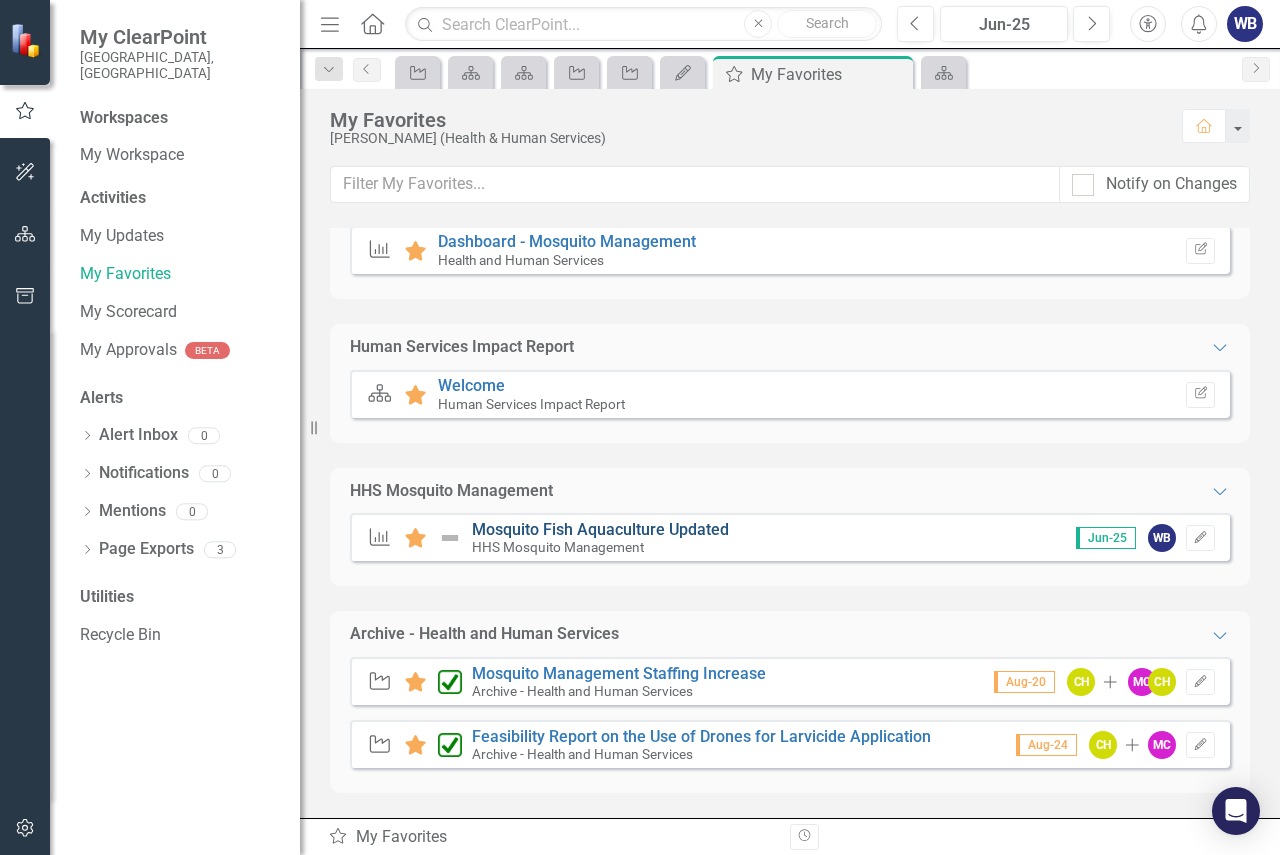 click on "Mosquito Fish Aquaculture Updated" at bounding box center [600, 529] 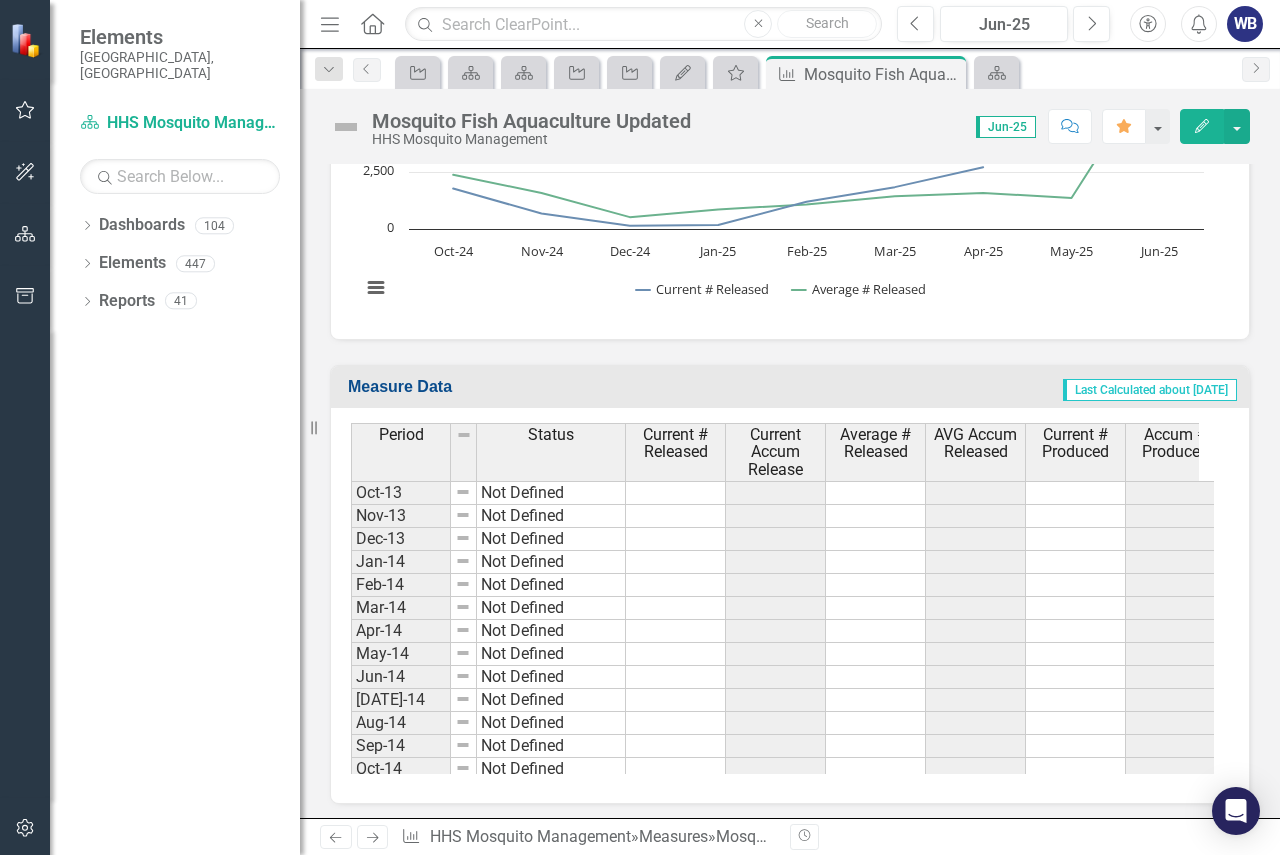 scroll, scrollTop: 732, scrollLeft: 0, axis: vertical 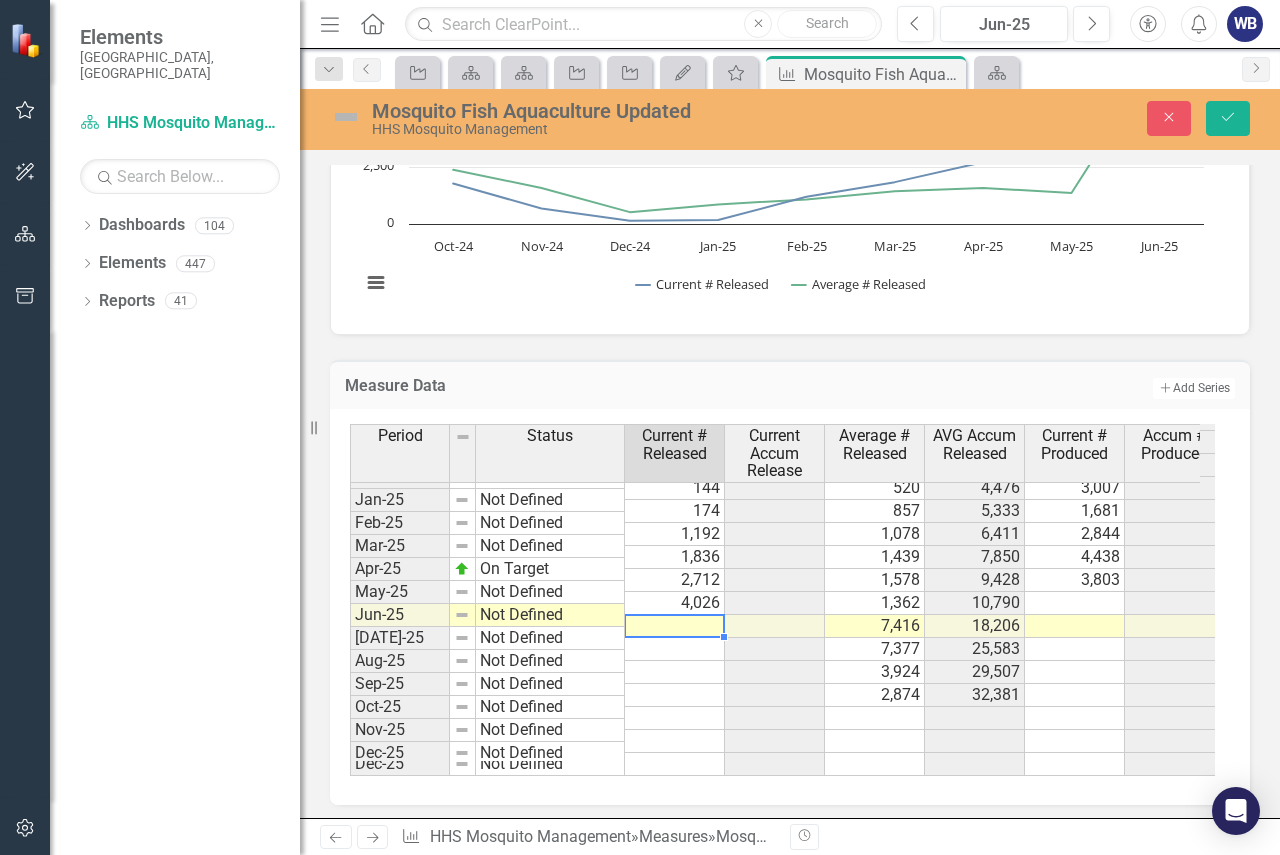 click at bounding box center (675, 626) 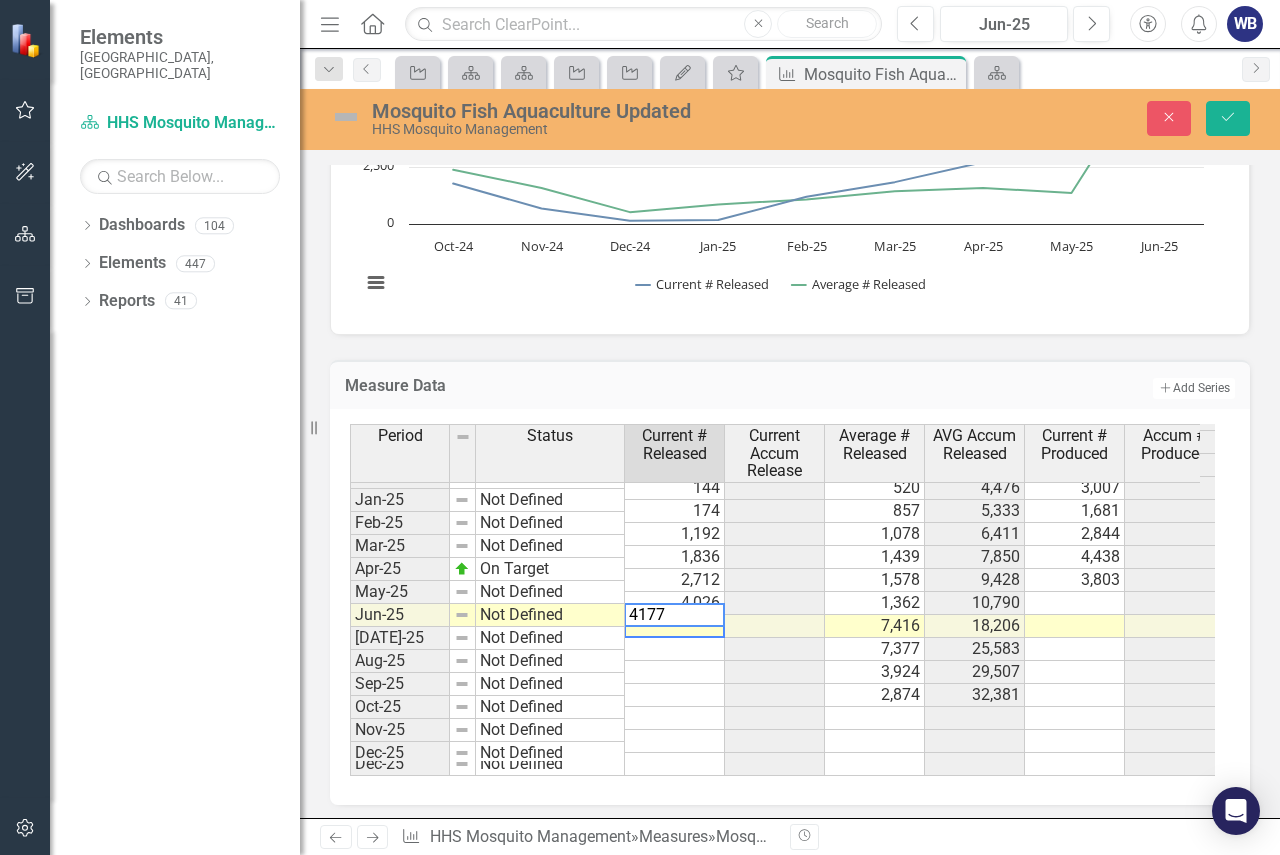 click on "Period Status Current # Released Current Accum Release Average # Released AVG Accum Released Current # Produced Accum # Produced Monthly AVG Produced Accum Produced AVG Dec-23 Not Defined 264 1,530 5,288 Jan-24 Not Defined 924 807 6,095 Feb-24 Not Defined 1,992 953 7,048 Mar-24 Not Defined 1,124 1,100 8,148 Apr-24 Not Defined 324 1,163 9,311 May-24 Caution 456 2,351 11,662 Jun-24 On Target 17,131 6,826 18,488 5,460 $ 8,279.00 $ 8,279.00 Jul-24 Not Defined 3,448 6,601 25,089 8,546 $ 8,279.00 Aug-24 Not Defined 1,958 5,099 30,188 12,099 $ 8,279.00 Sep-24 On Target 2,896 3,948 34,136 16,422 $ 8,279.00 Oct-24 Not Defined 1,774 2,376 2,376 9,088 Nov-24 Not Defined 680 1,580 3,956 3,941 Dec-24 Not Defined 144 520 4,476 3,007 Jan-25 Not Defined 174 857 5,333 1,681 Feb-25 Not Defined 1,192 1,078 6,411 2,844 Mar-25 Not Defined 1,836 1,439 7,850 4,438 Apr-25 On Target 2,712 1,578 9,428 3,803 May-25 Not Defined 4,026 1,362 10,790 Jun-25 Not Defined 7,416 18,206 Jul-25 Not Defined 7,377 25,583 Aug-25 Not Defined 3,924" at bounding box center [350, 458] 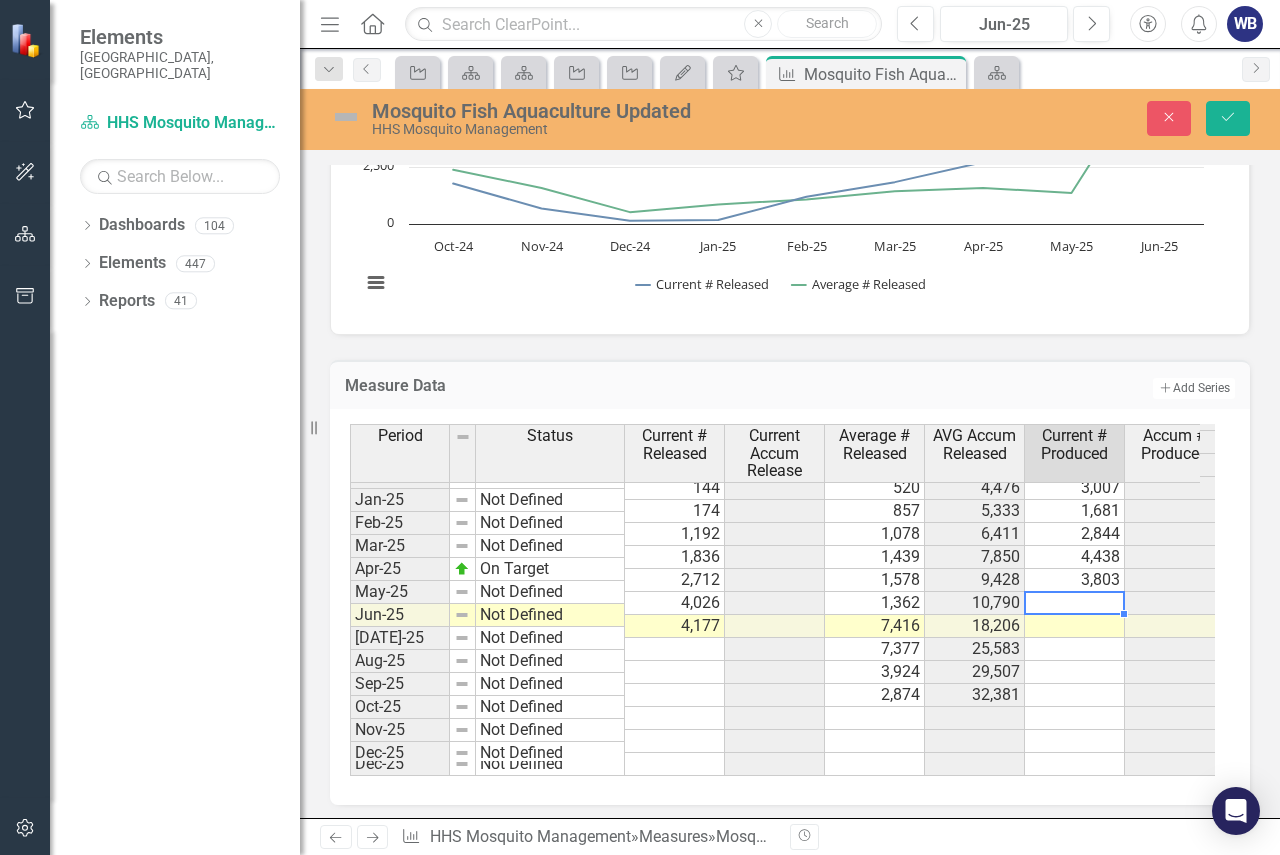 click at bounding box center (1075, 603) 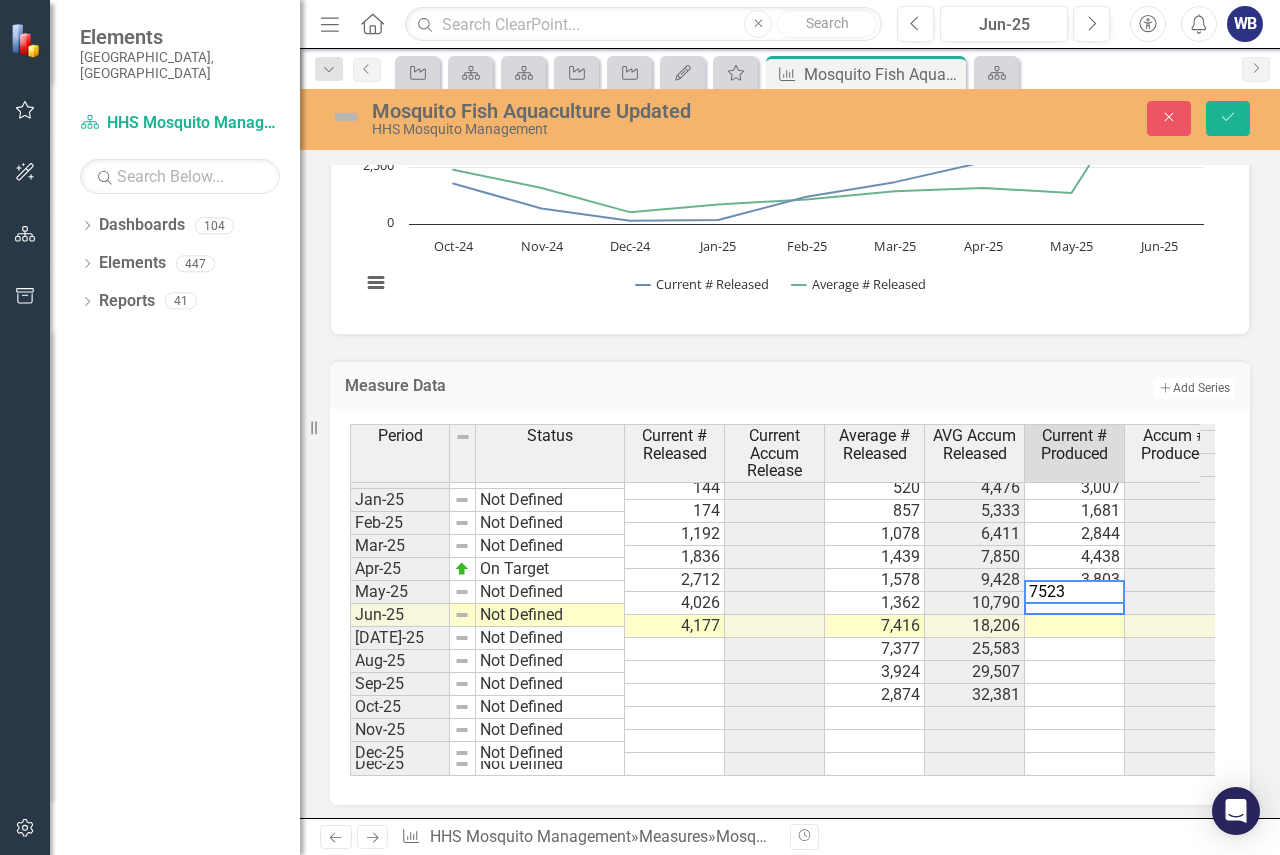 click at bounding box center [1075, 626] 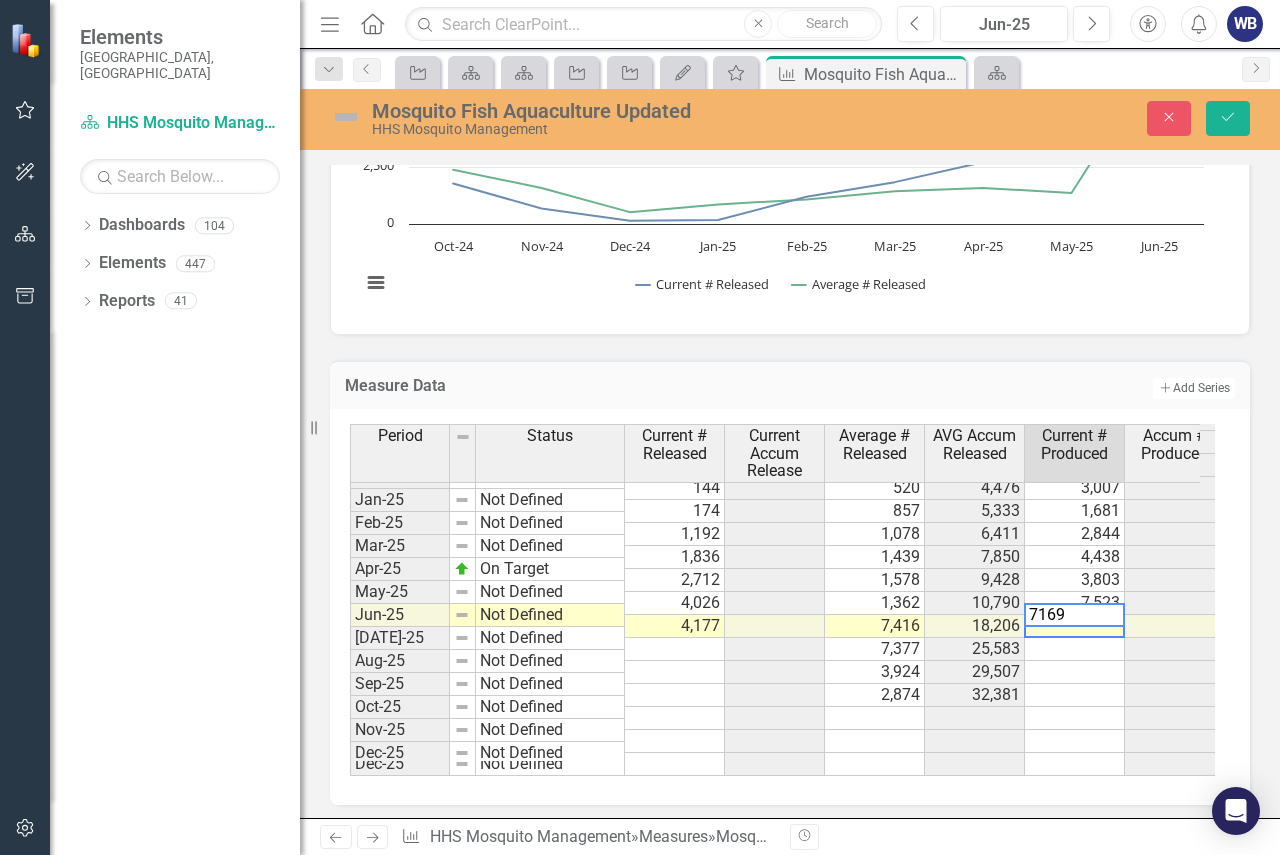 type on "7169" 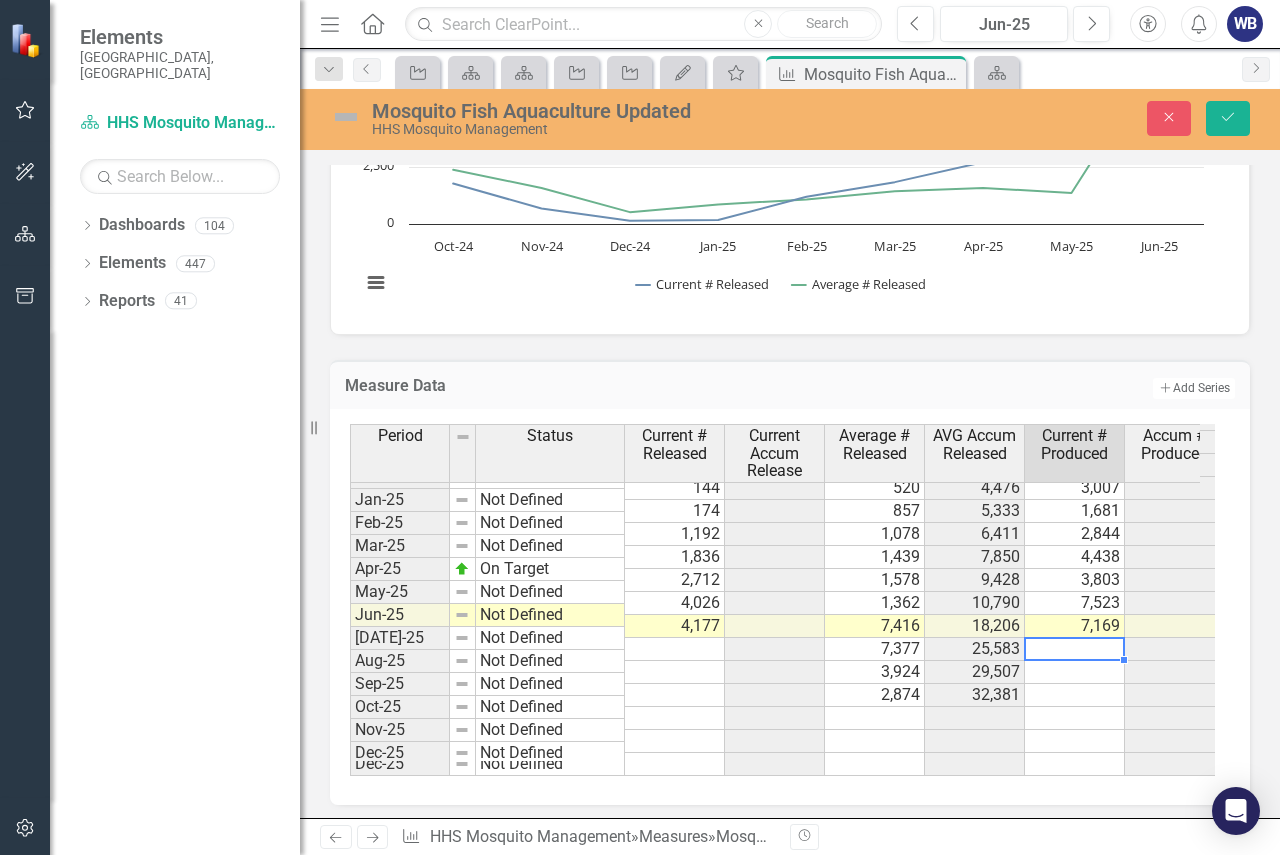 click at bounding box center [675, 649] 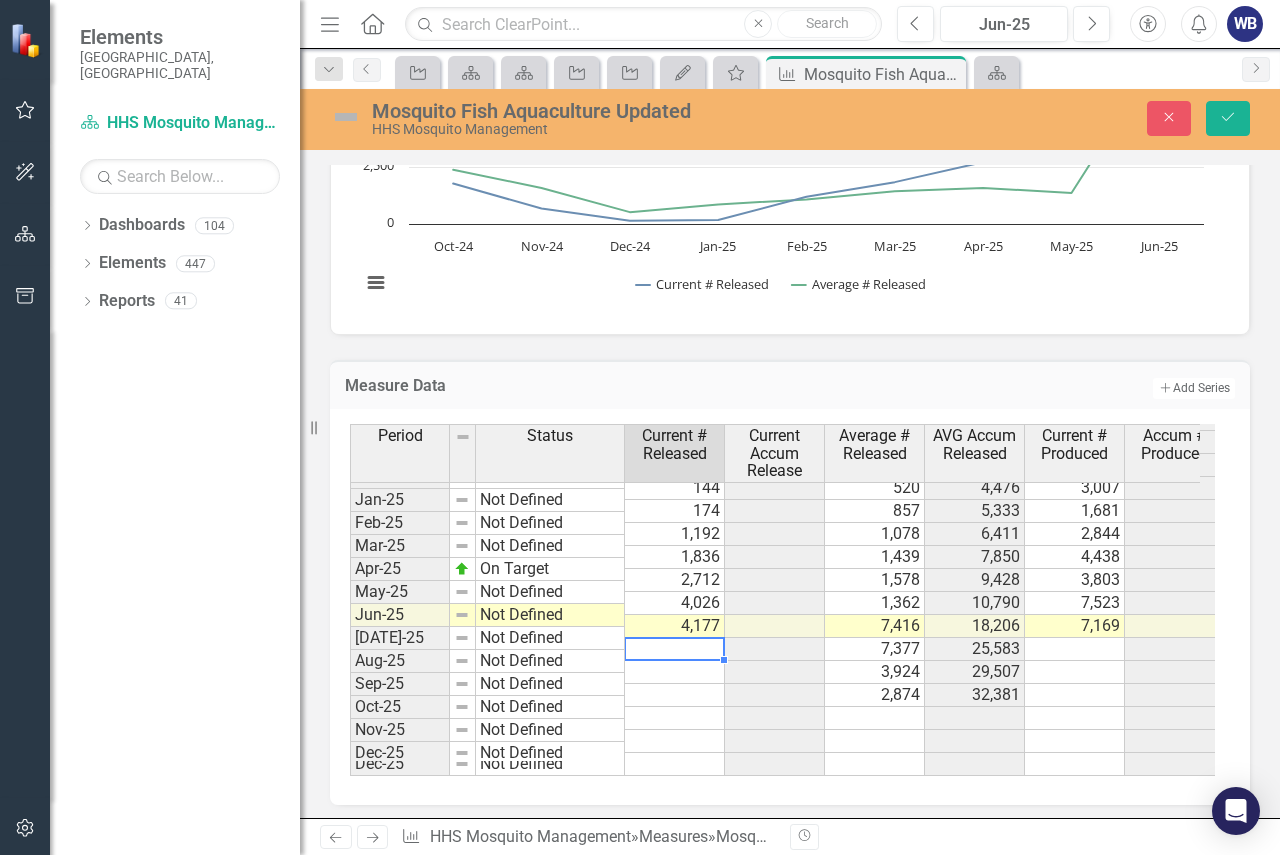 scroll, scrollTop: 3100, scrollLeft: 222, axis: both 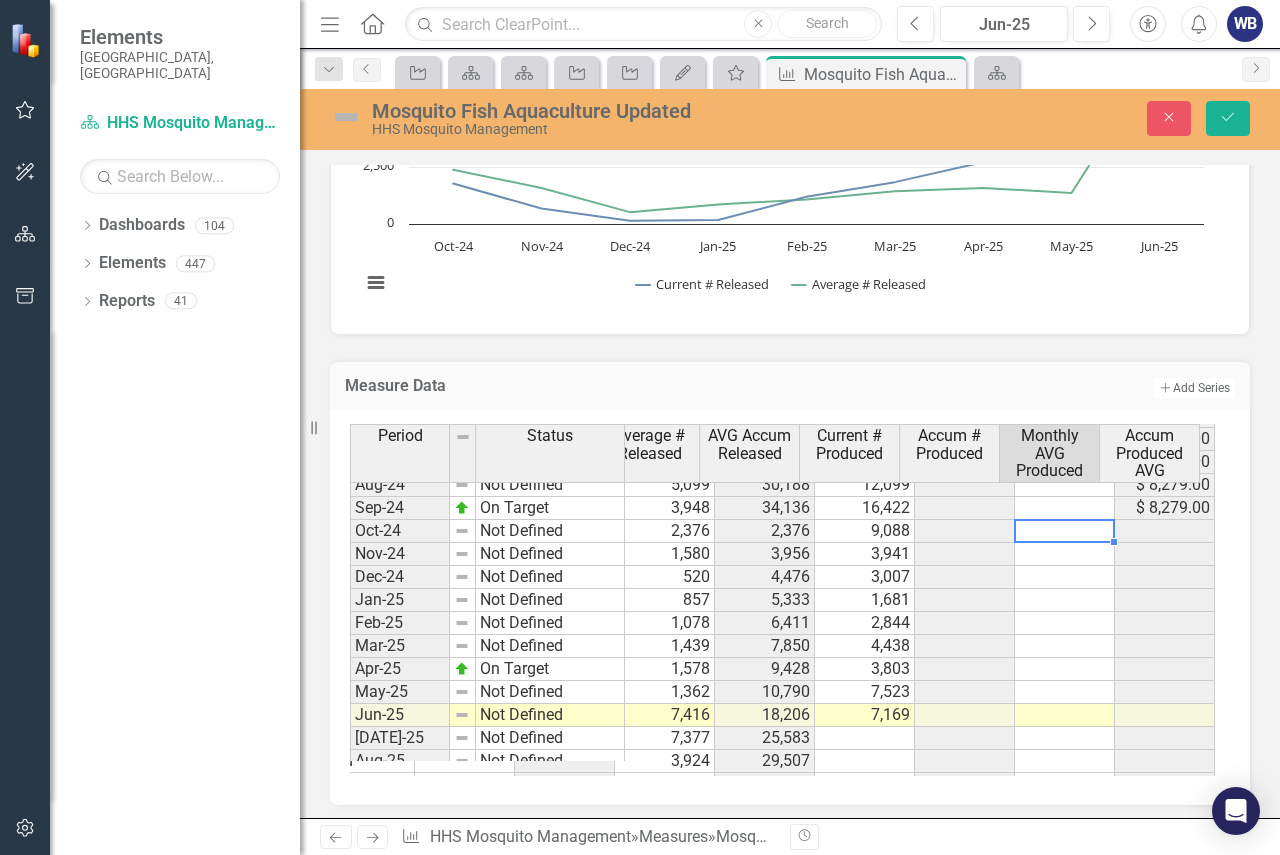 click at bounding box center (1065, 531) 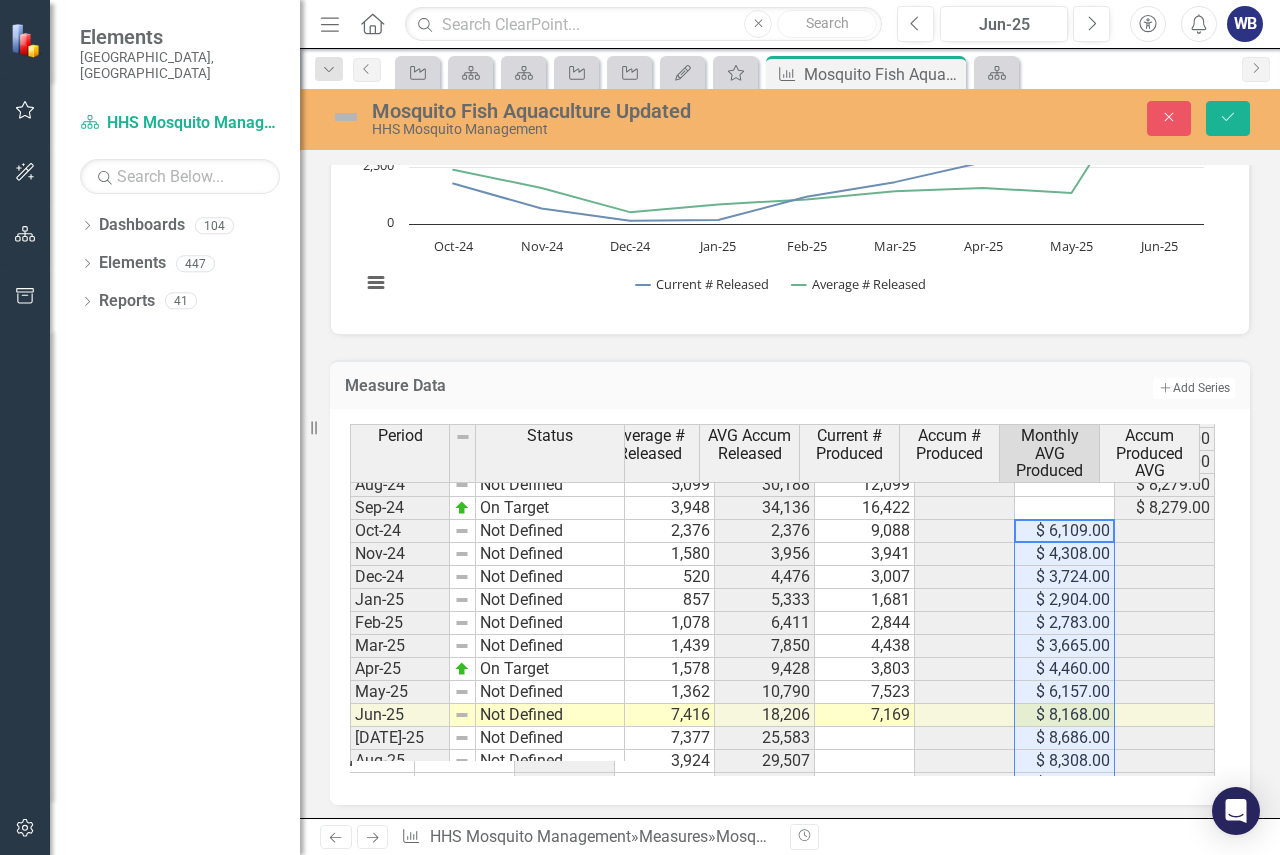 click on "Monthly AVG Produced" at bounding box center [1049, 453] 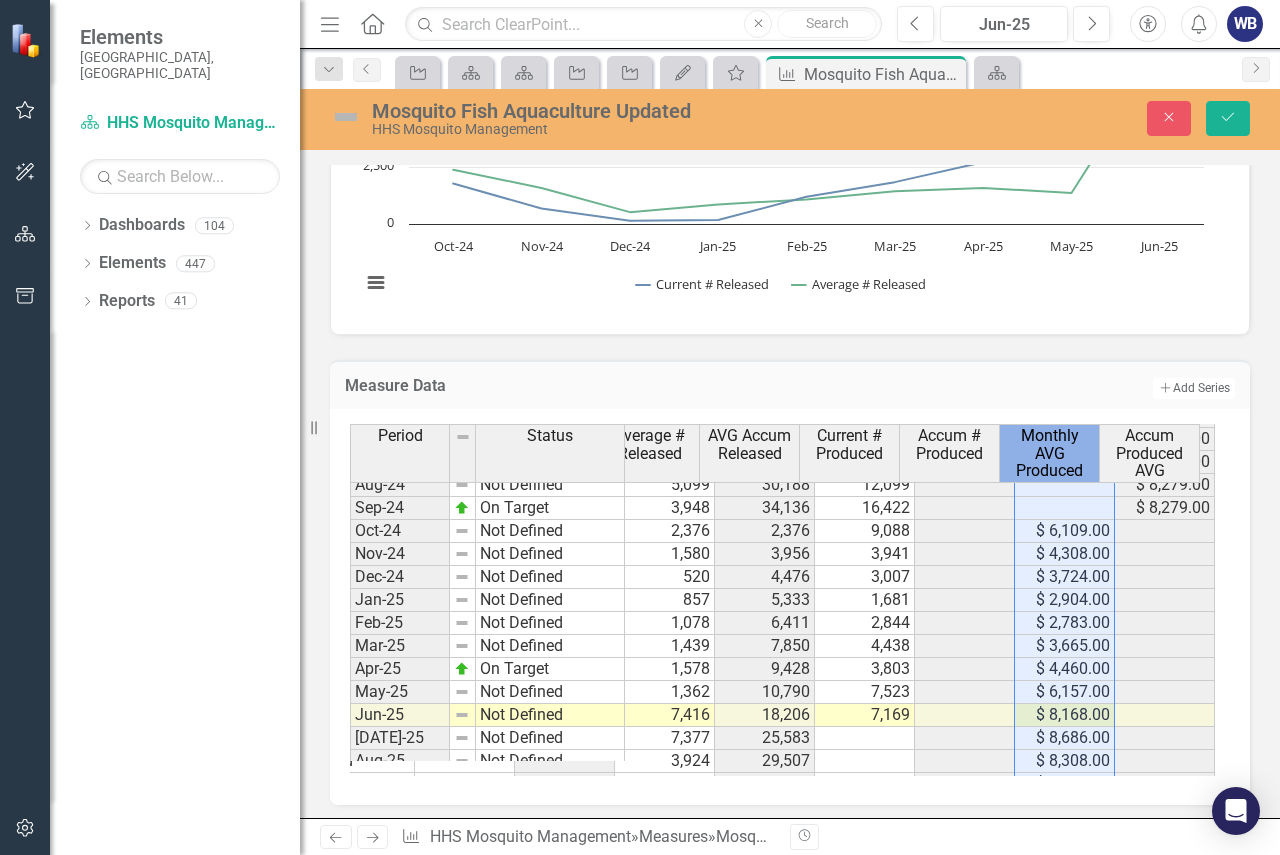 click on "Monthly AVG Produced" at bounding box center [1049, 453] 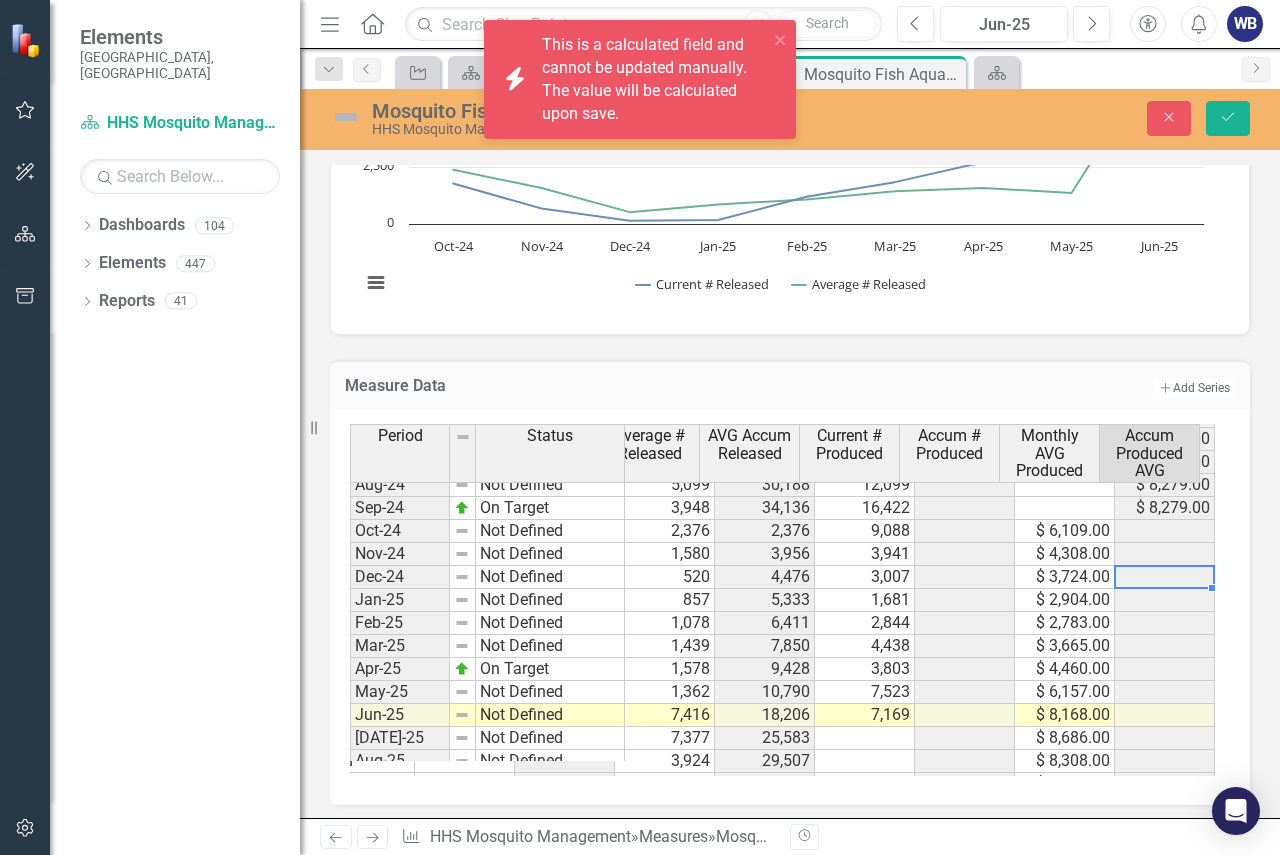 scroll, scrollTop: 3100, scrollLeft: 225, axis: both 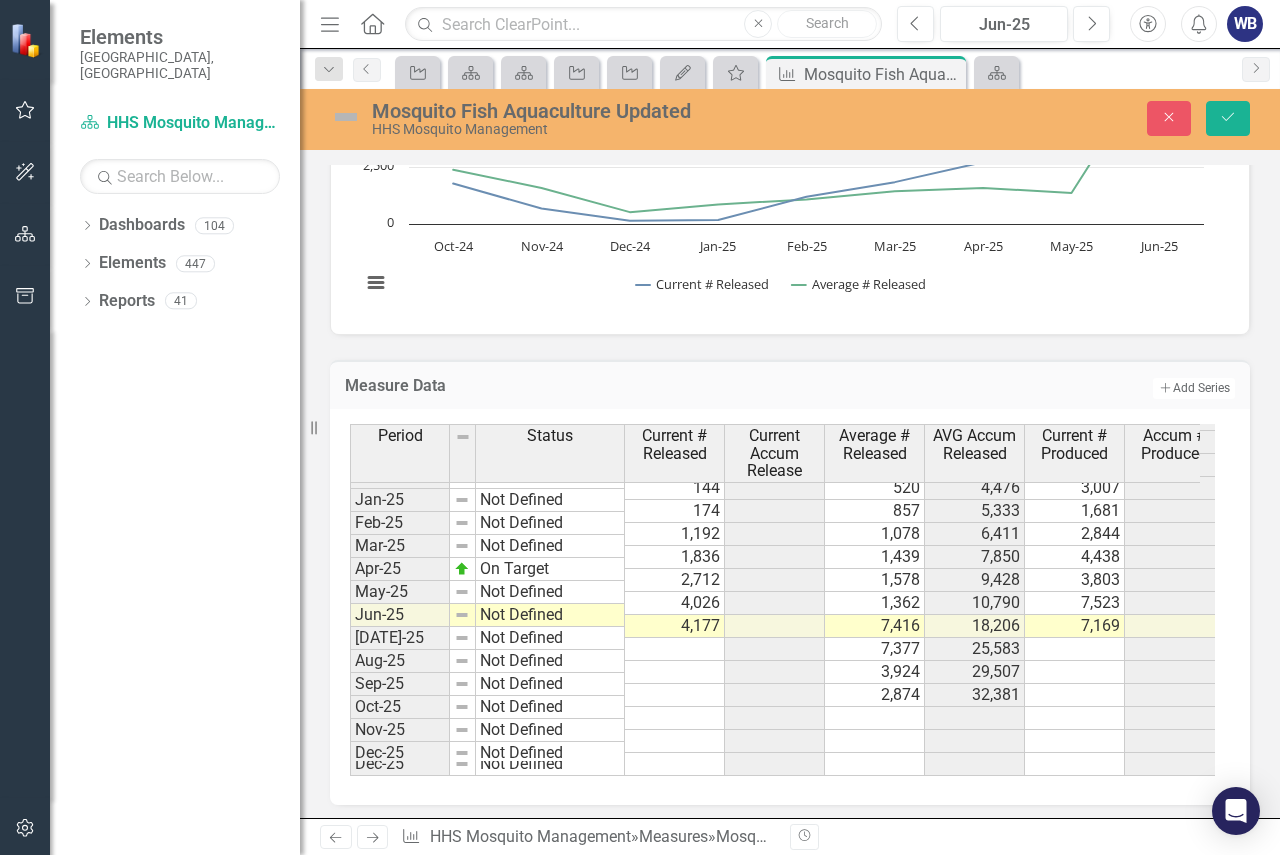 click at bounding box center (346, 117) 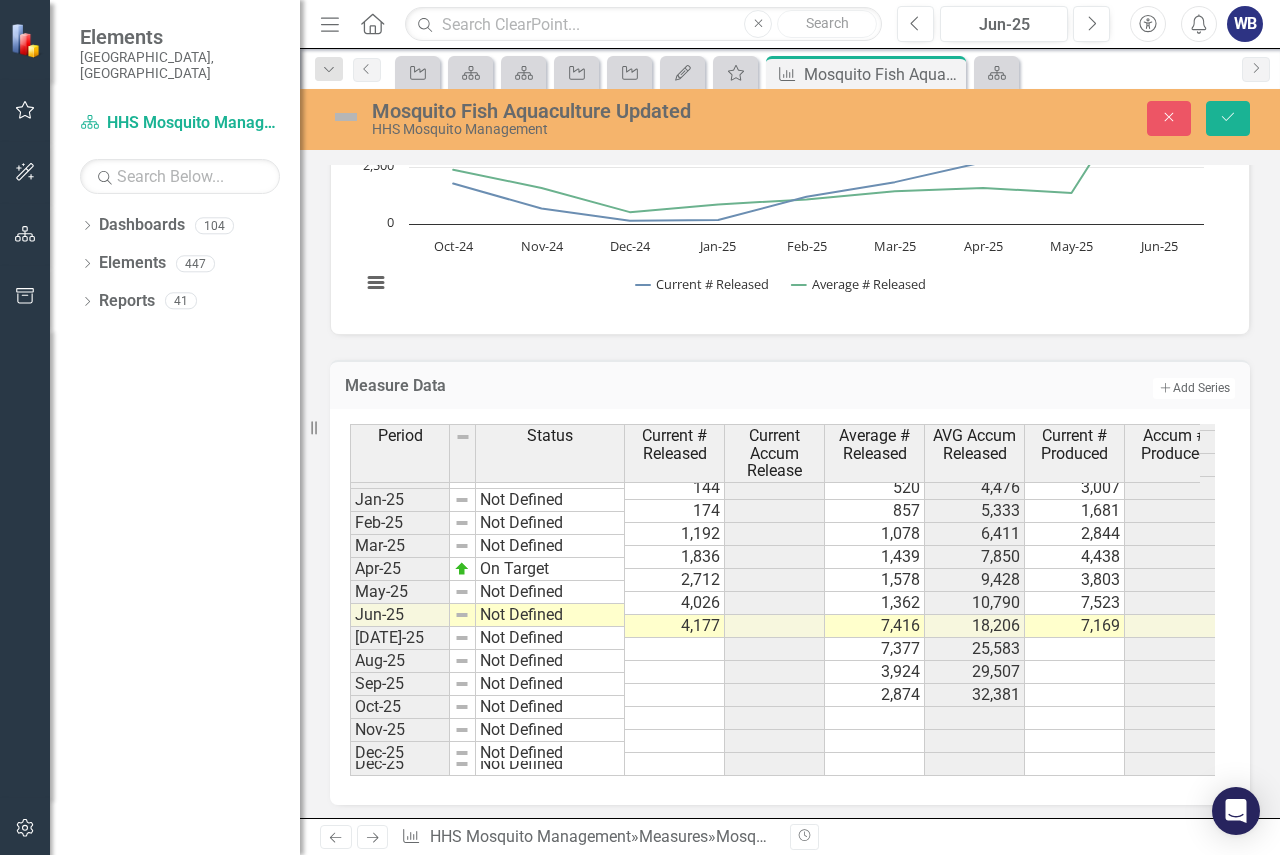 click at bounding box center [346, 117] 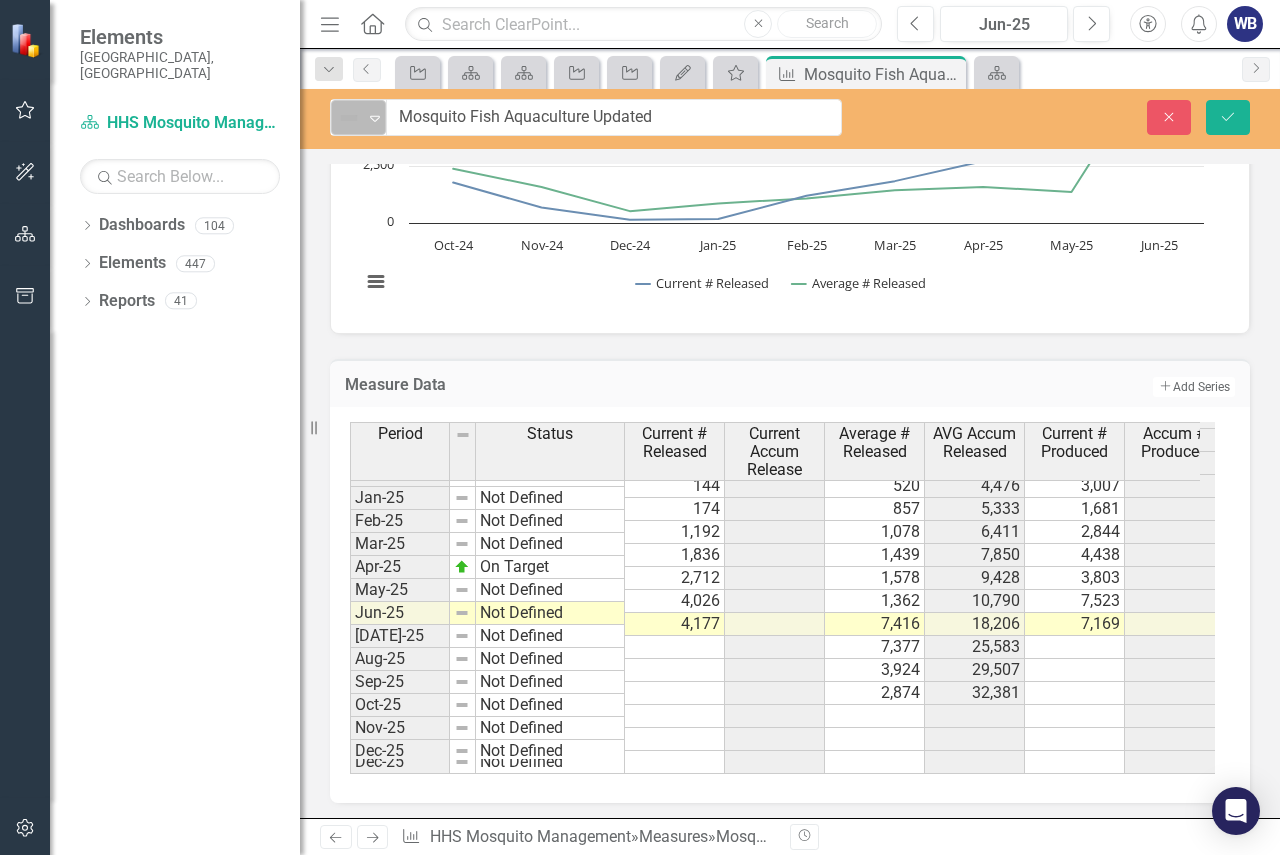 click at bounding box center [349, 118] 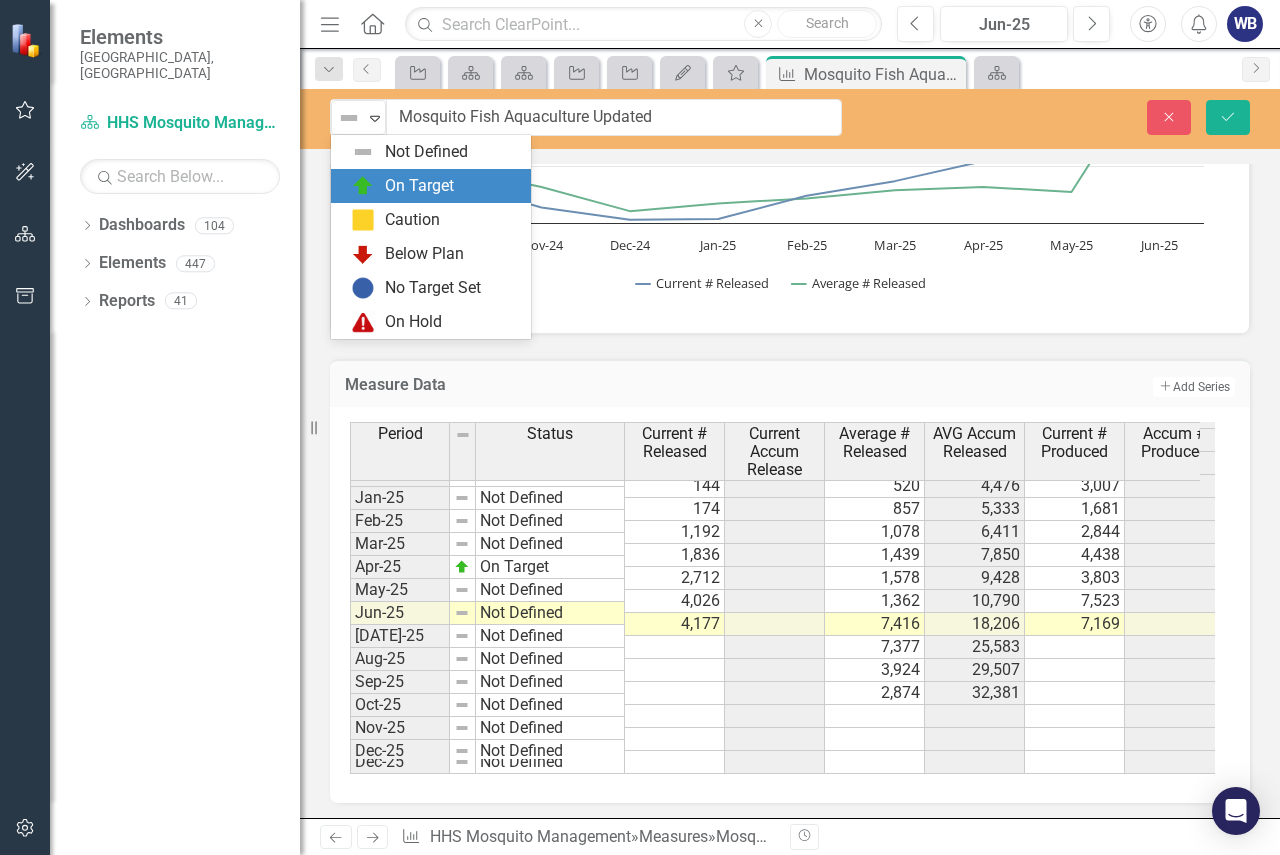 click on "On Target" at bounding box center (435, 186) 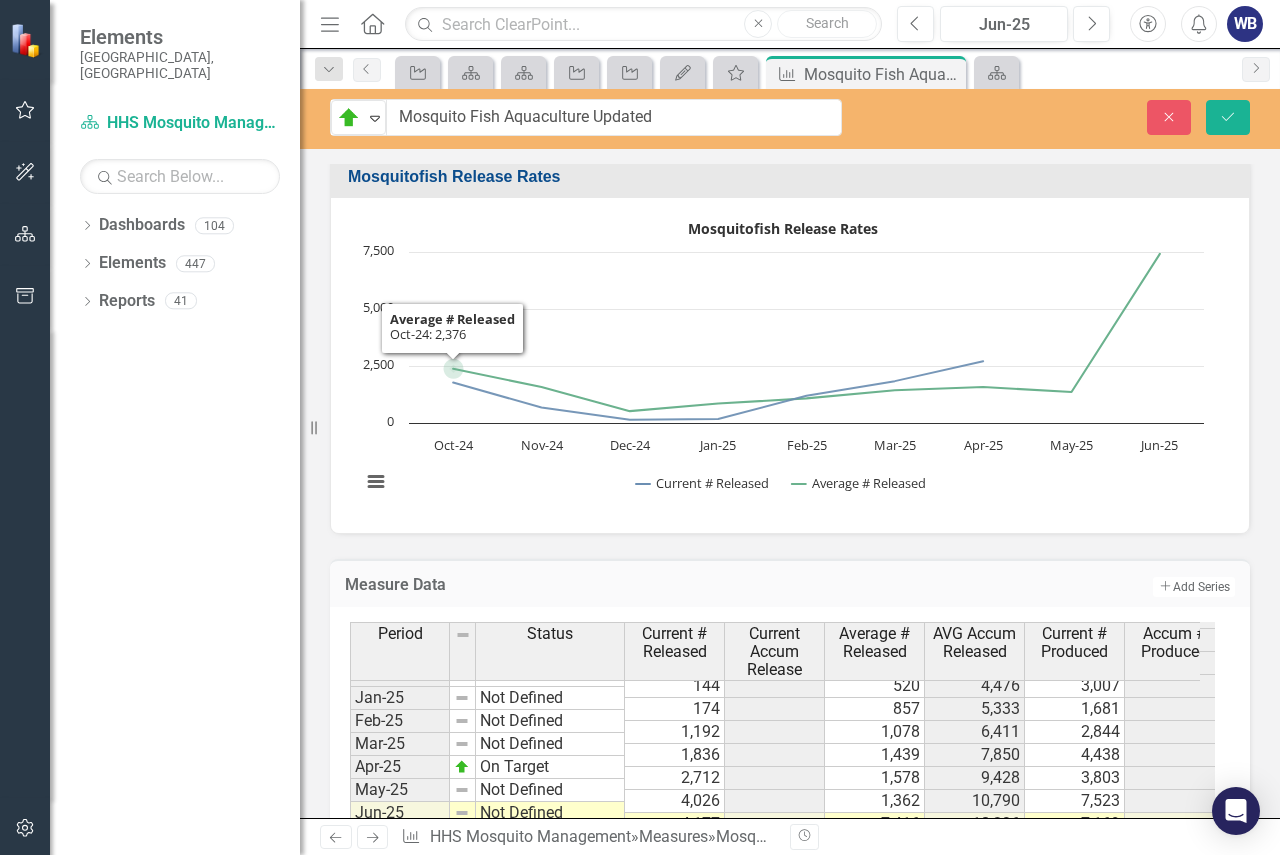 scroll, scrollTop: 432, scrollLeft: 0, axis: vertical 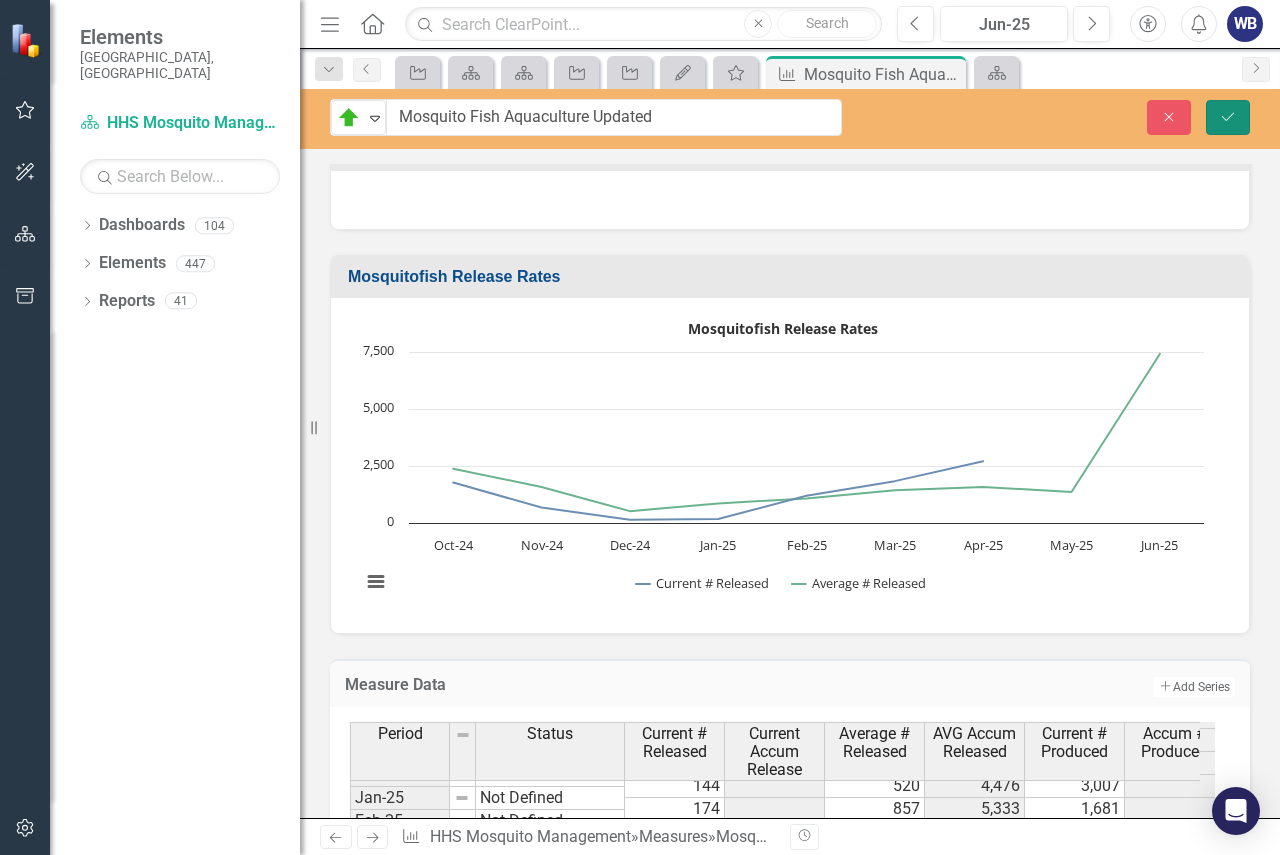 click on "Save" 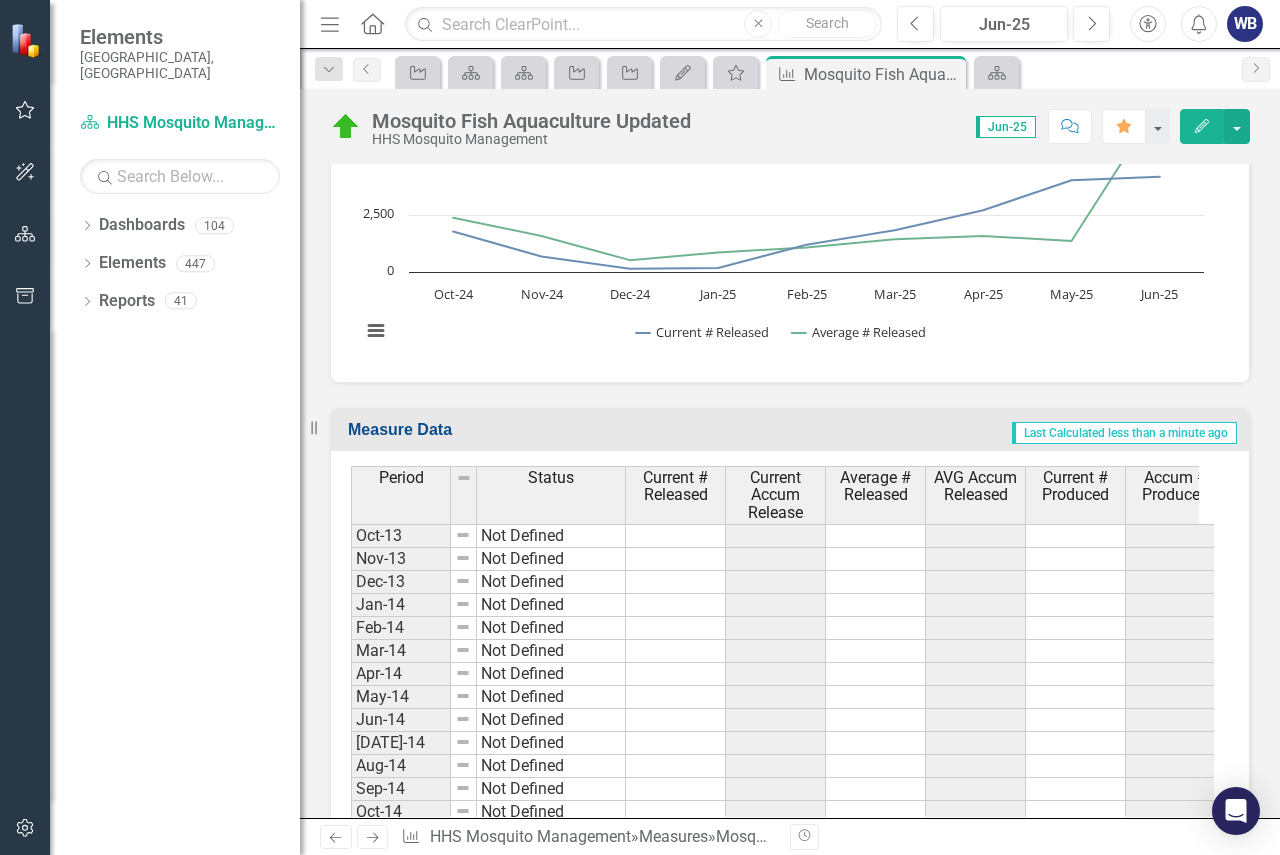 scroll, scrollTop: 732, scrollLeft: 0, axis: vertical 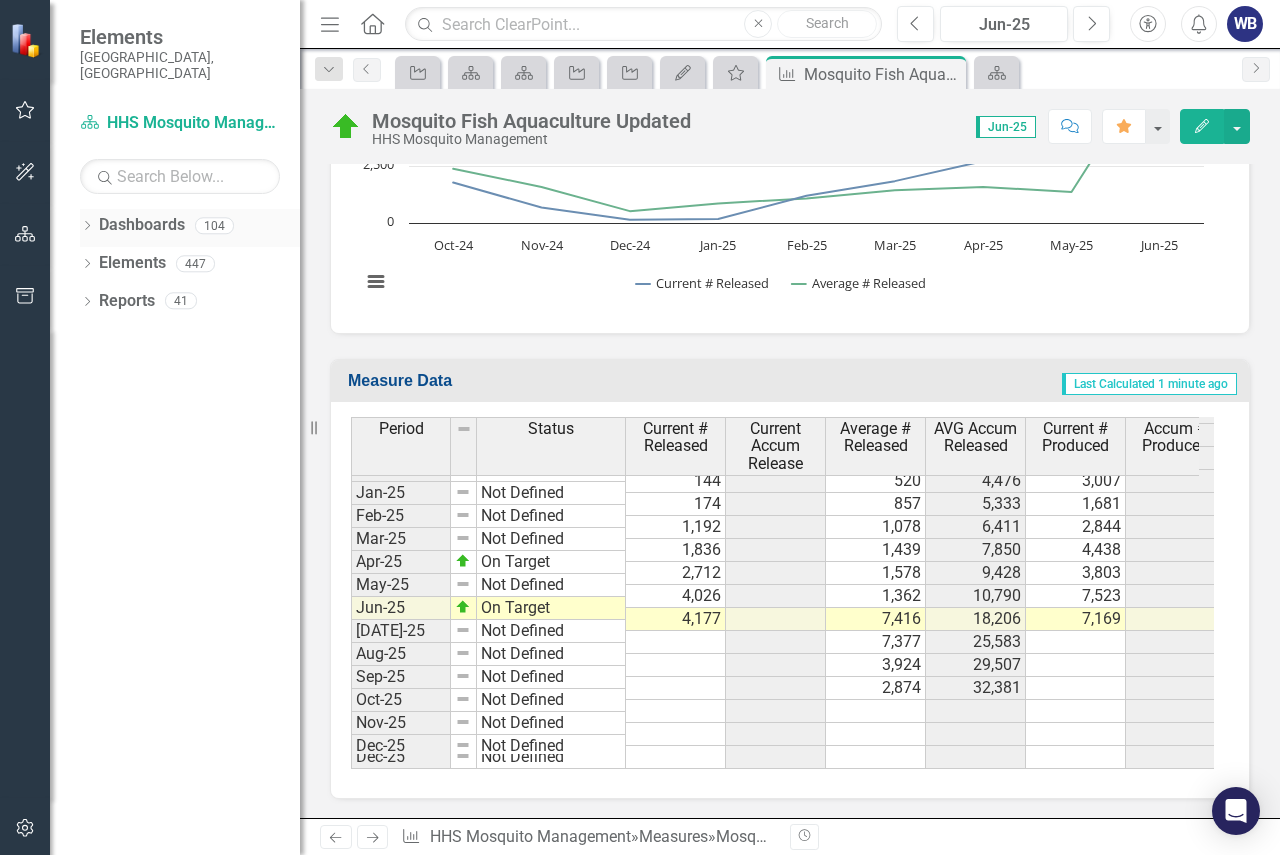 click on "Dashboards" at bounding box center (142, 225) 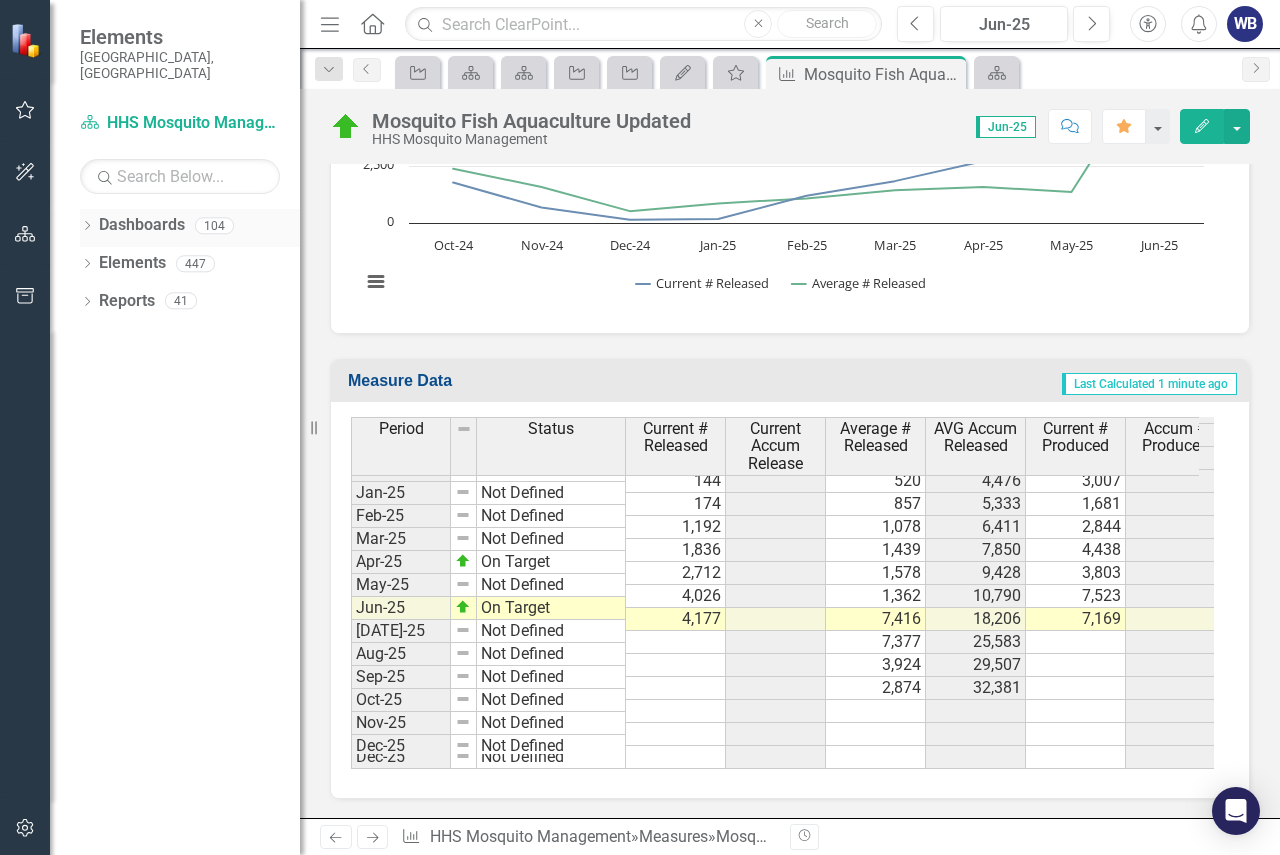 click on "Dropdown" 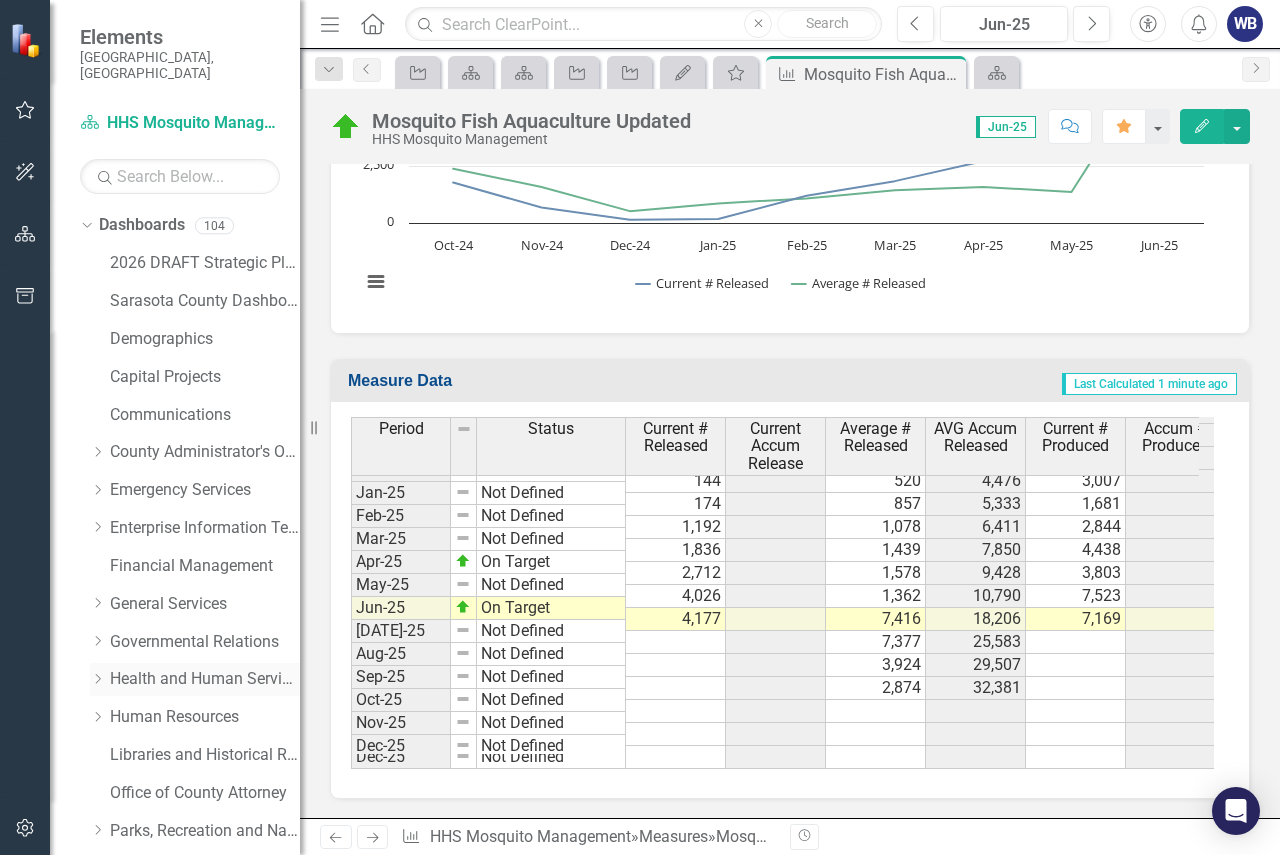click 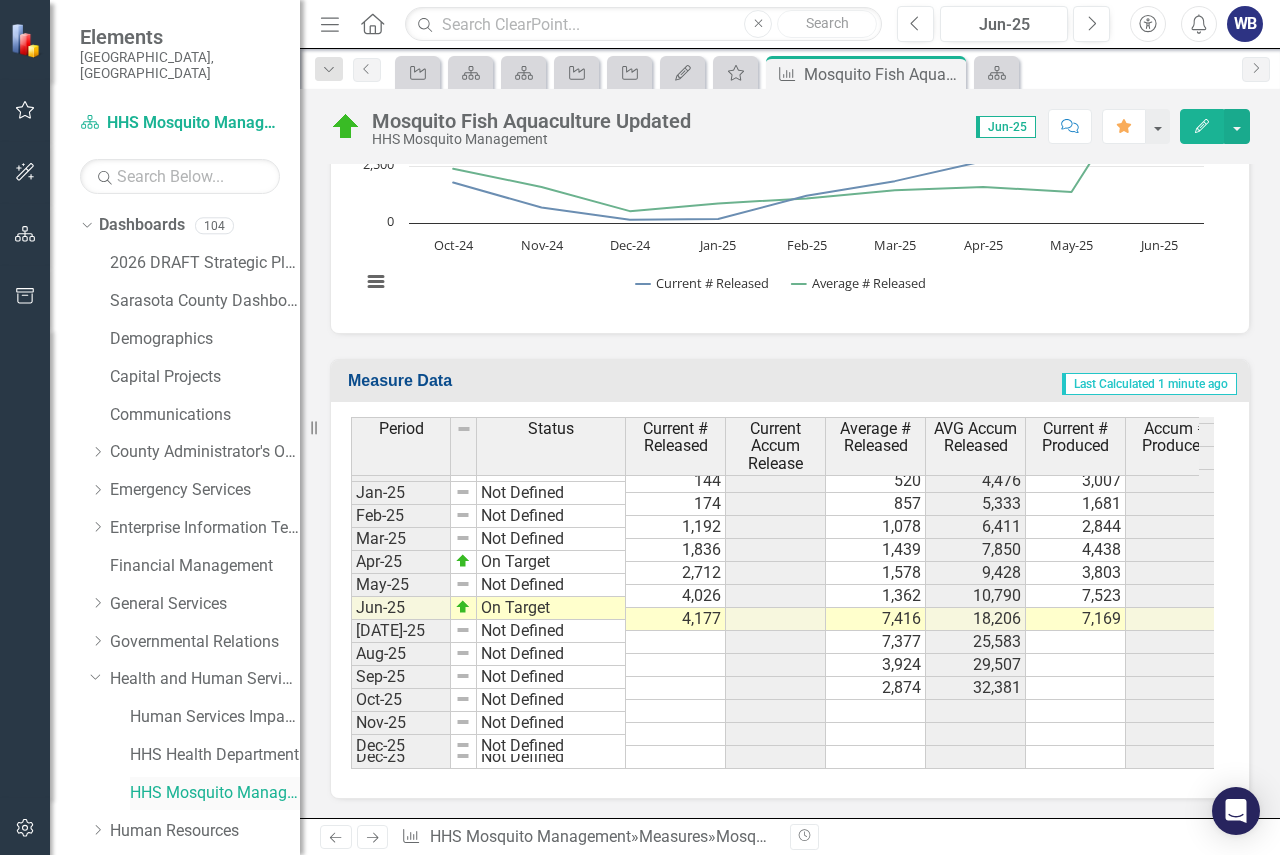 click on "HHS Mosquito Management" at bounding box center (215, 793) 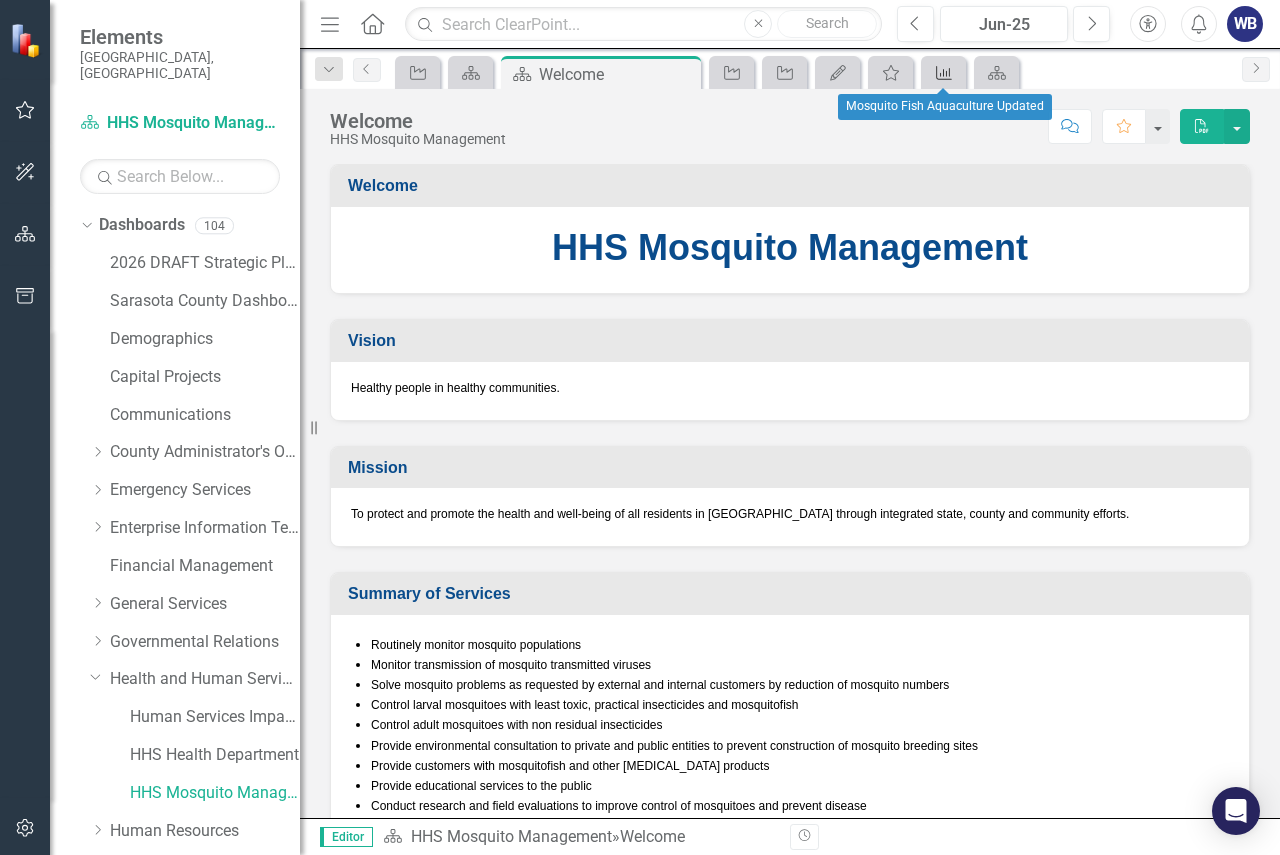 click on "Measure" 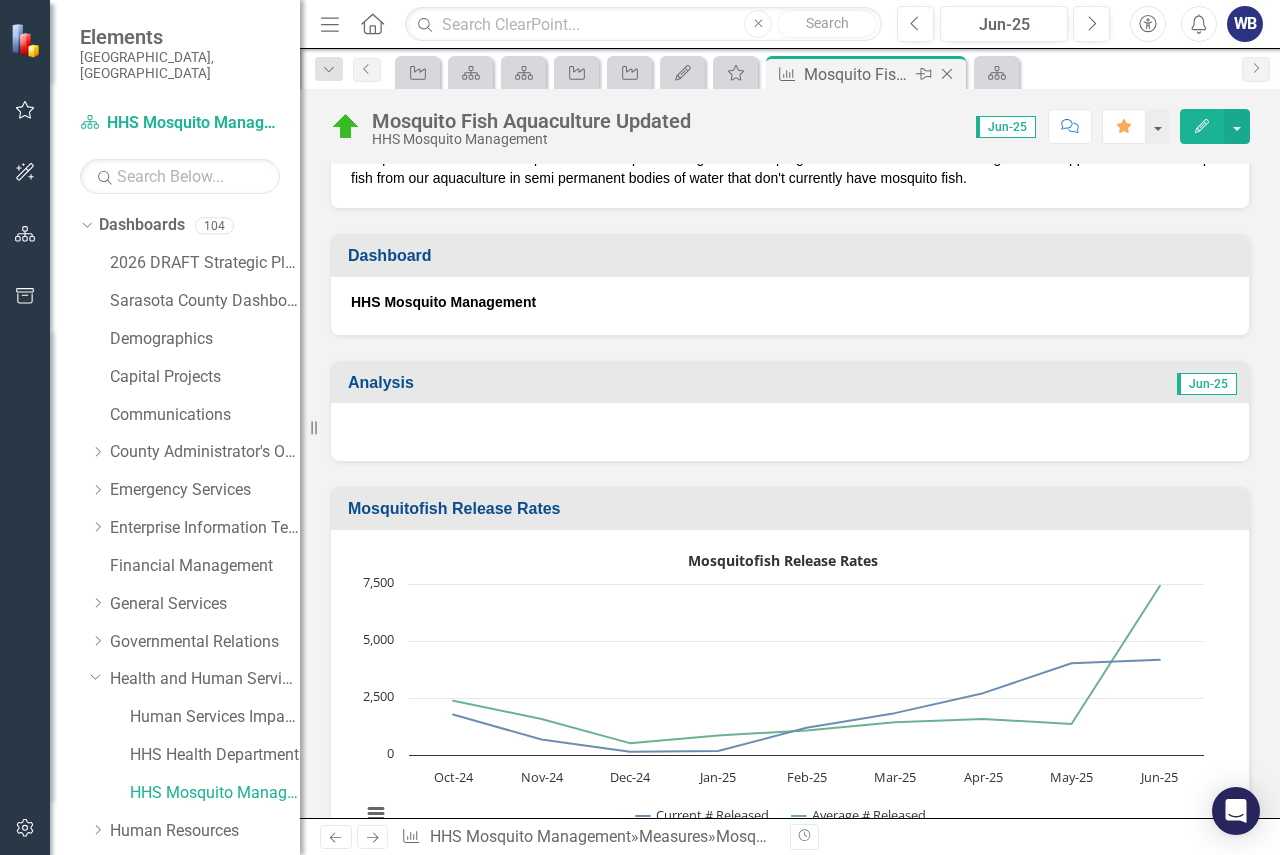 click on "Close" 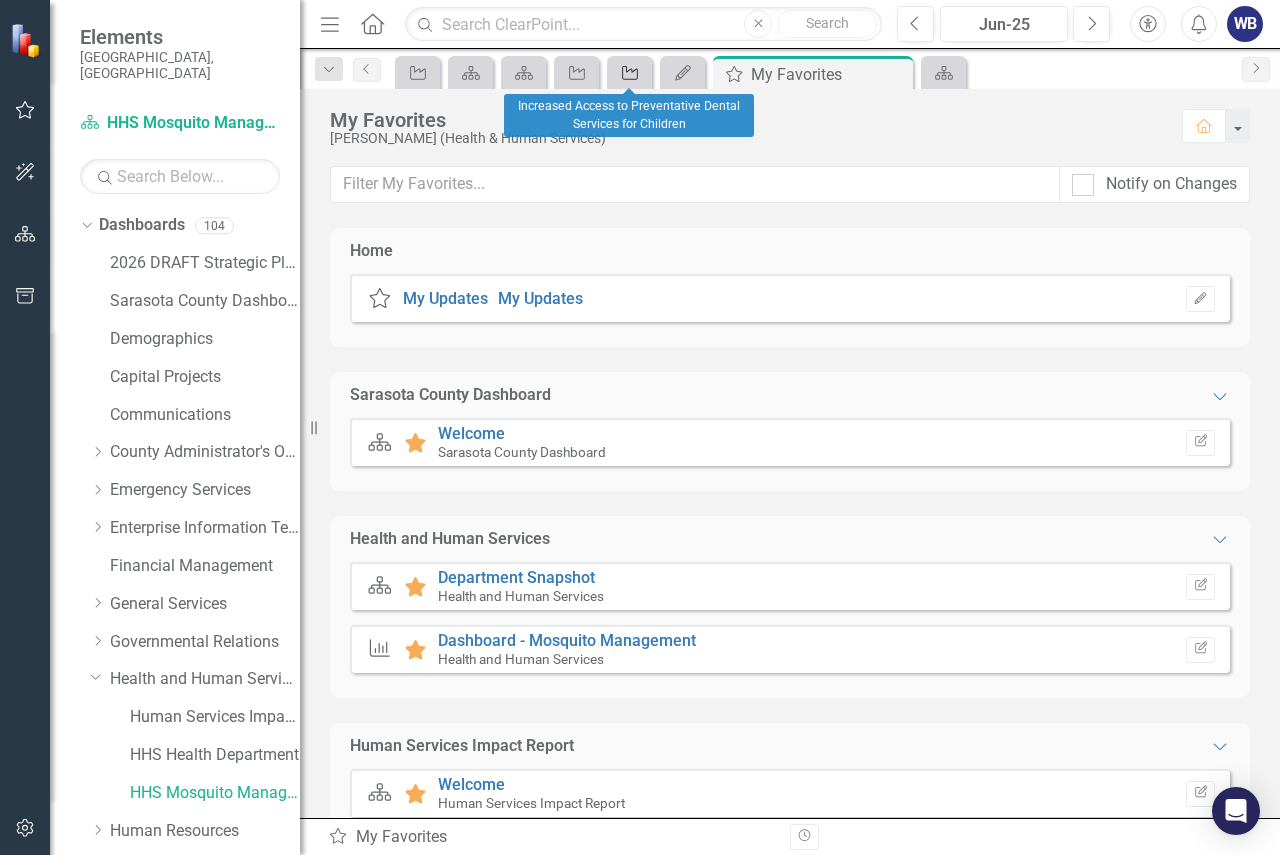 click on "Action" 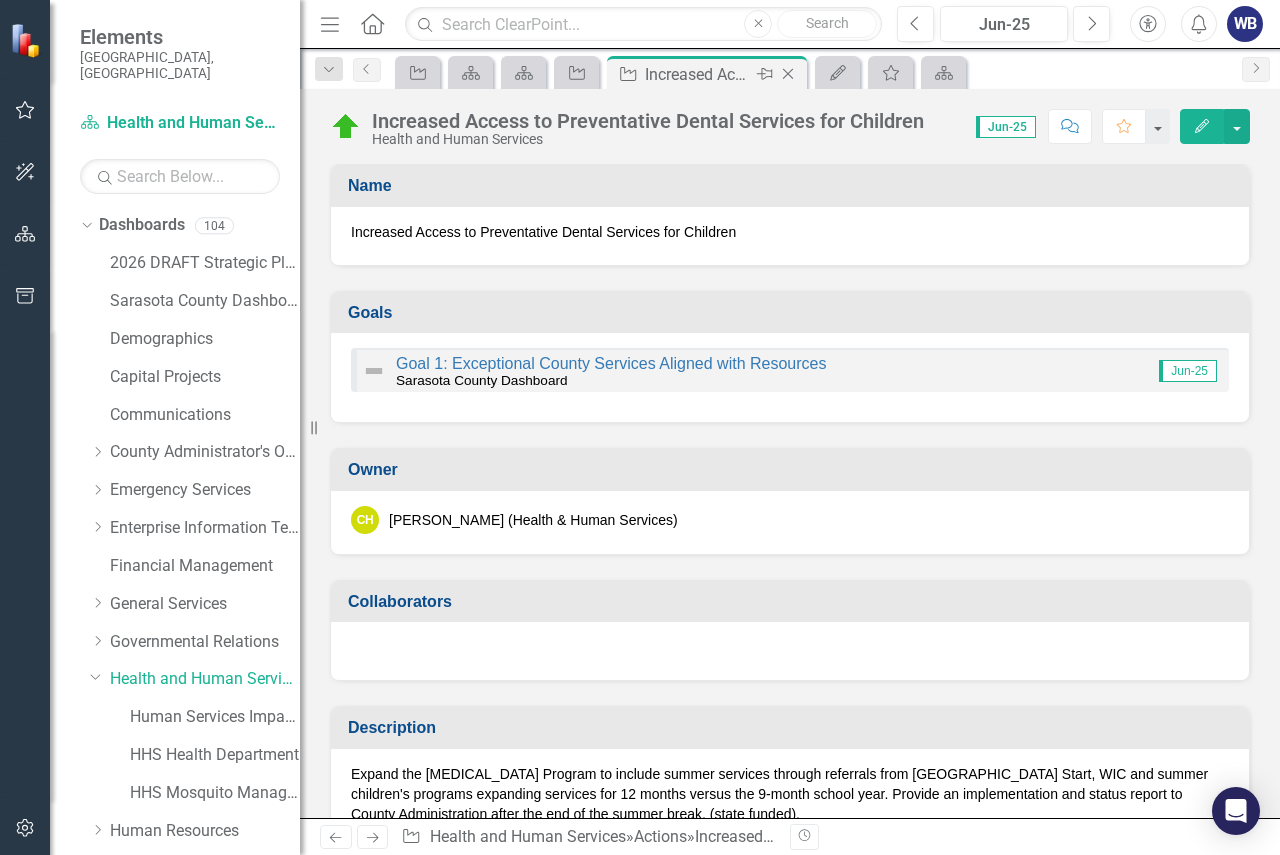click on "Close" 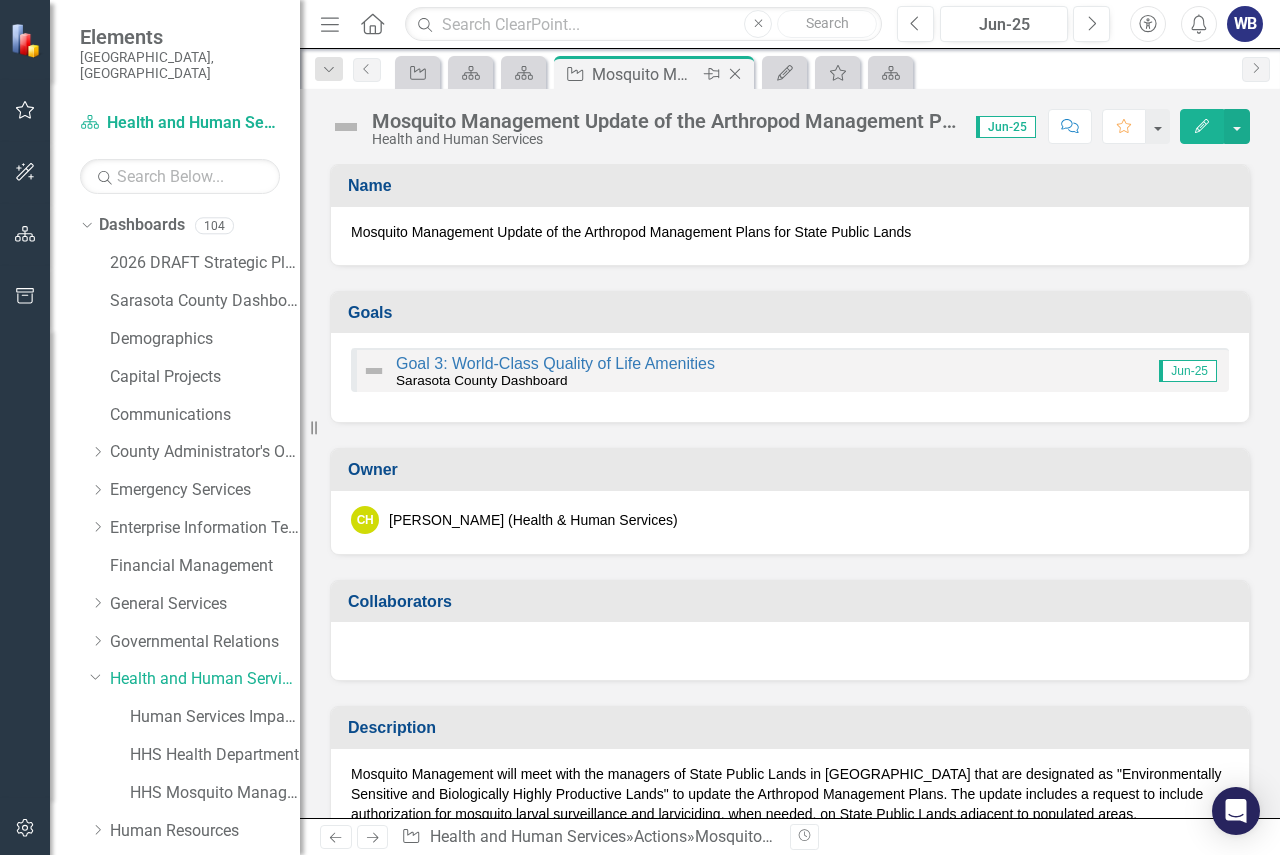 click on "Close" 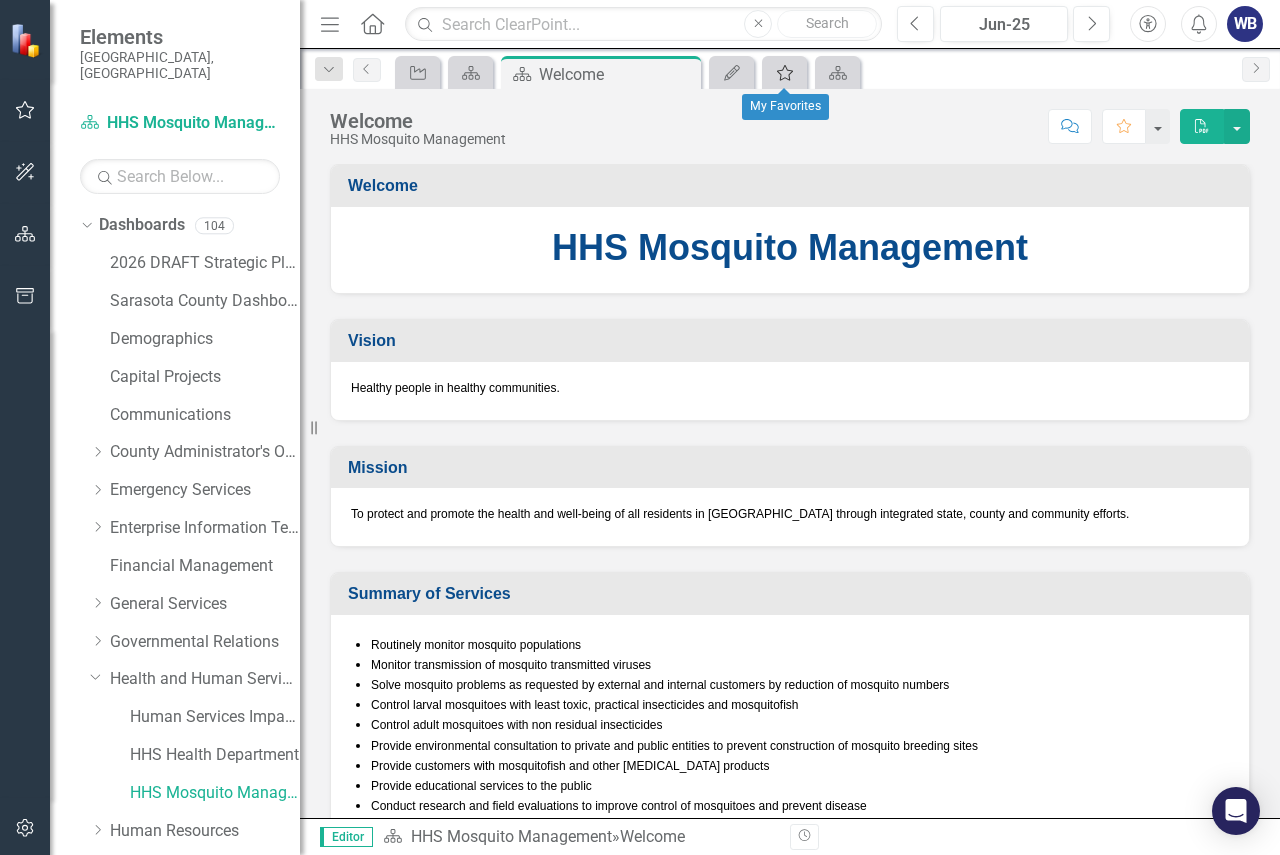 click on "My Favorites" 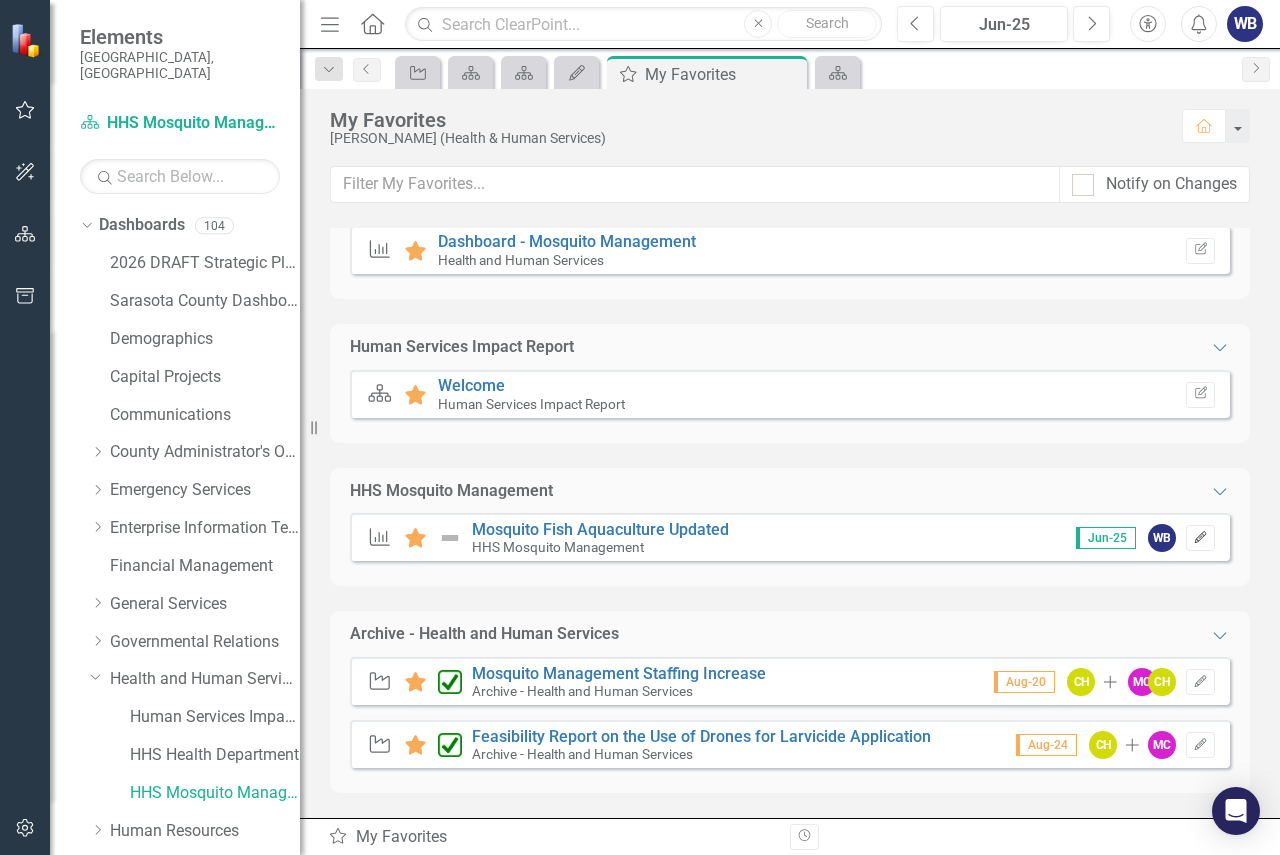 click on "Edit" 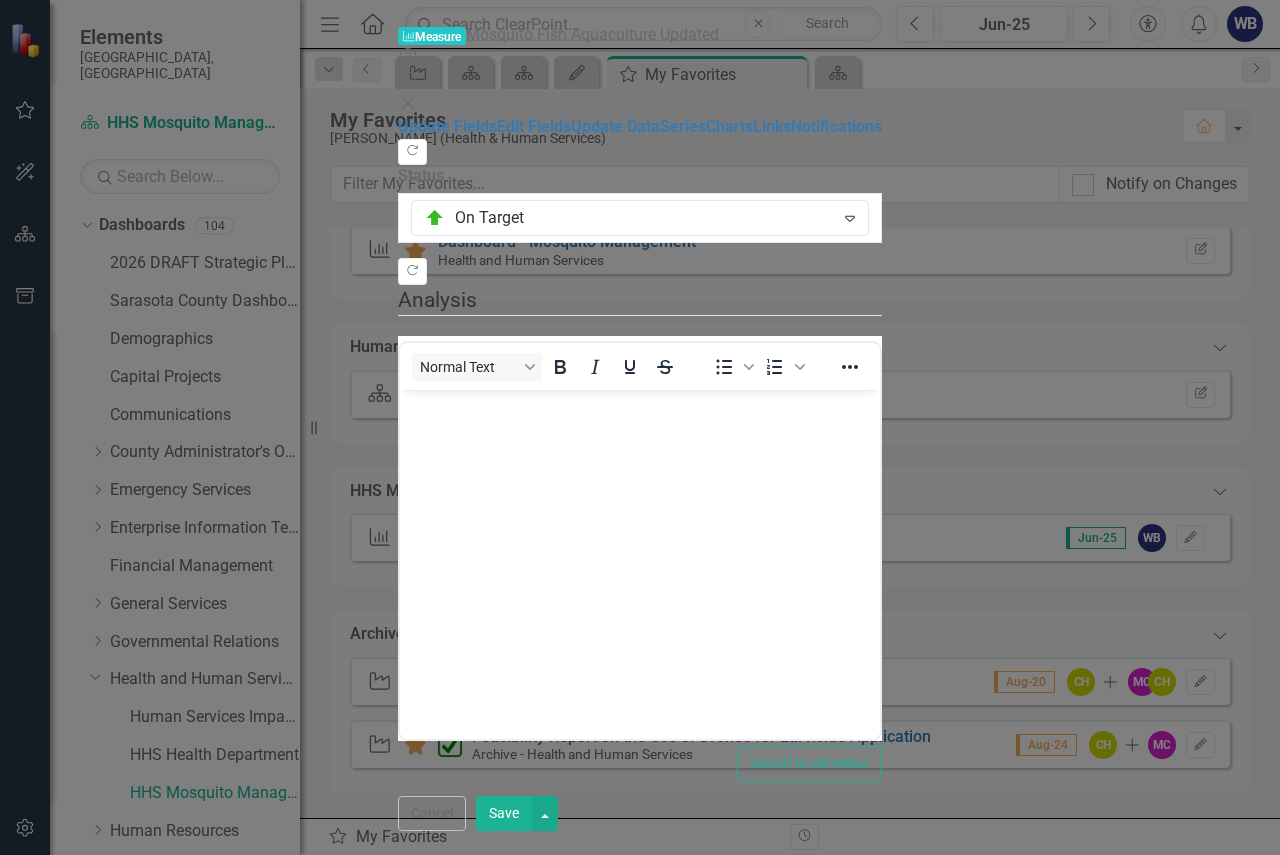 click 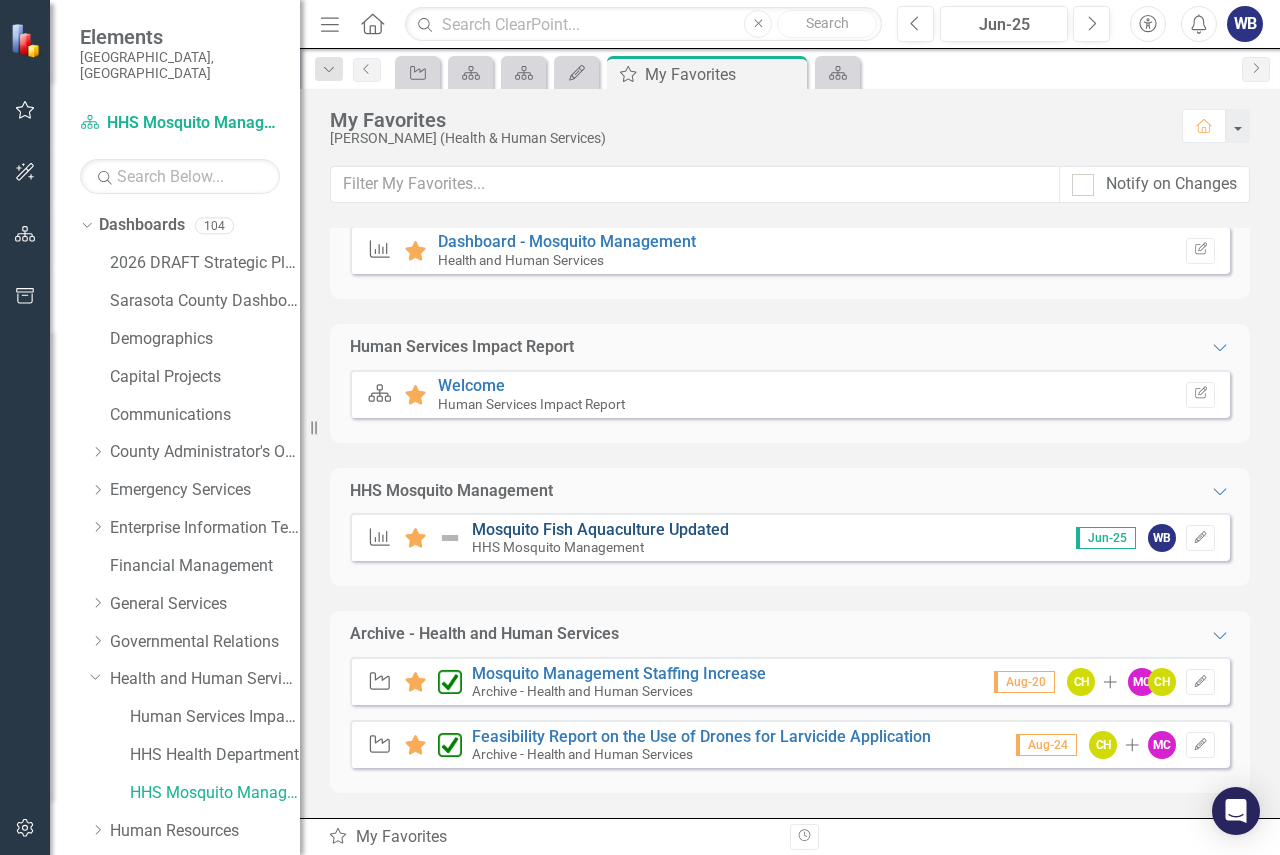 click on "Mosquito Fish Aquaculture Updated" at bounding box center (600, 529) 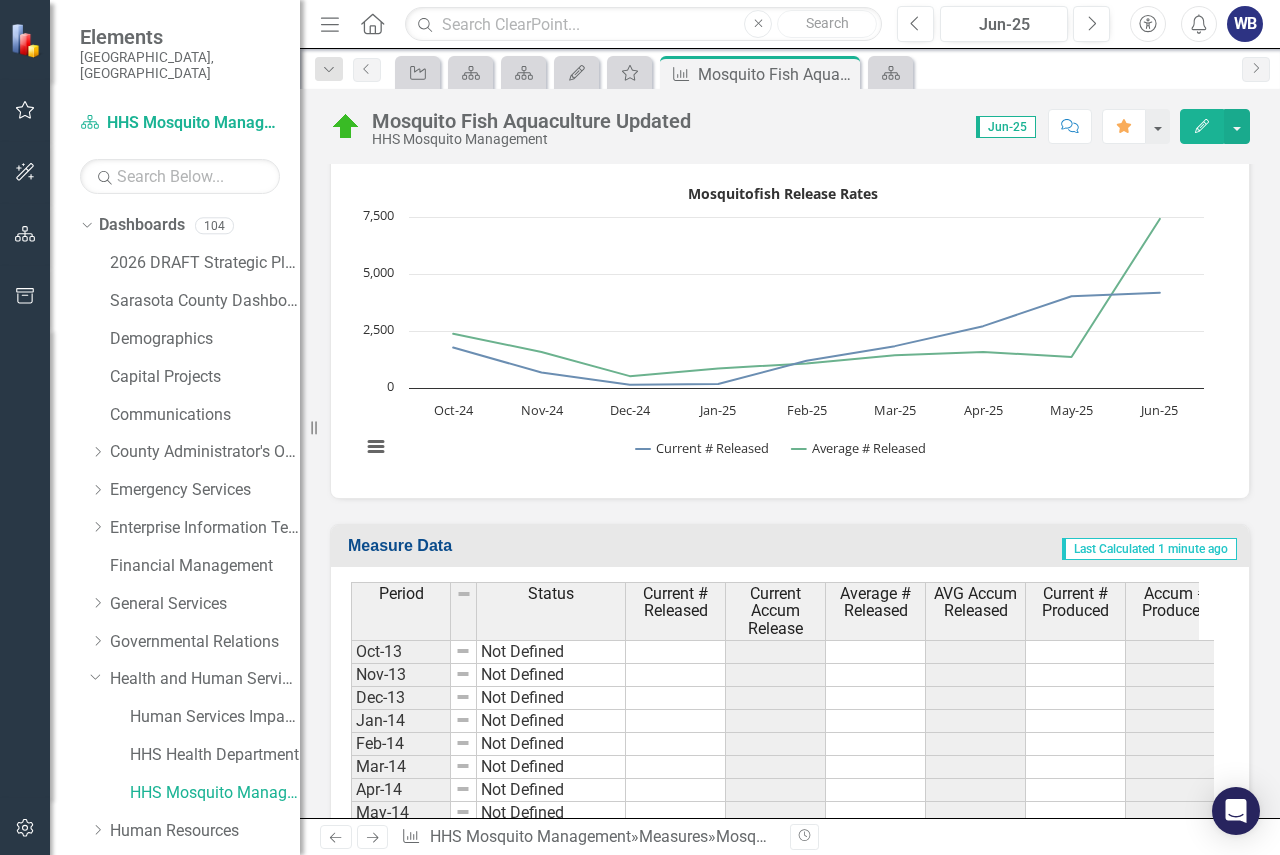 scroll, scrollTop: 600, scrollLeft: 0, axis: vertical 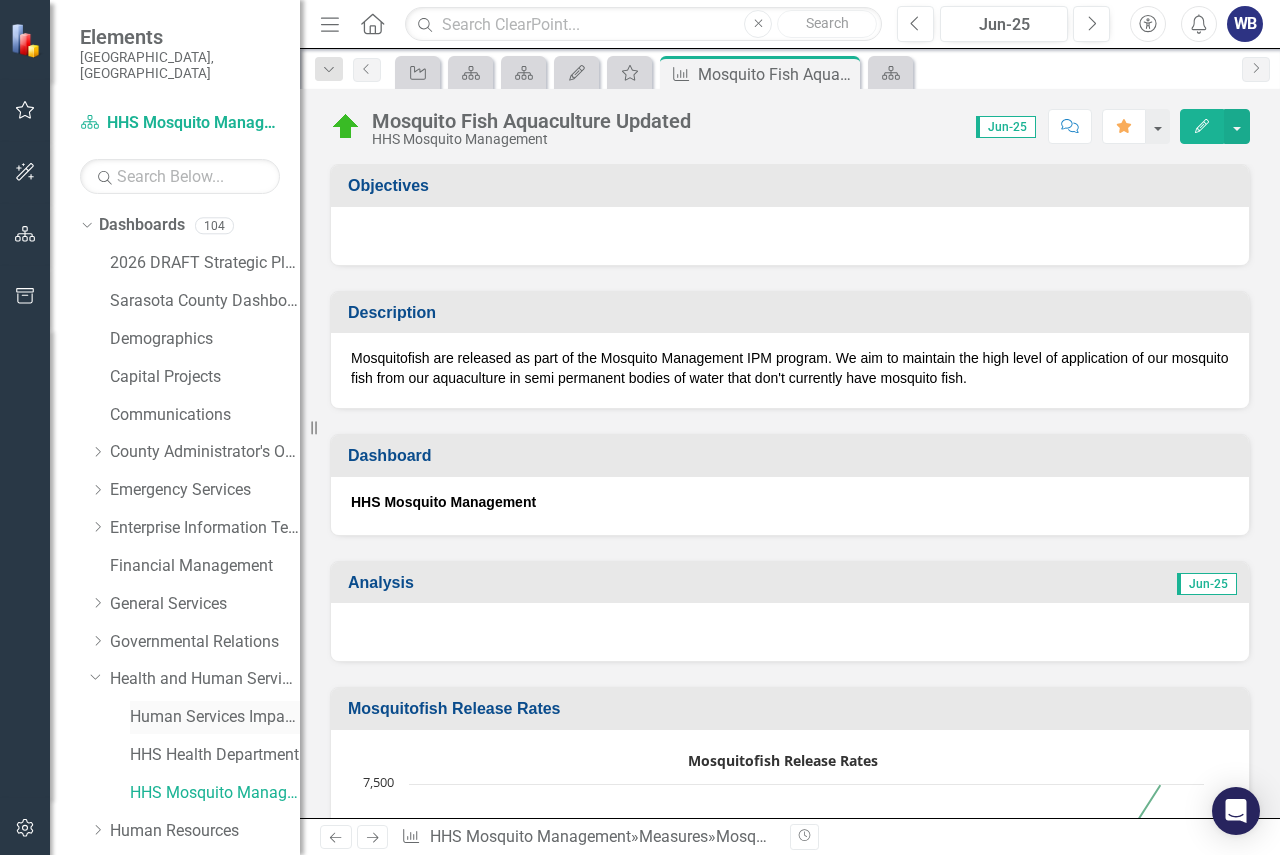 click on "Human Services Impact Report" at bounding box center (215, 717) 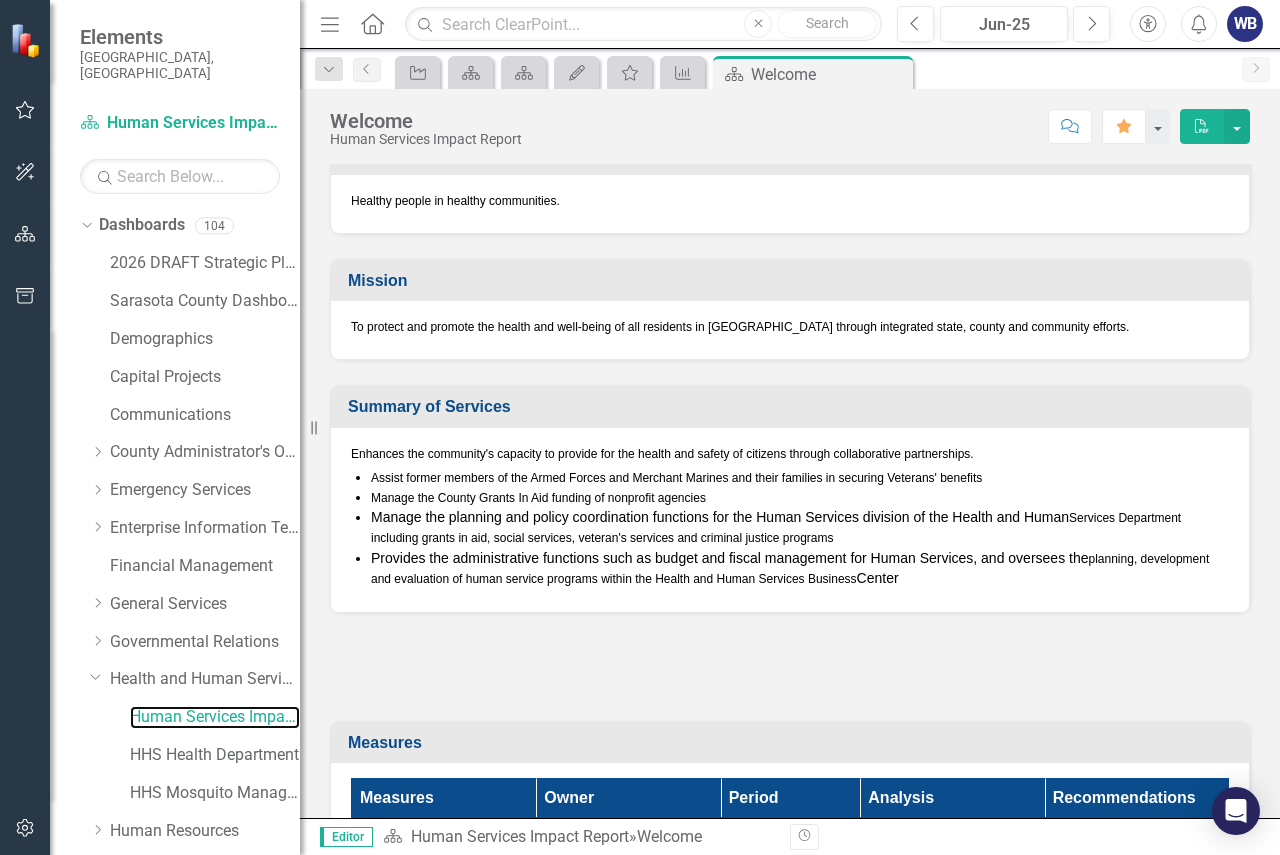 scroll, scrollTop: 200, scrollLeft: 0, axis: vertical 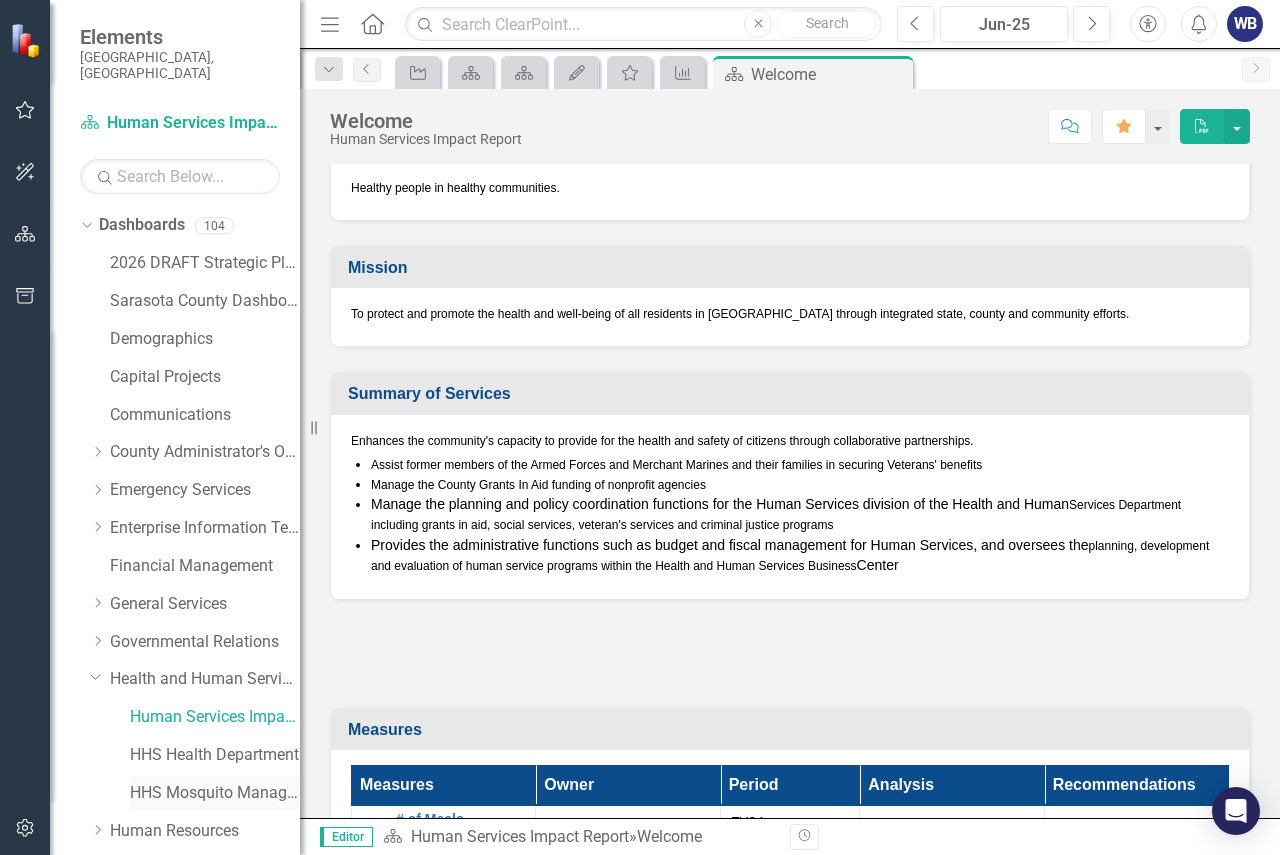 click on "HHS Mosquito Management" at bounding box center [215, 793] 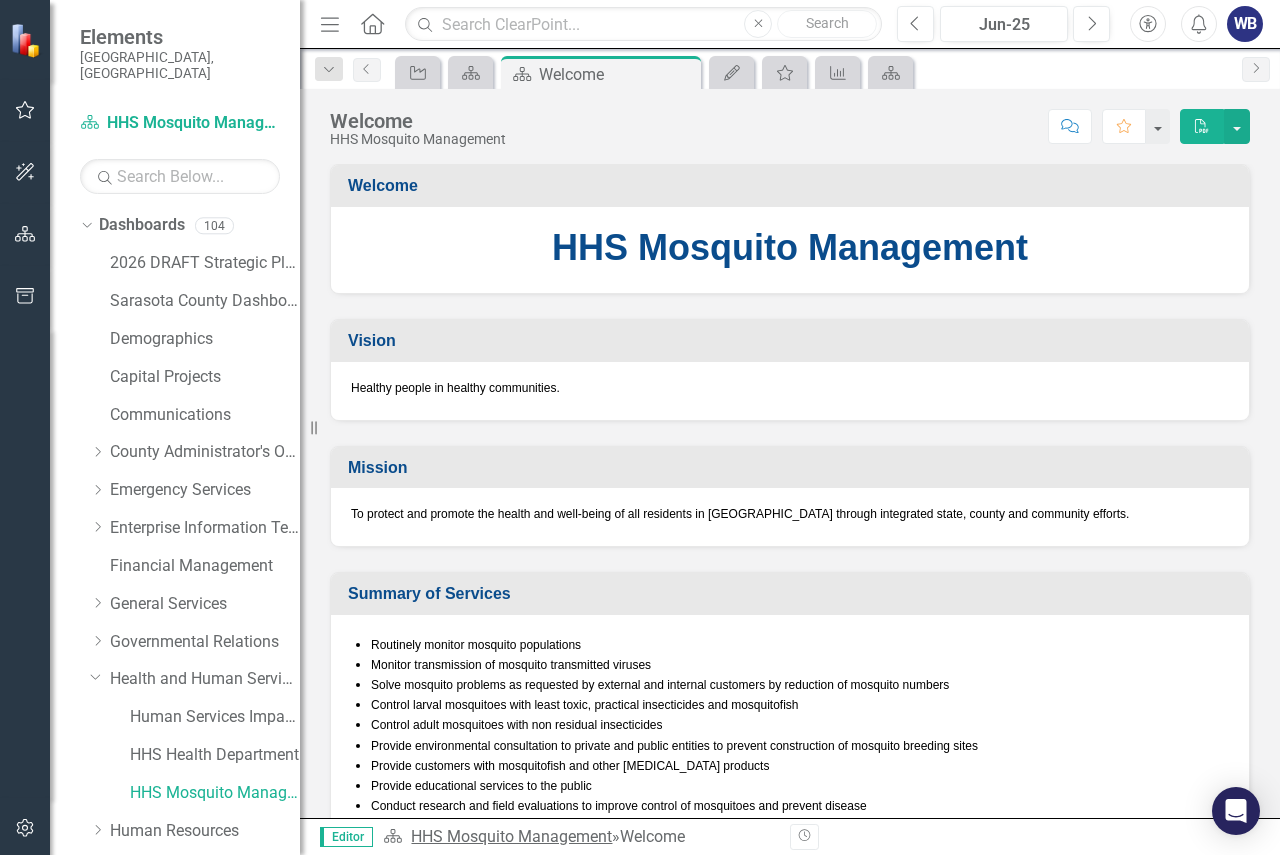 click on "HHS Mosquito Management" at bounding box center (511, 836) 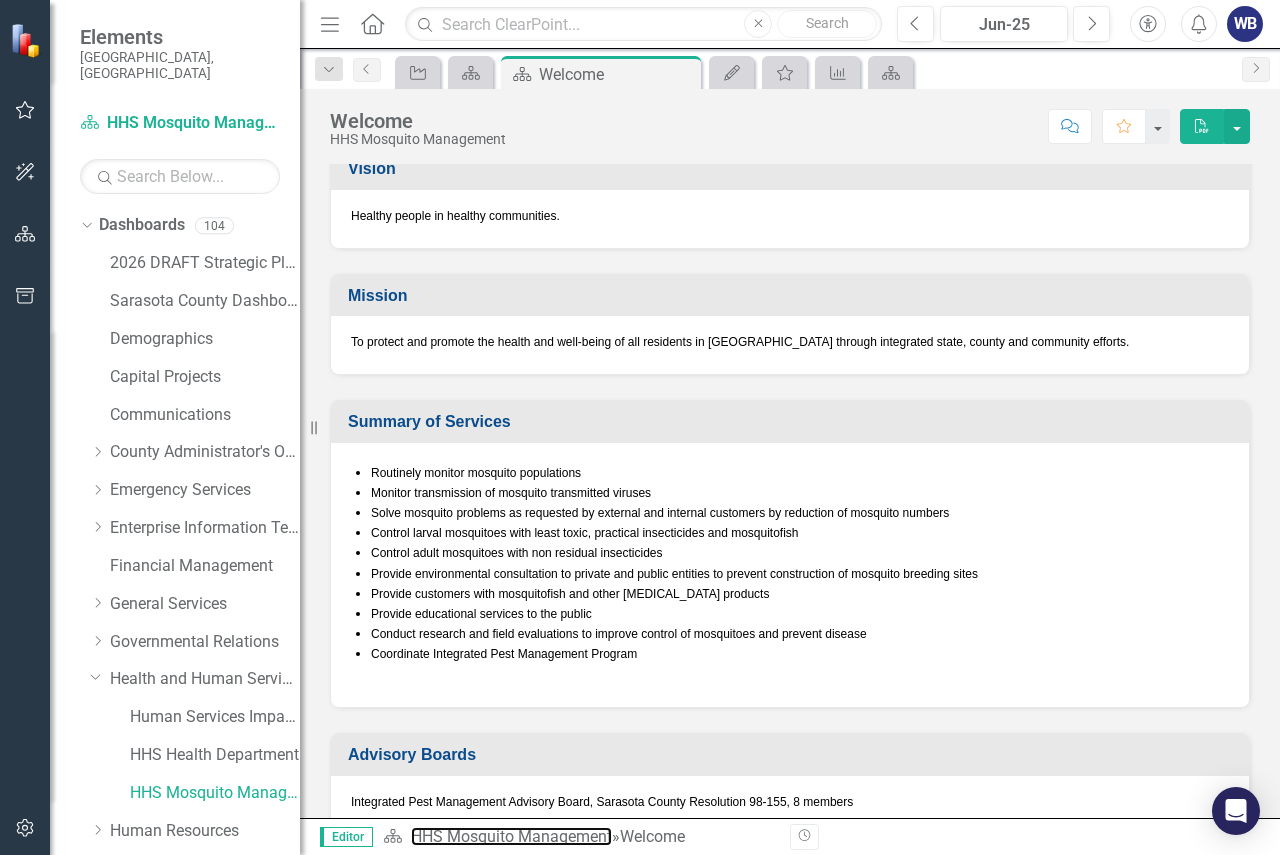 scroll, scrollTop: 200, scrollLeft: 0, axis: vertical 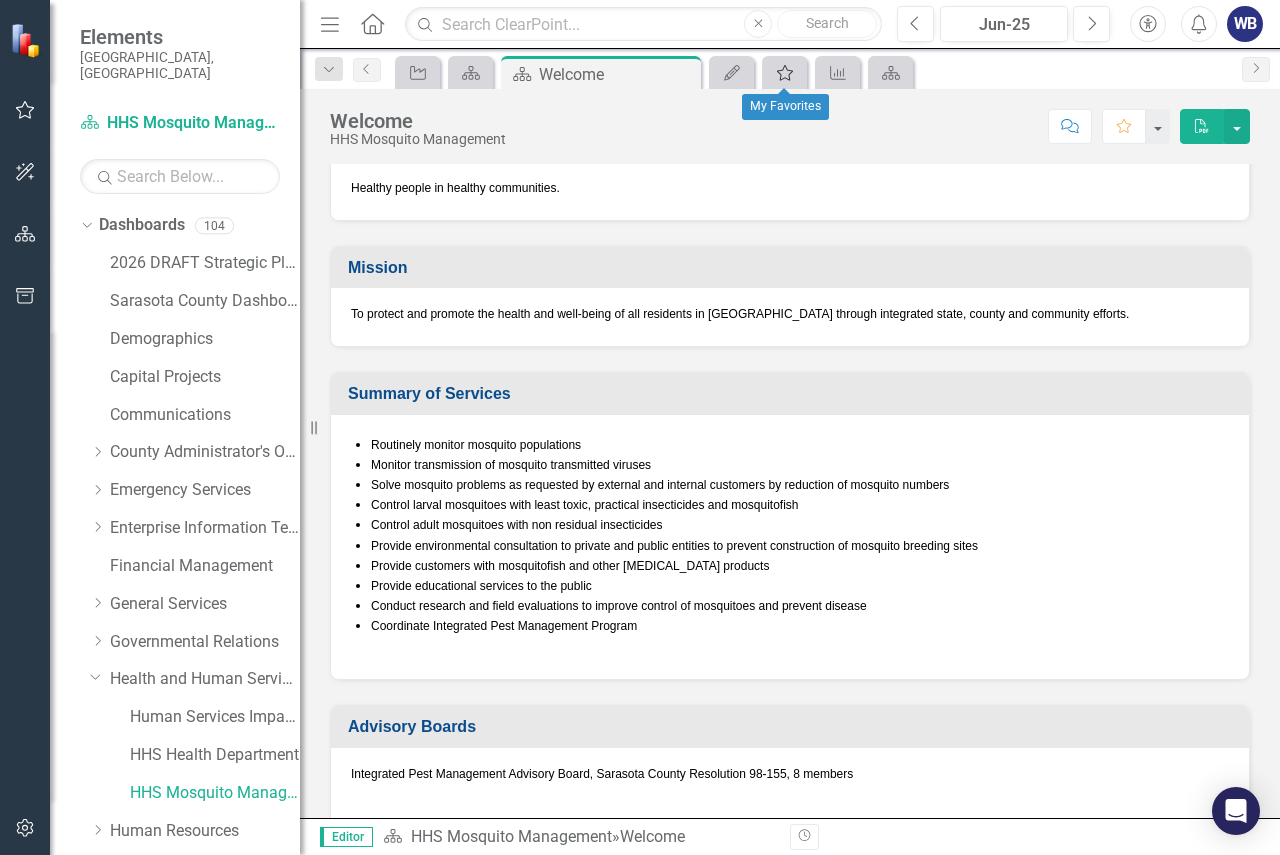 click on "My Favorites" 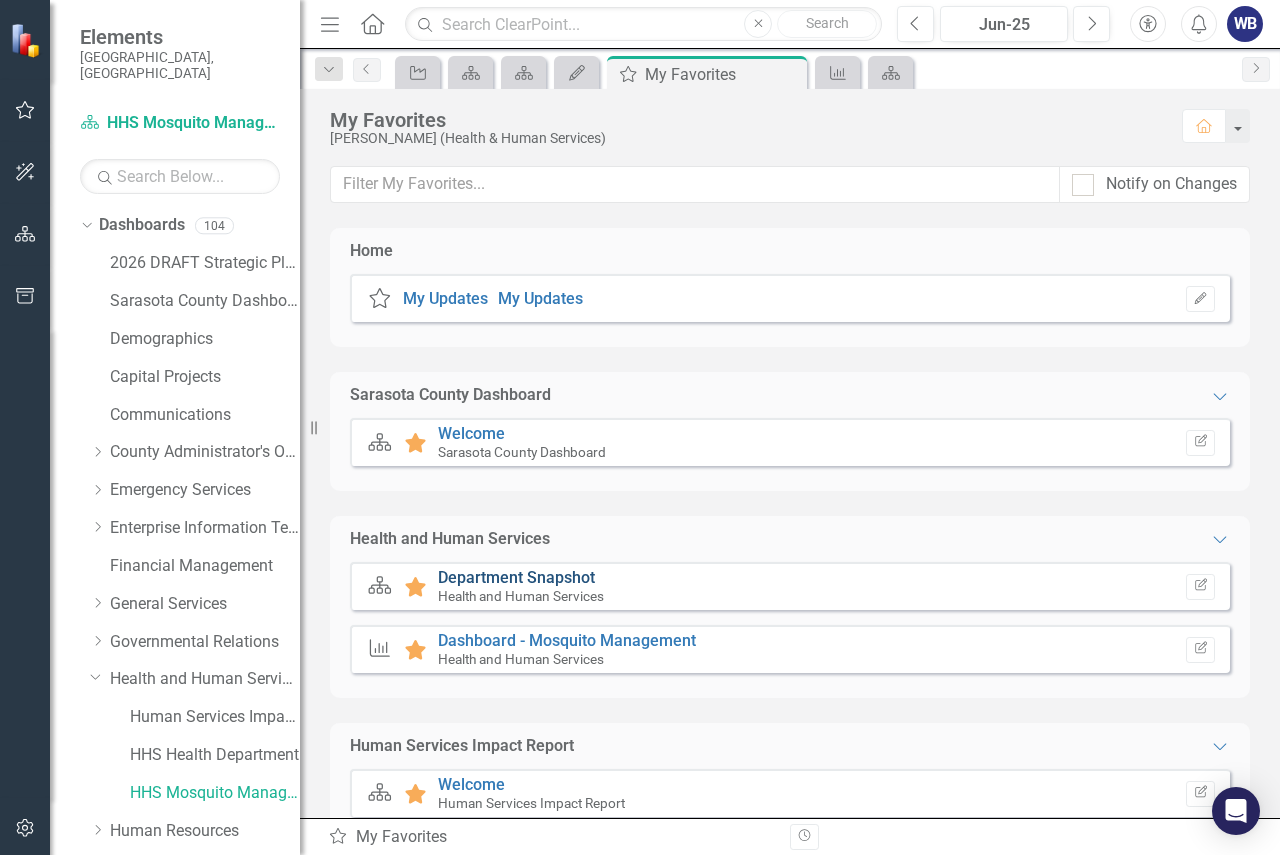 click on "Department Snapshot" at bounding box center [516, 577] 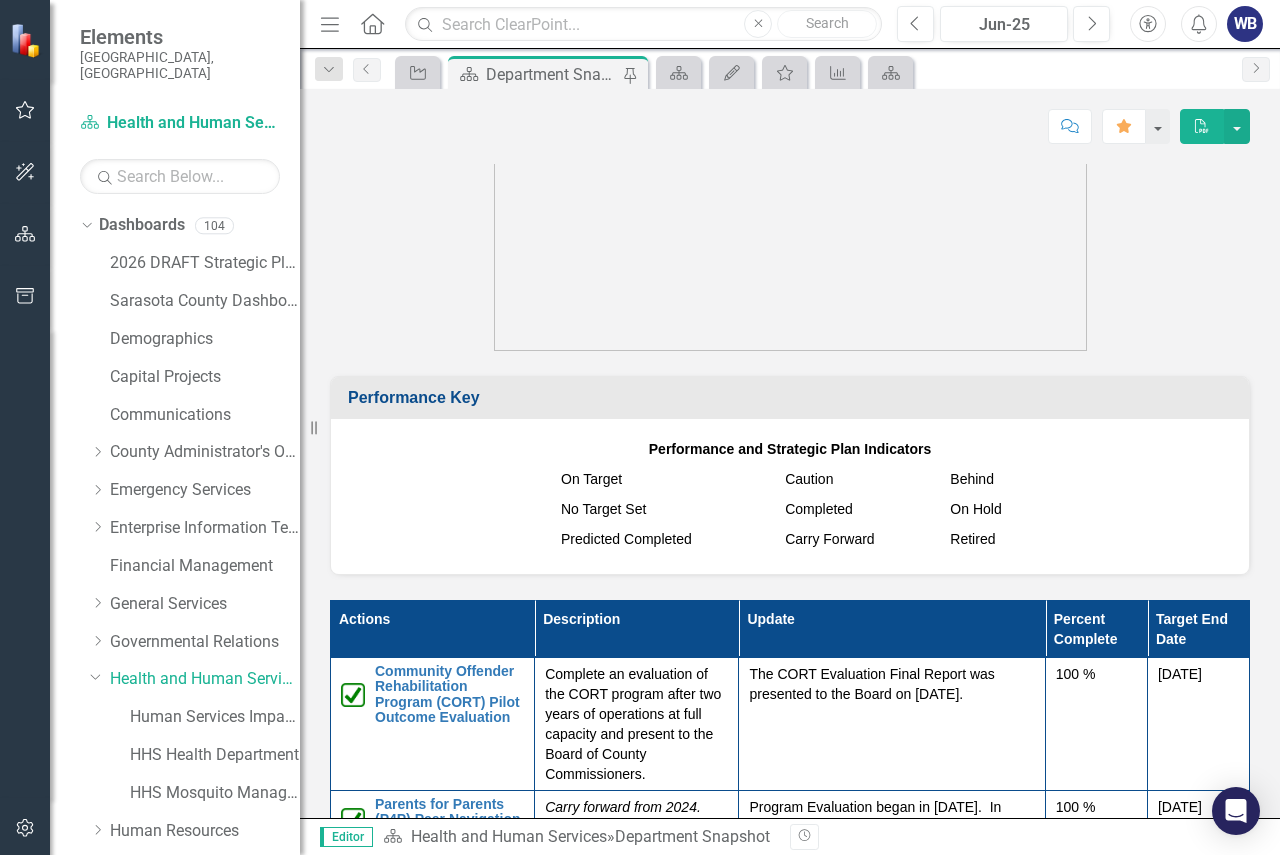 scroll, scrollTop: 2900, scrollLeft: 0, axis: vertical 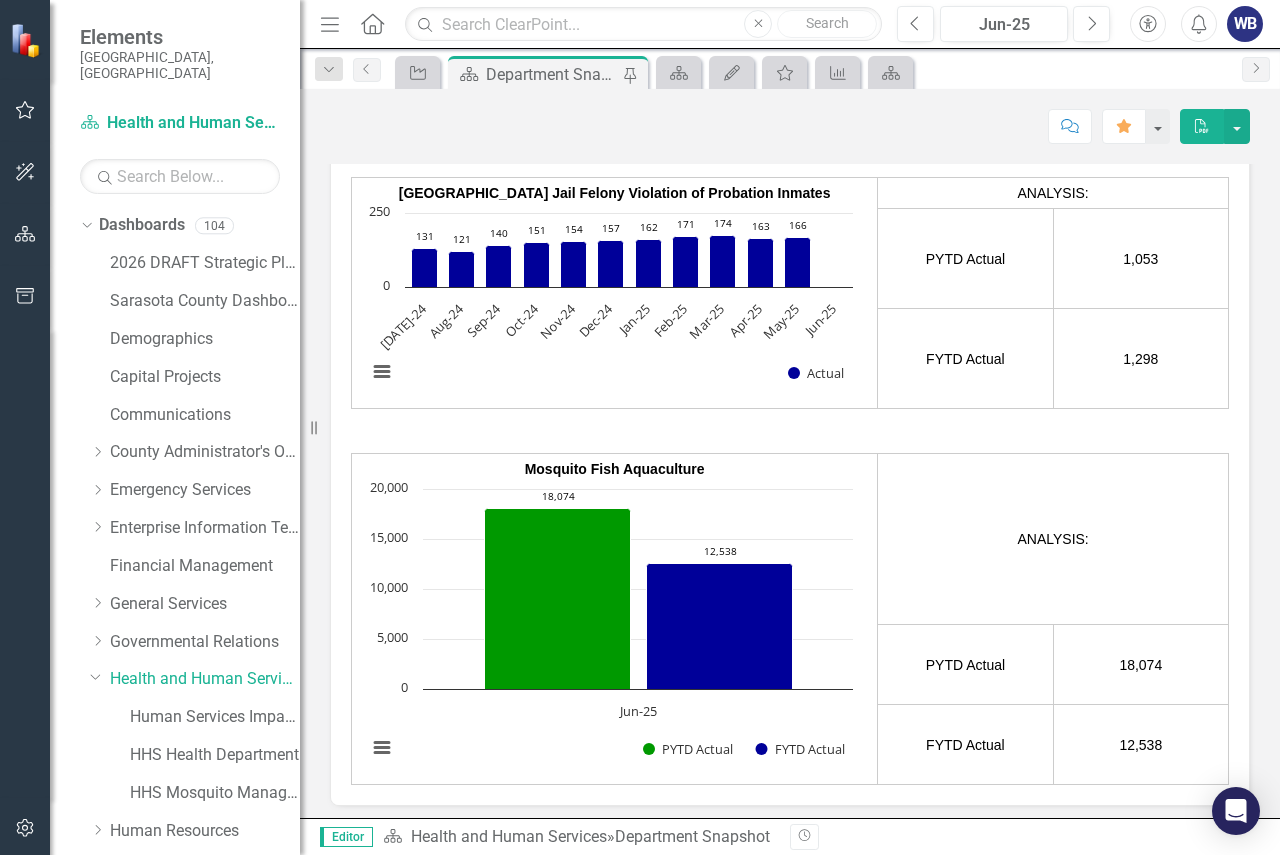 click on "ANALYSIS:" at bounding box center [1053, 539] 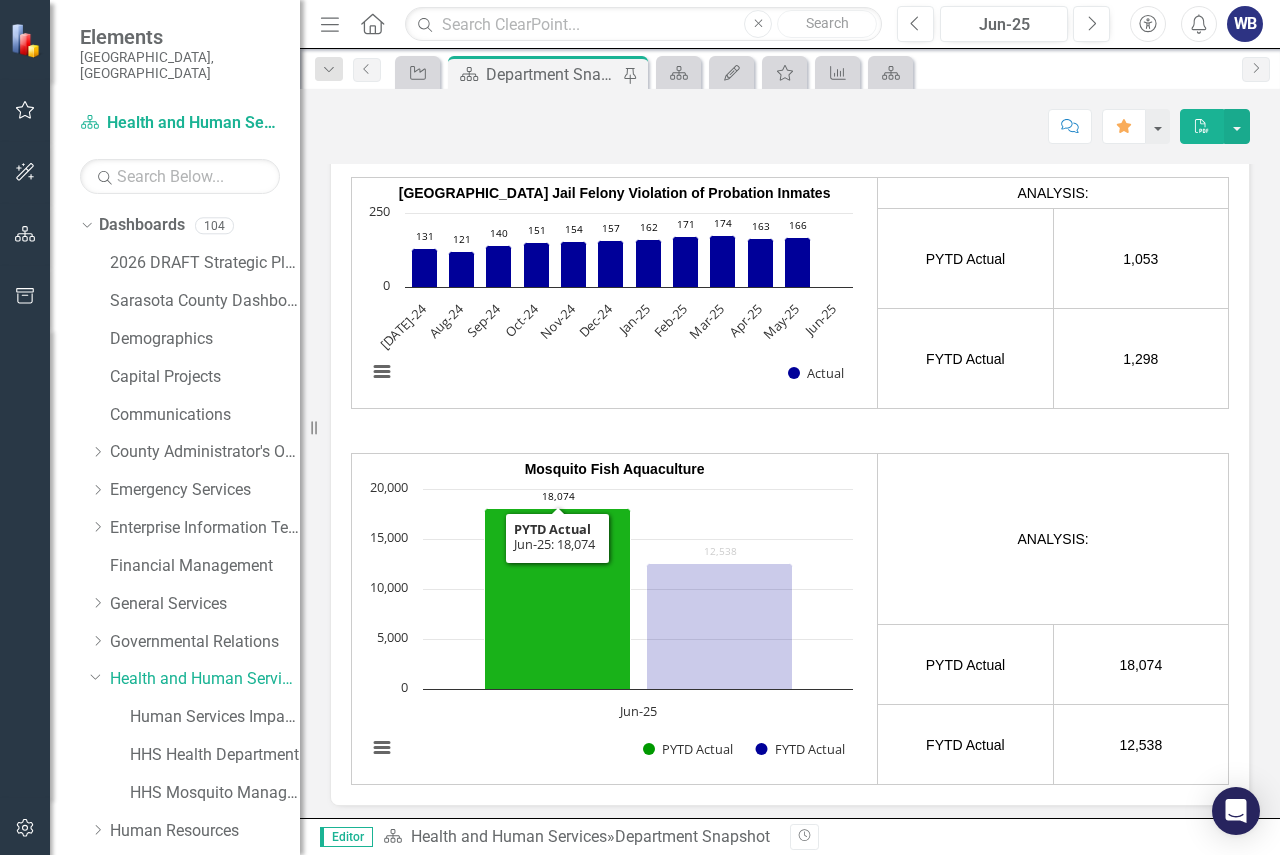 click 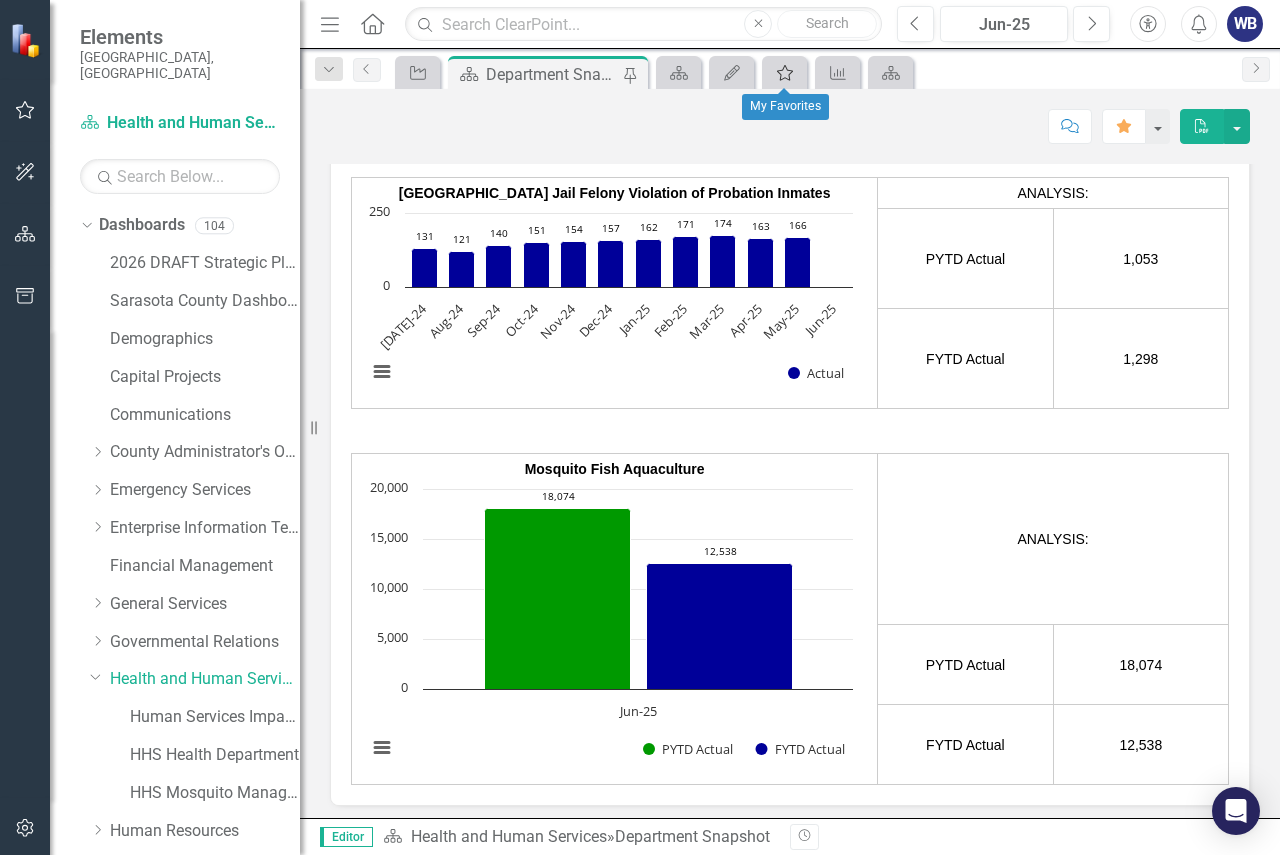 click on "My Favorites" 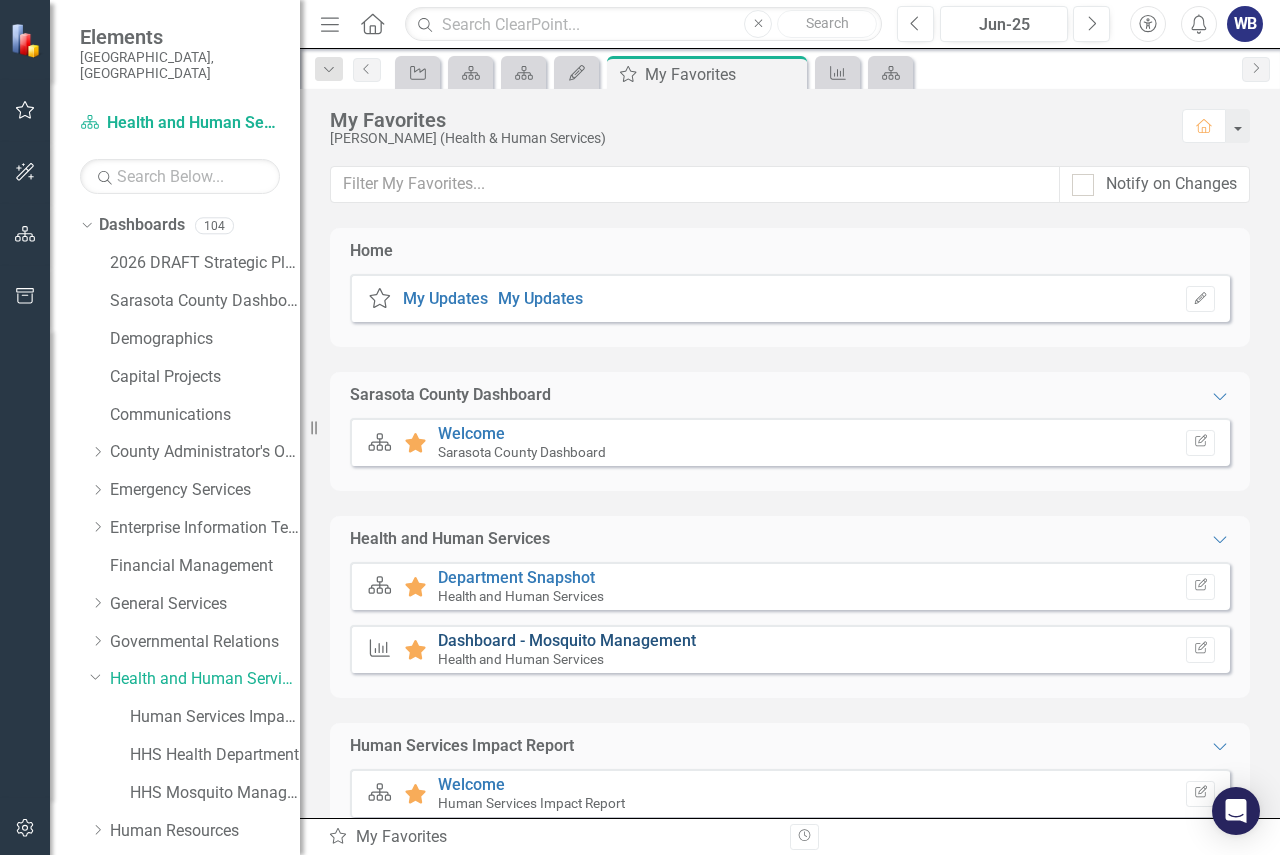 click on "Dashboard - Mosquito Management" at bounding box center [567, 640] 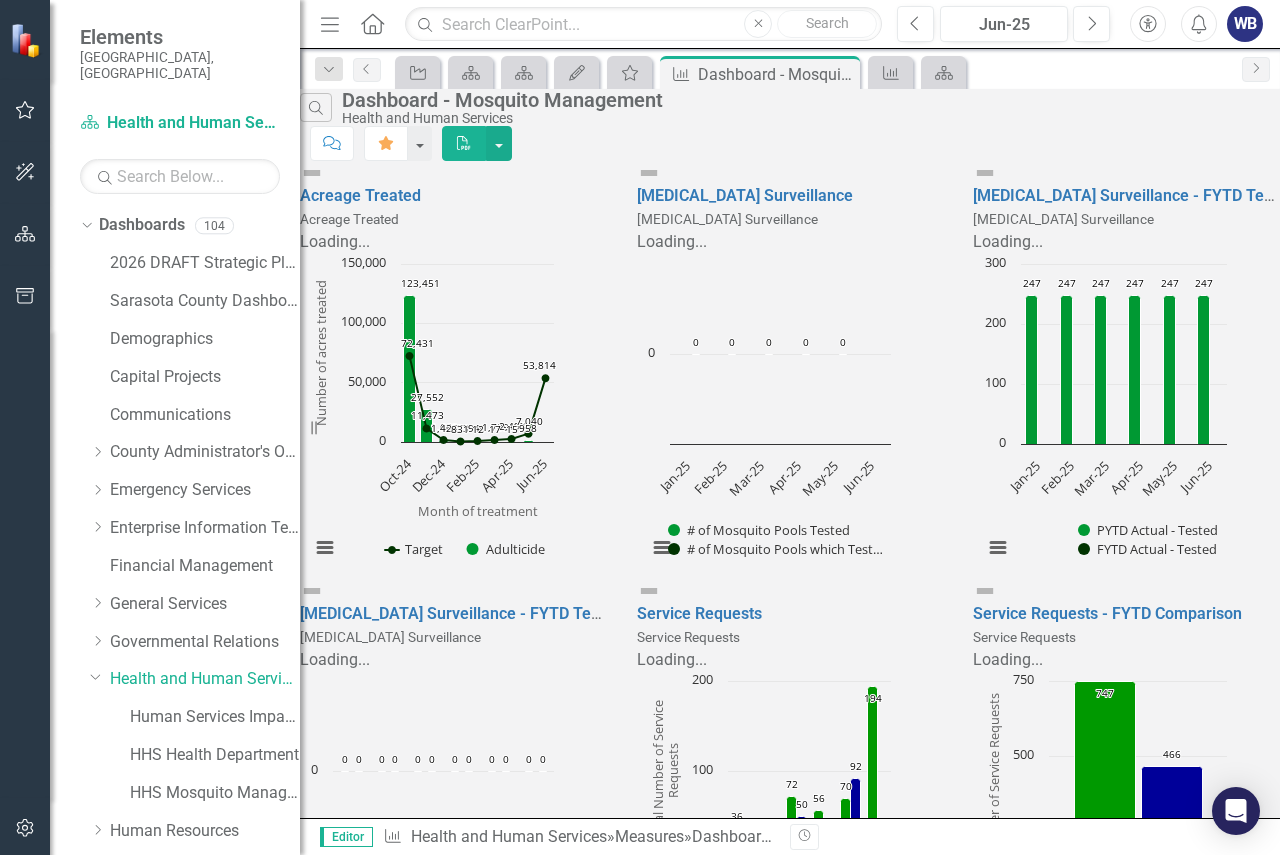 scroll, scrollTop: 1100, scrollLeft: 0, axis: vertical 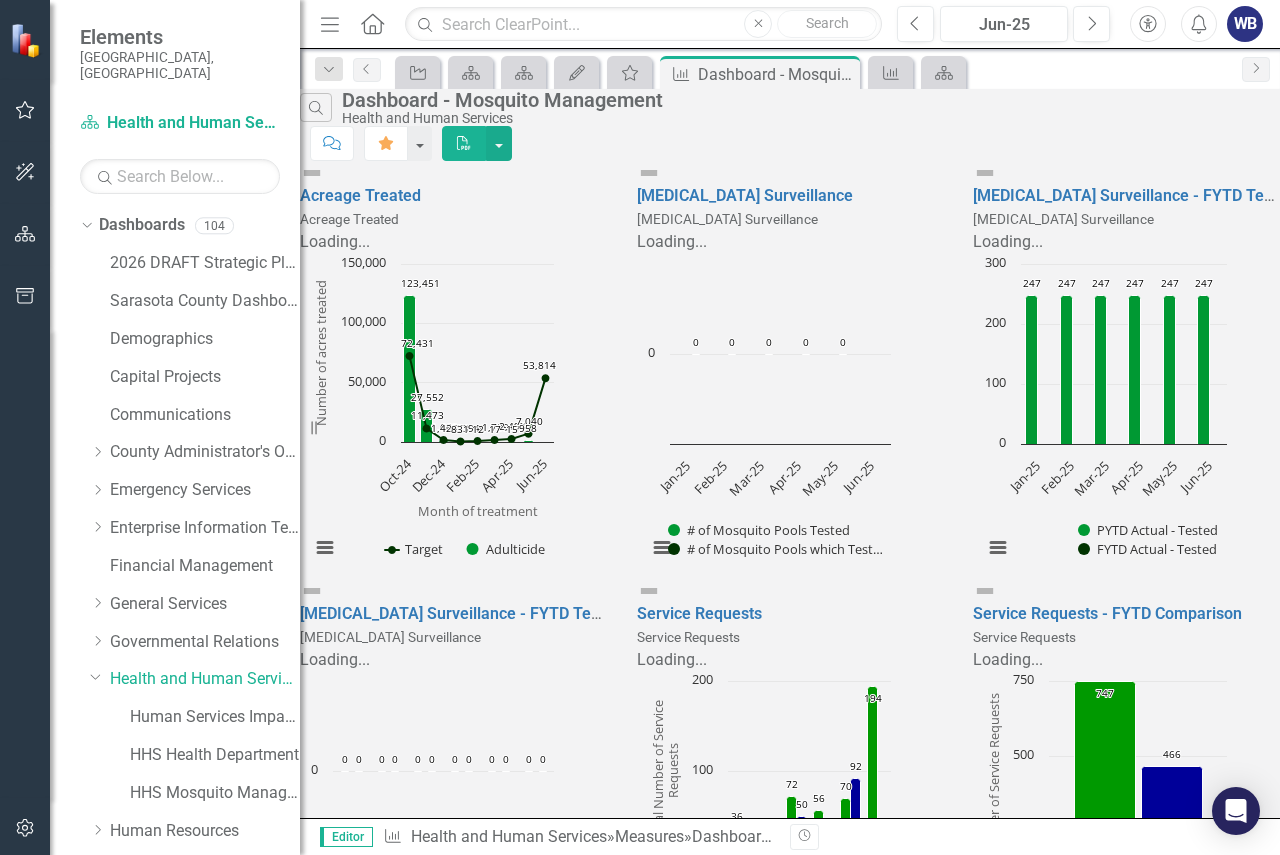 click on "# of Mosquito Fish Released - FYTD Comparison" at bounding box center (1147, 1448) 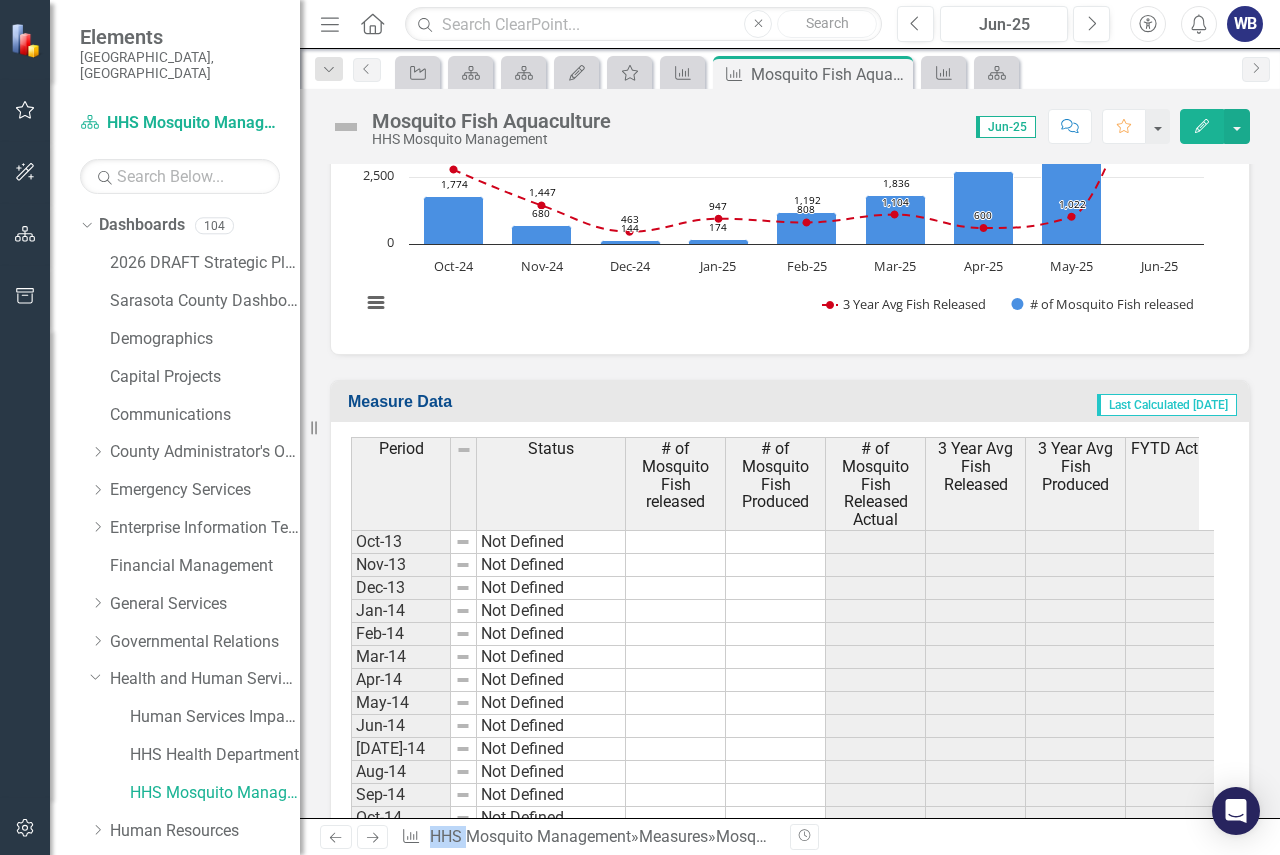 scroll, scrollTop: 2000, scrollLeft: 0, axis: vertical 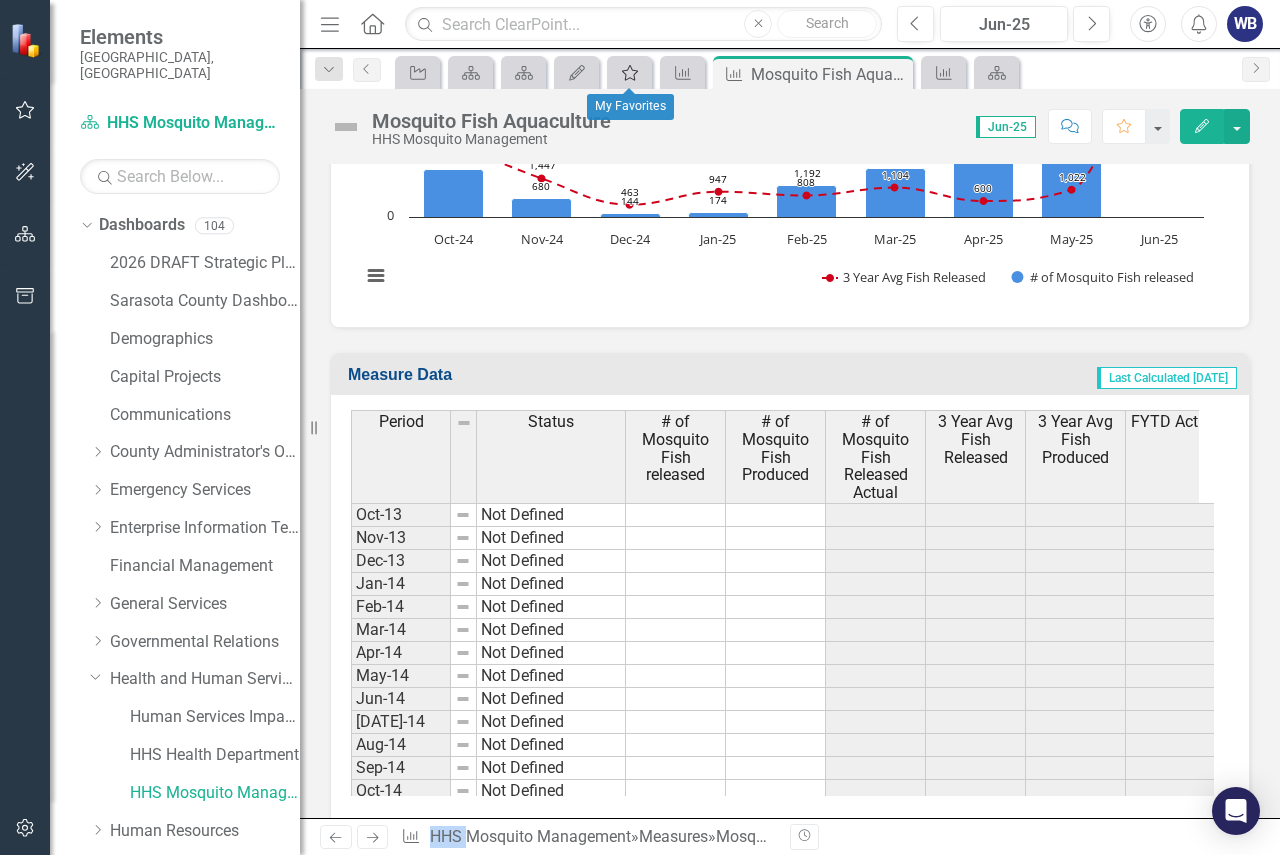 click on "My Favorites" 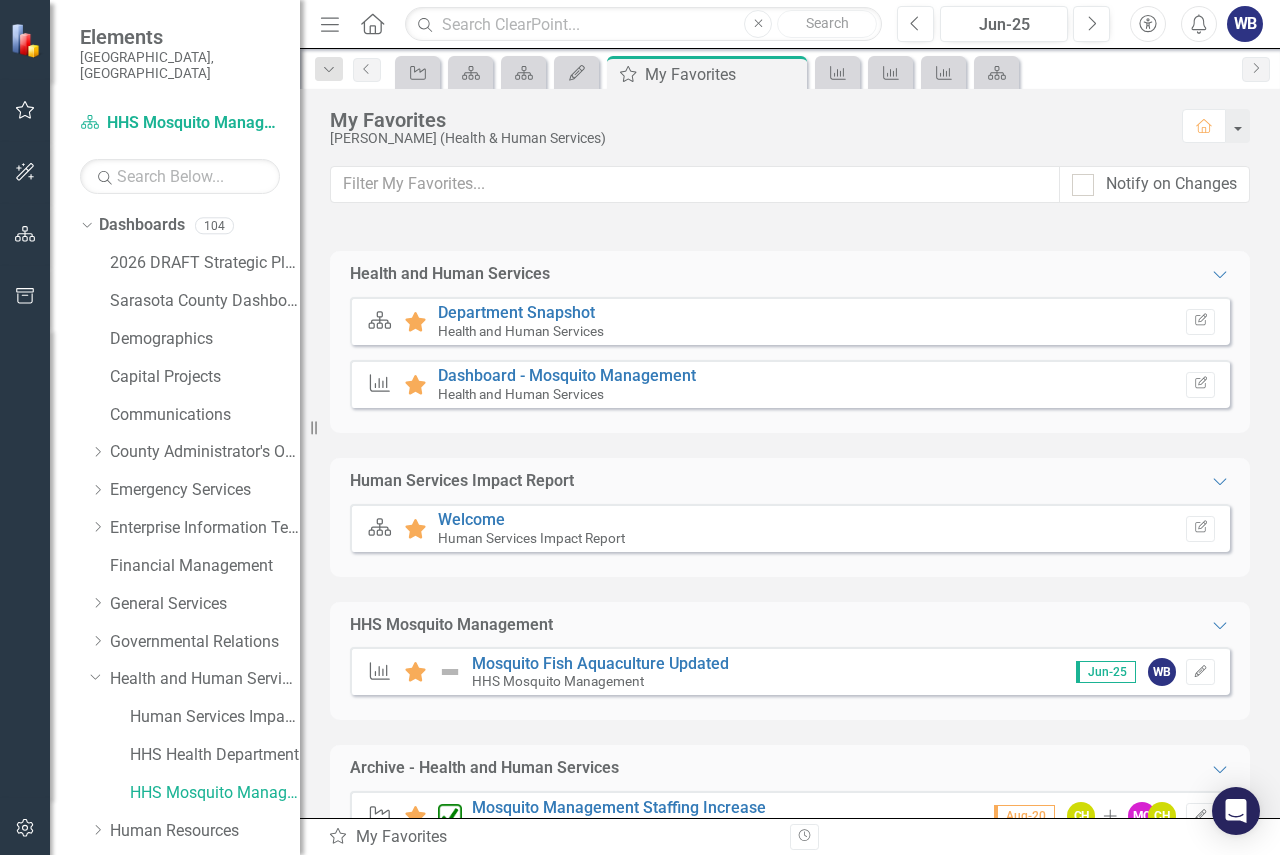scroll, scrollTop: 300, scrollLeft: 0, axis: vertical 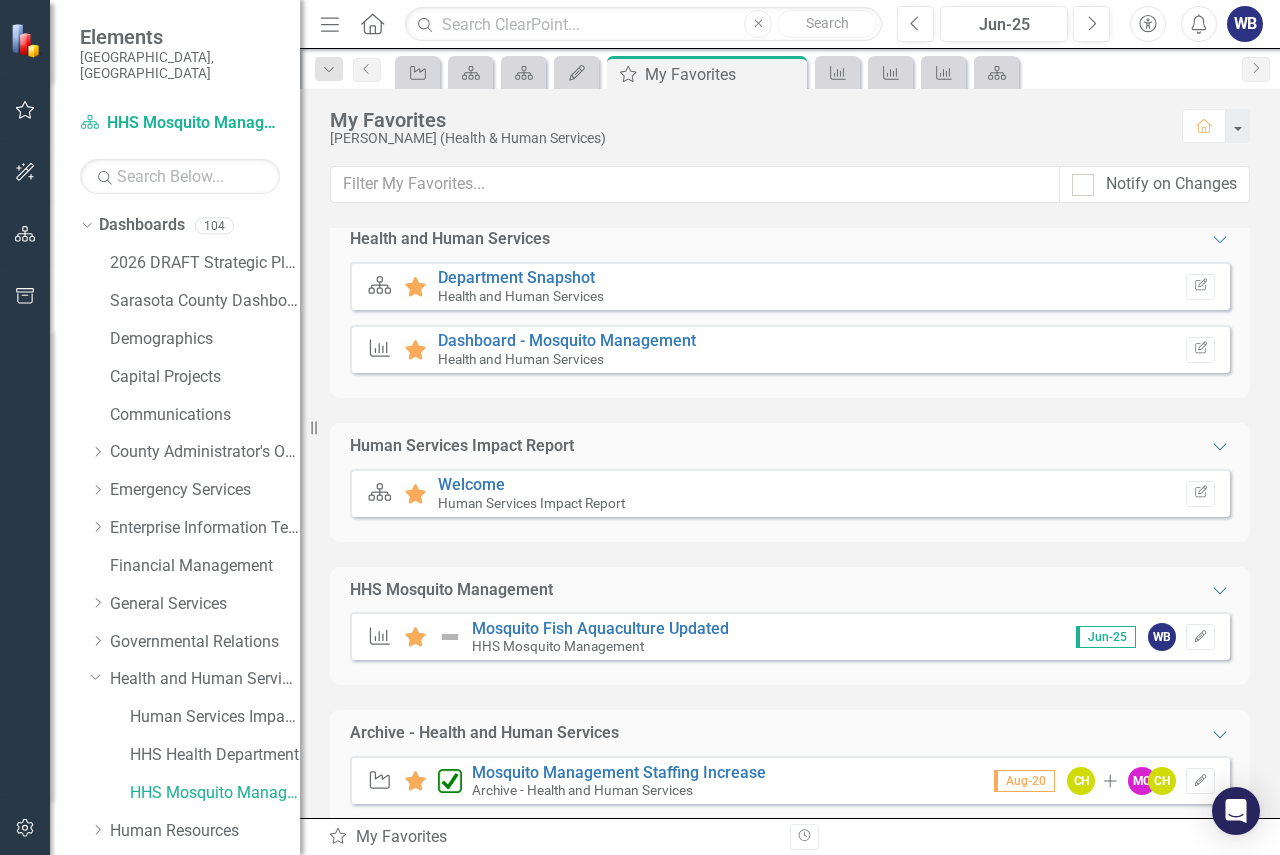 click at bounding box center (450, 637) 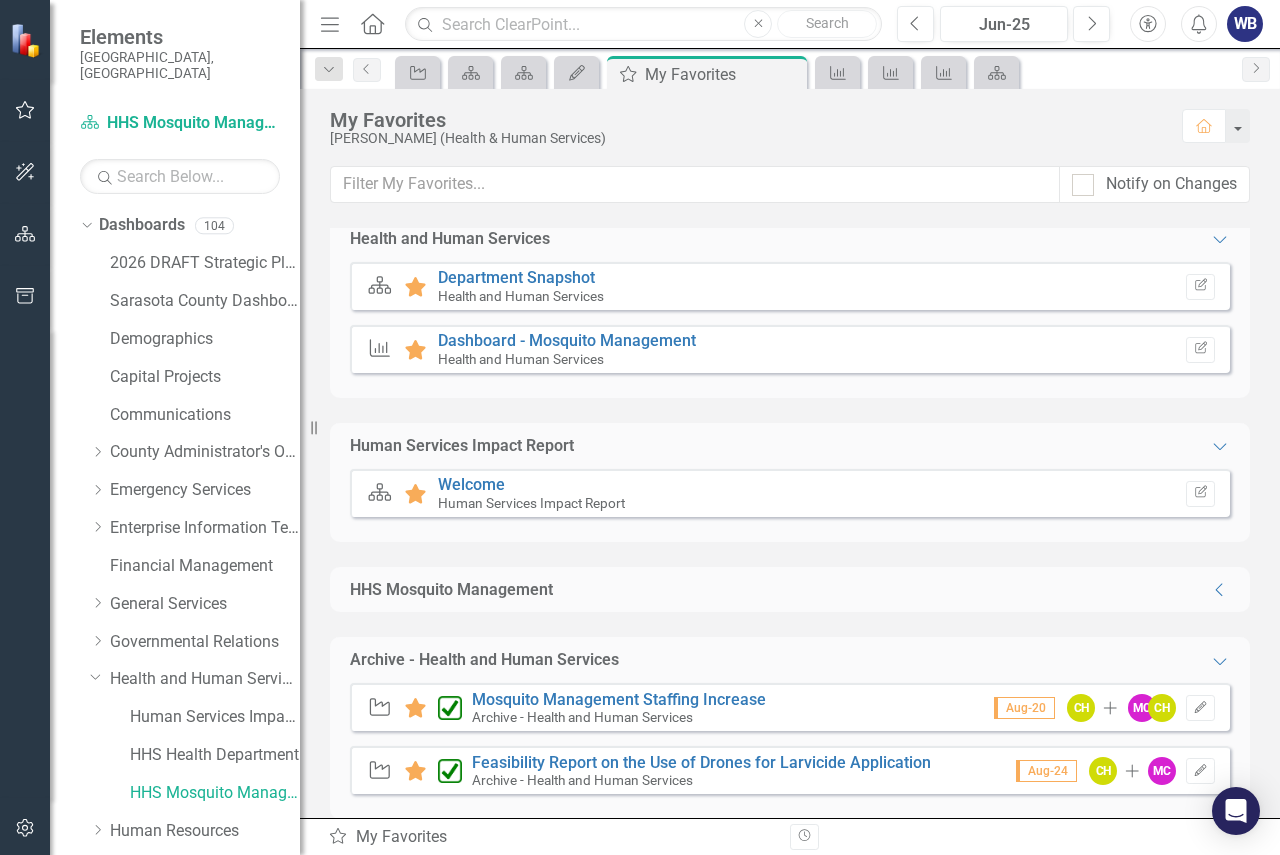 click on "HHS Mosquito Management" at bounding box center [451, 590] 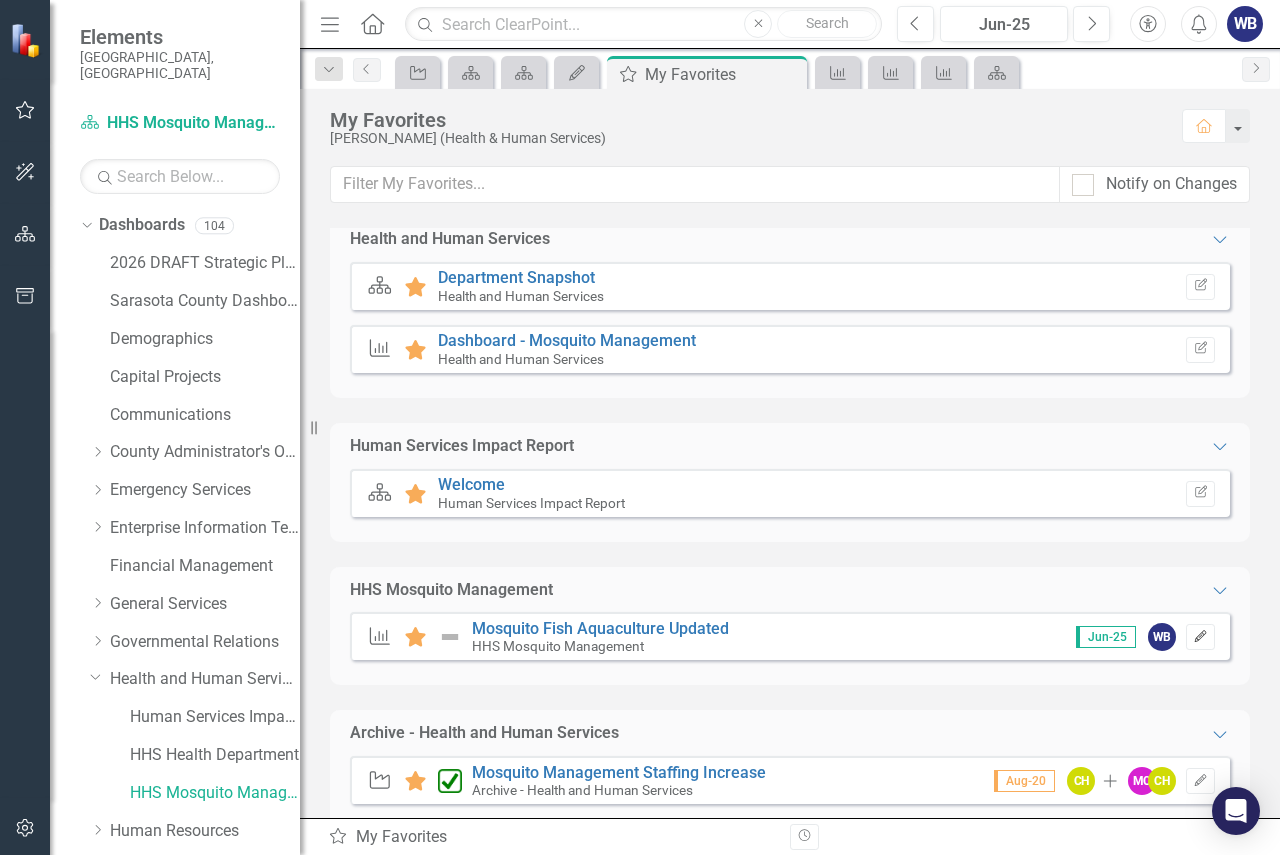 click on "Edit" 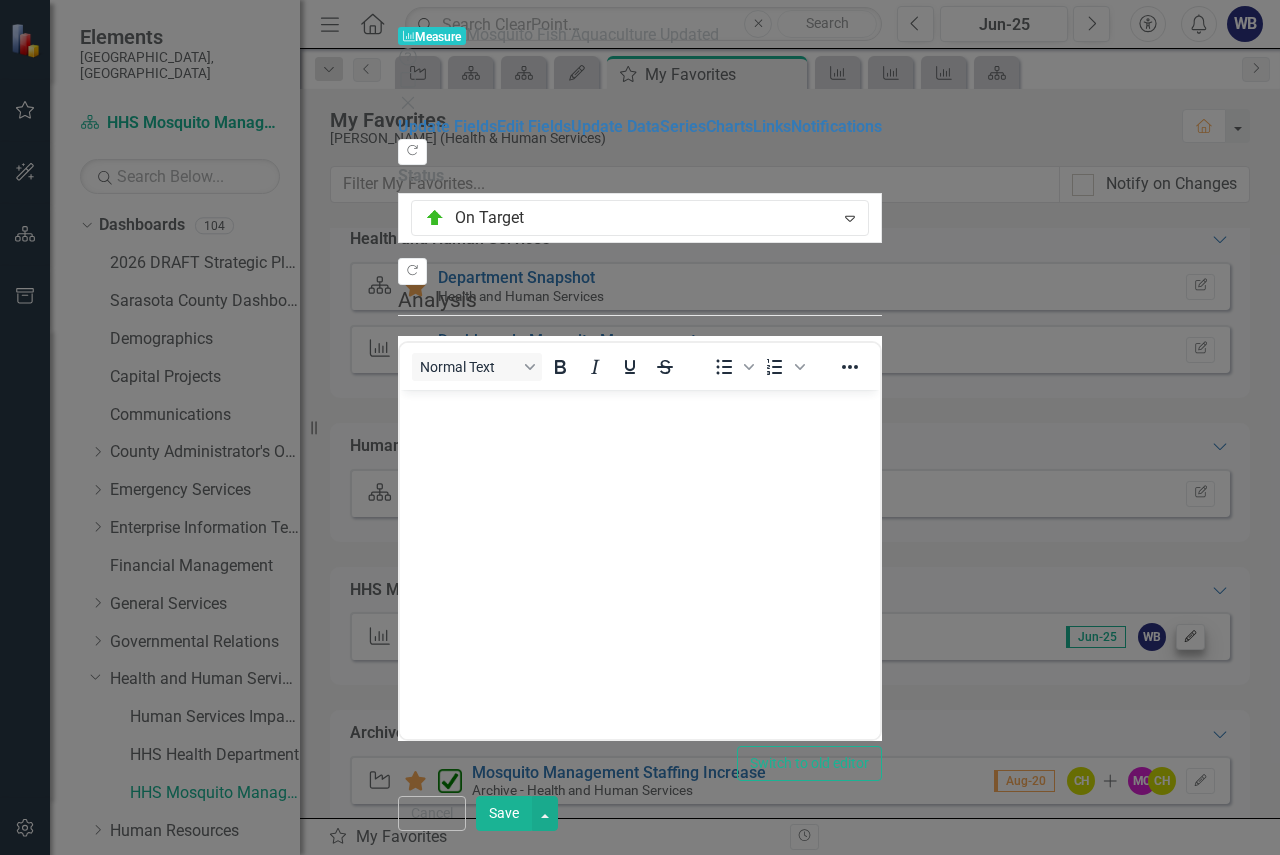 scroll, scrollTop: 0, scrollLeft: 0, axis: both 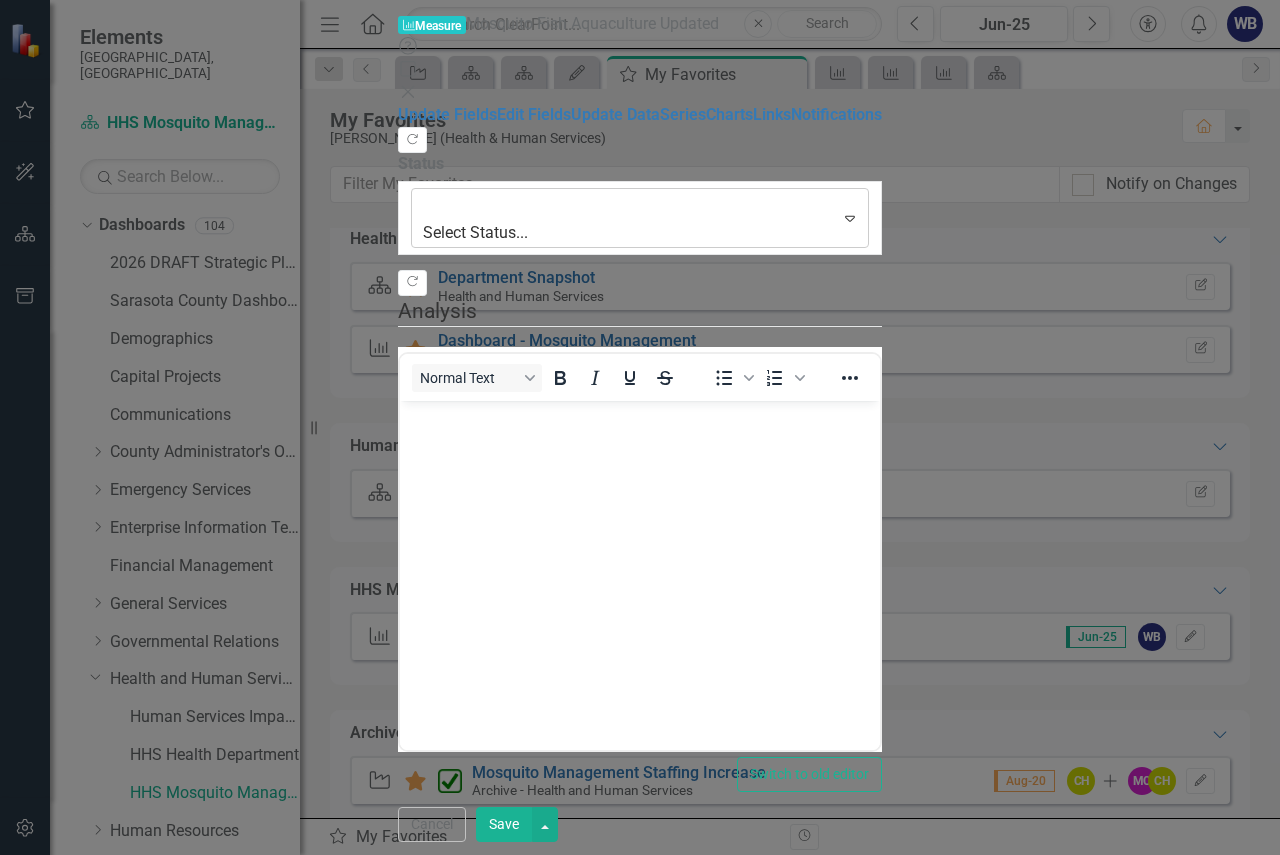 click on "Expand" 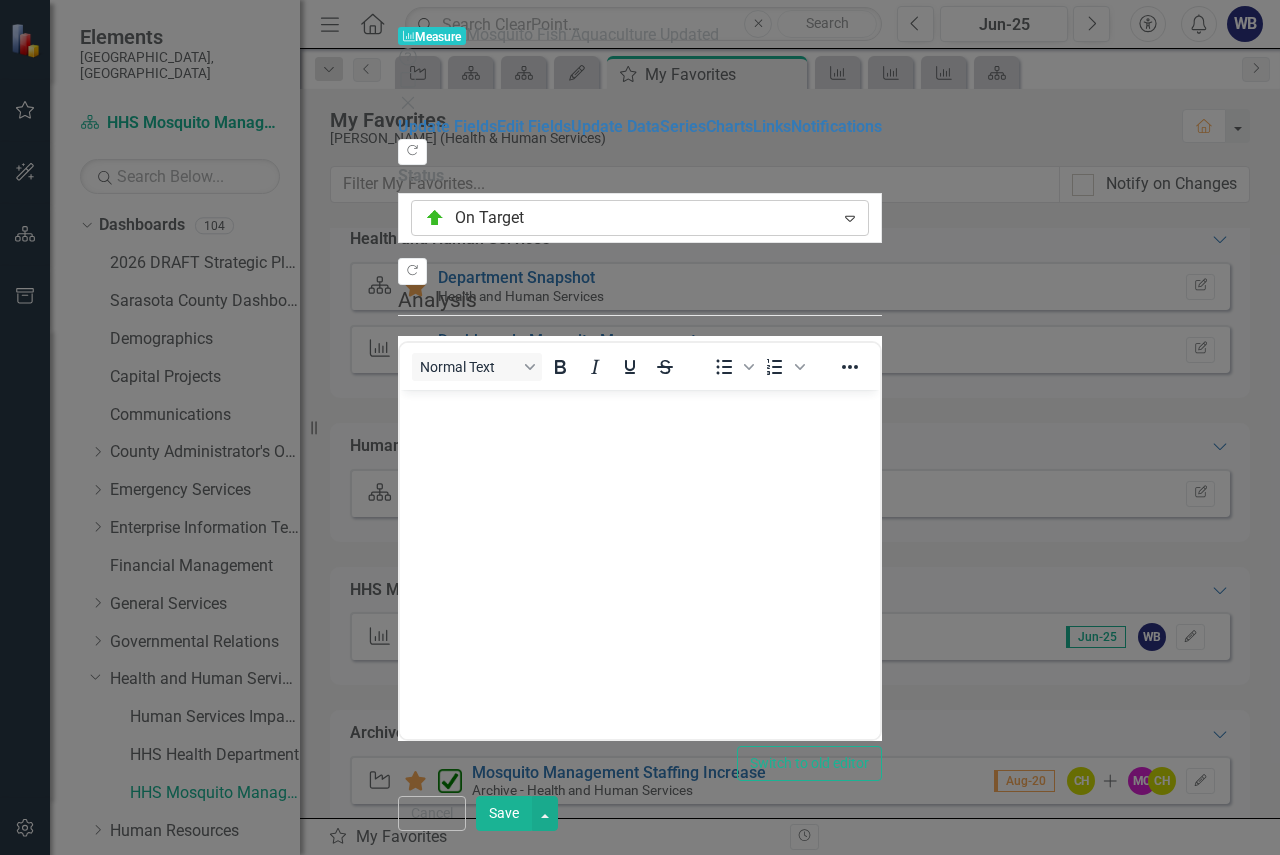 click on "Expand" 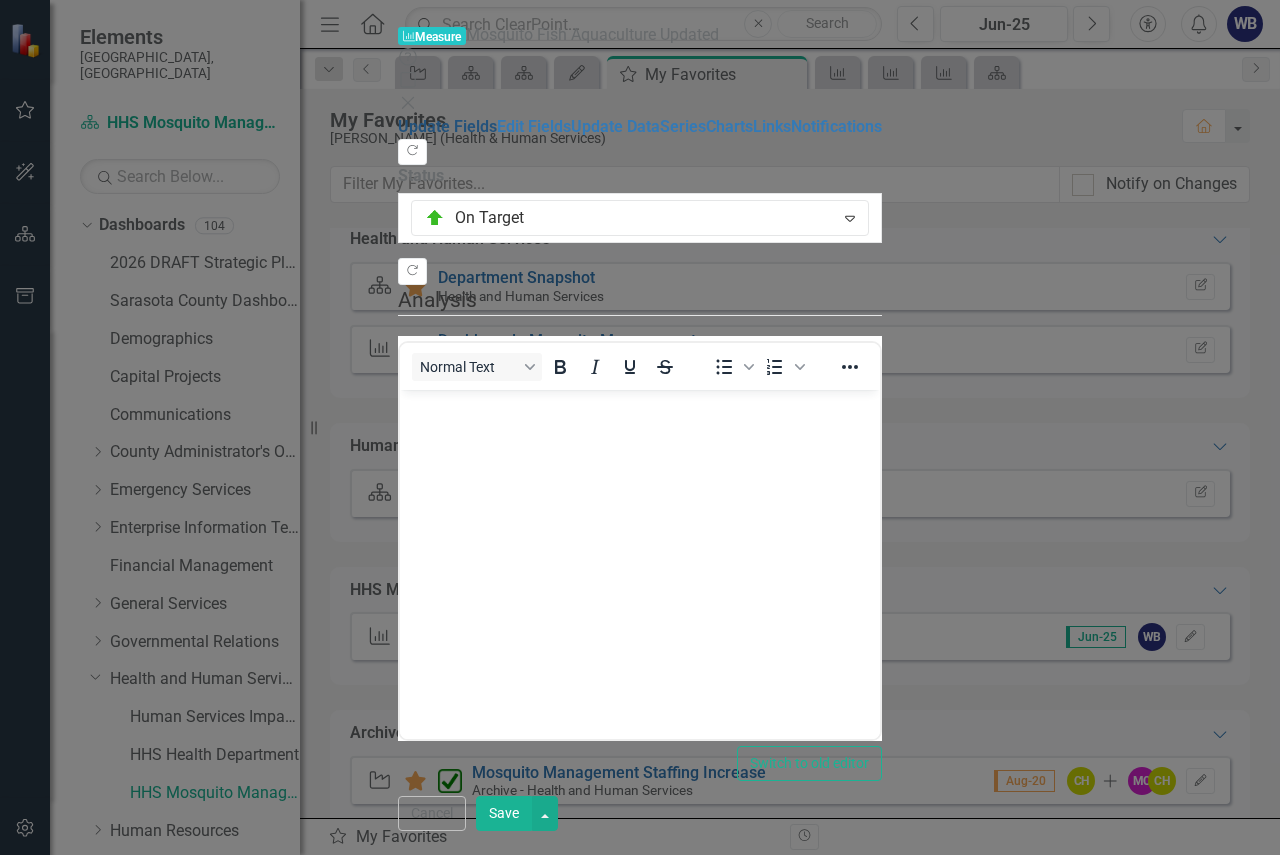 drag, startPoint x: 195, startPoint y: 71, endPoint x: 179, endPoint y: 67, distance: 16.492422 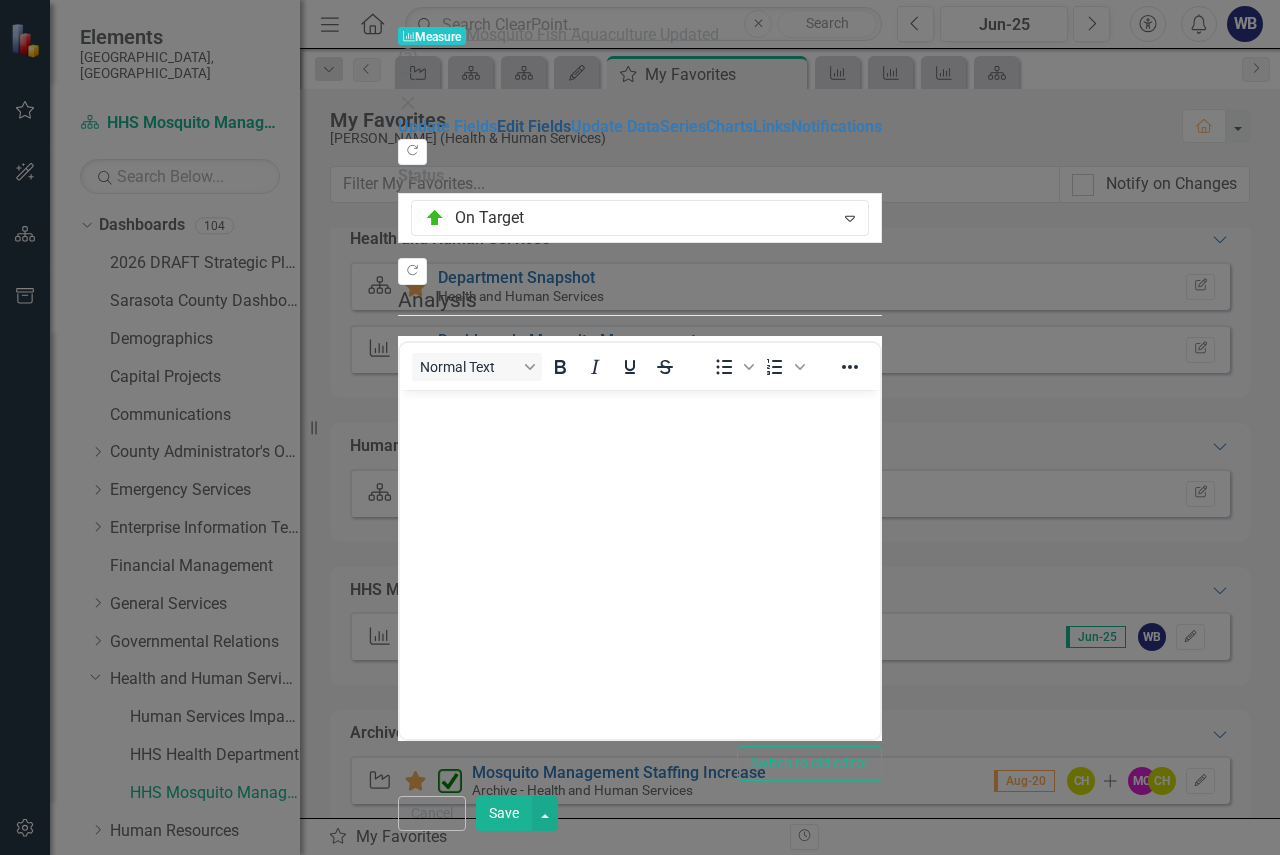 click on "Edit Fields" at bounding box center (534, 126) 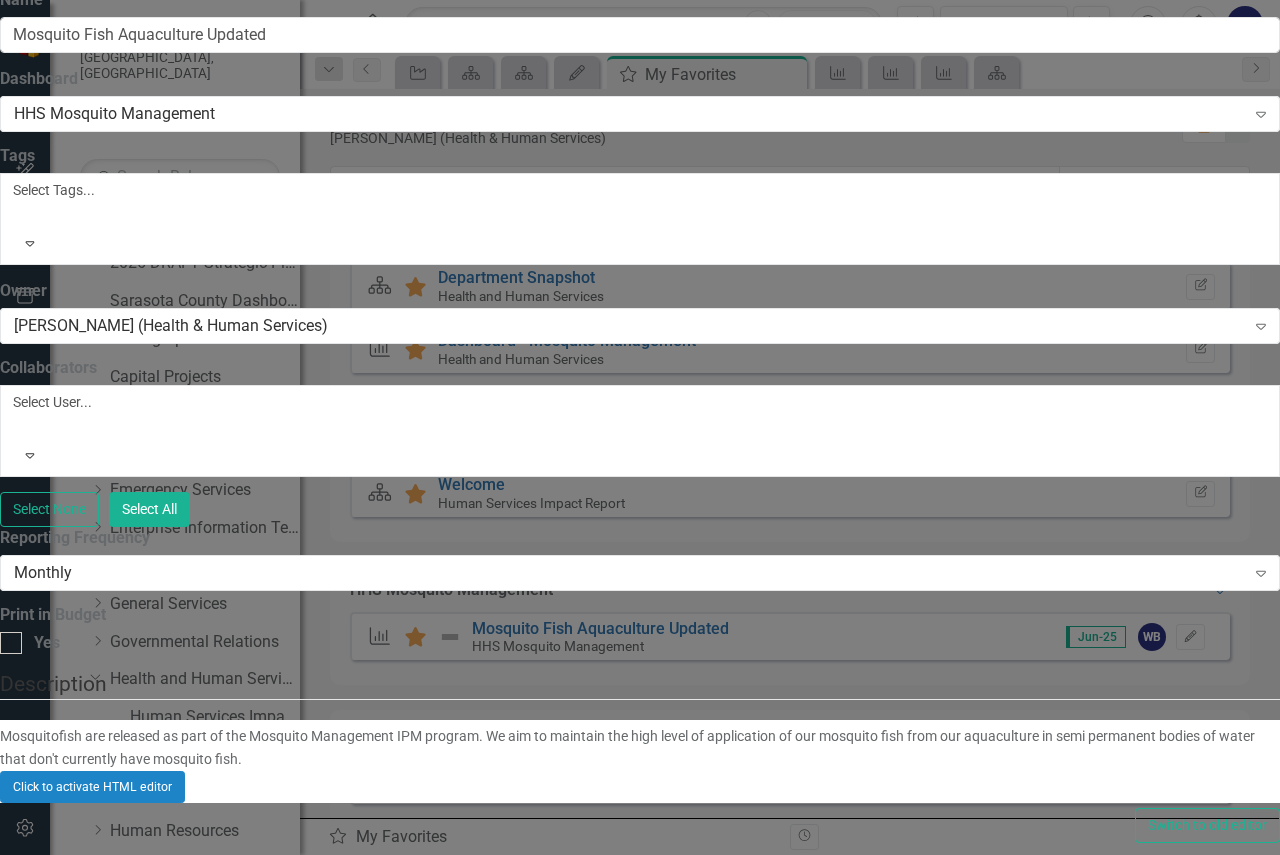 scroll, scrollTop: 1238, scrollLeft: 0, axis: vertical 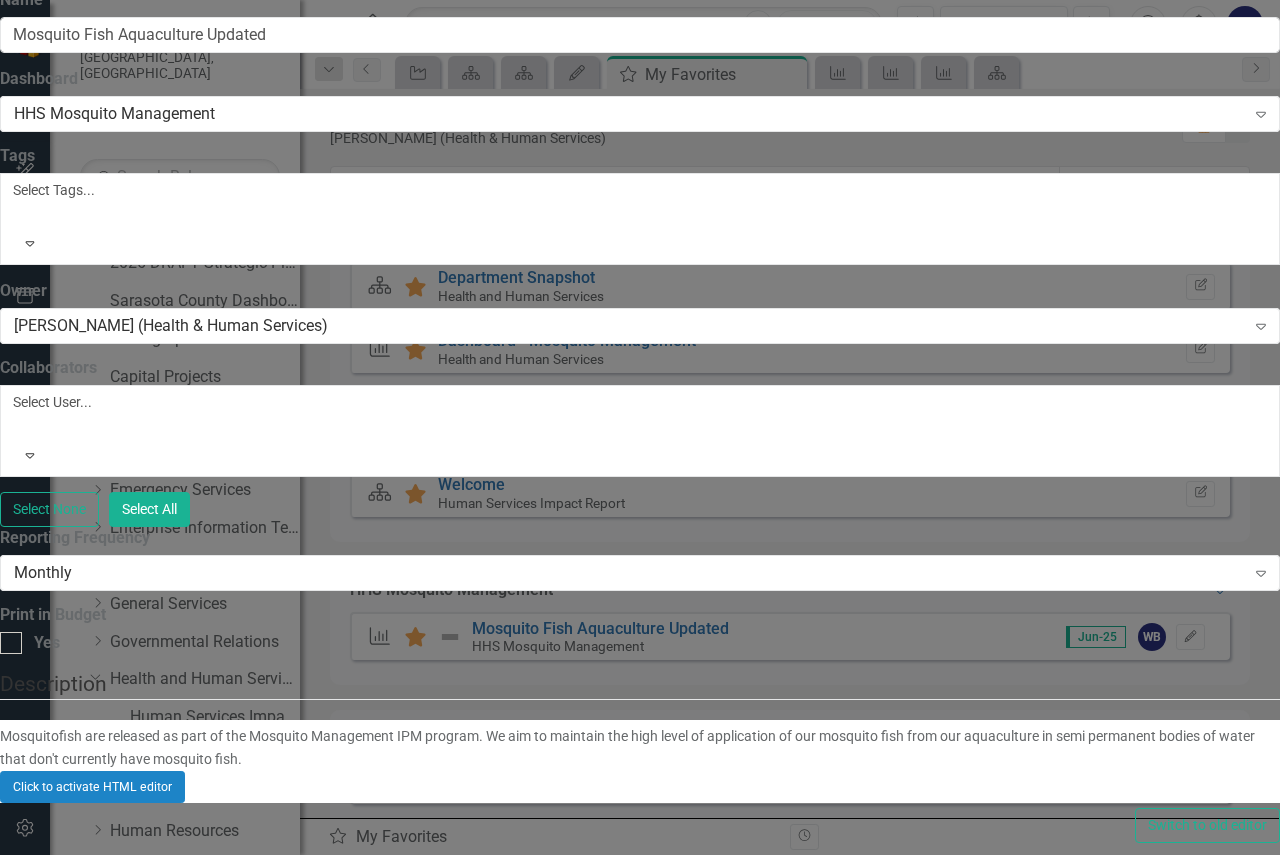click at bounding box center [147, 1619] 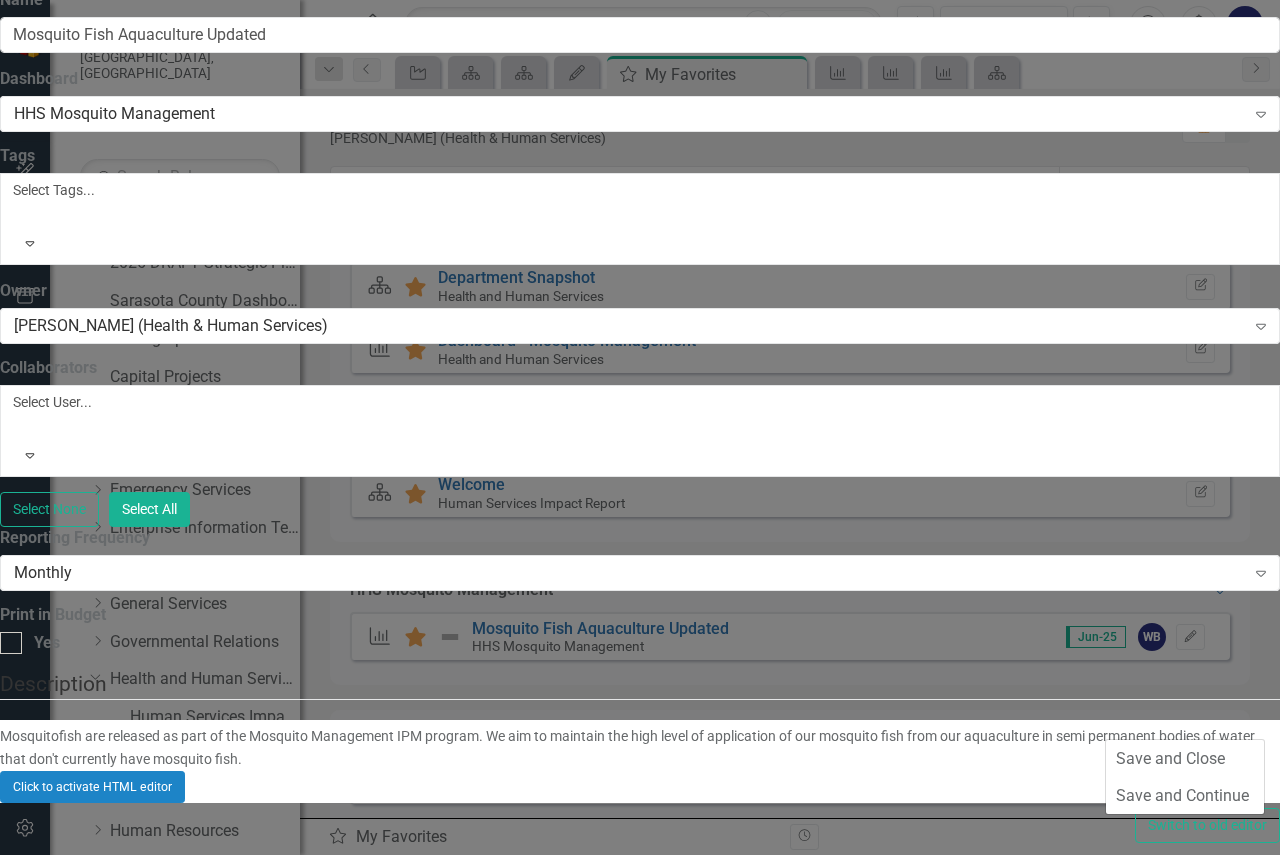 click at bounding box center (147, 1619) 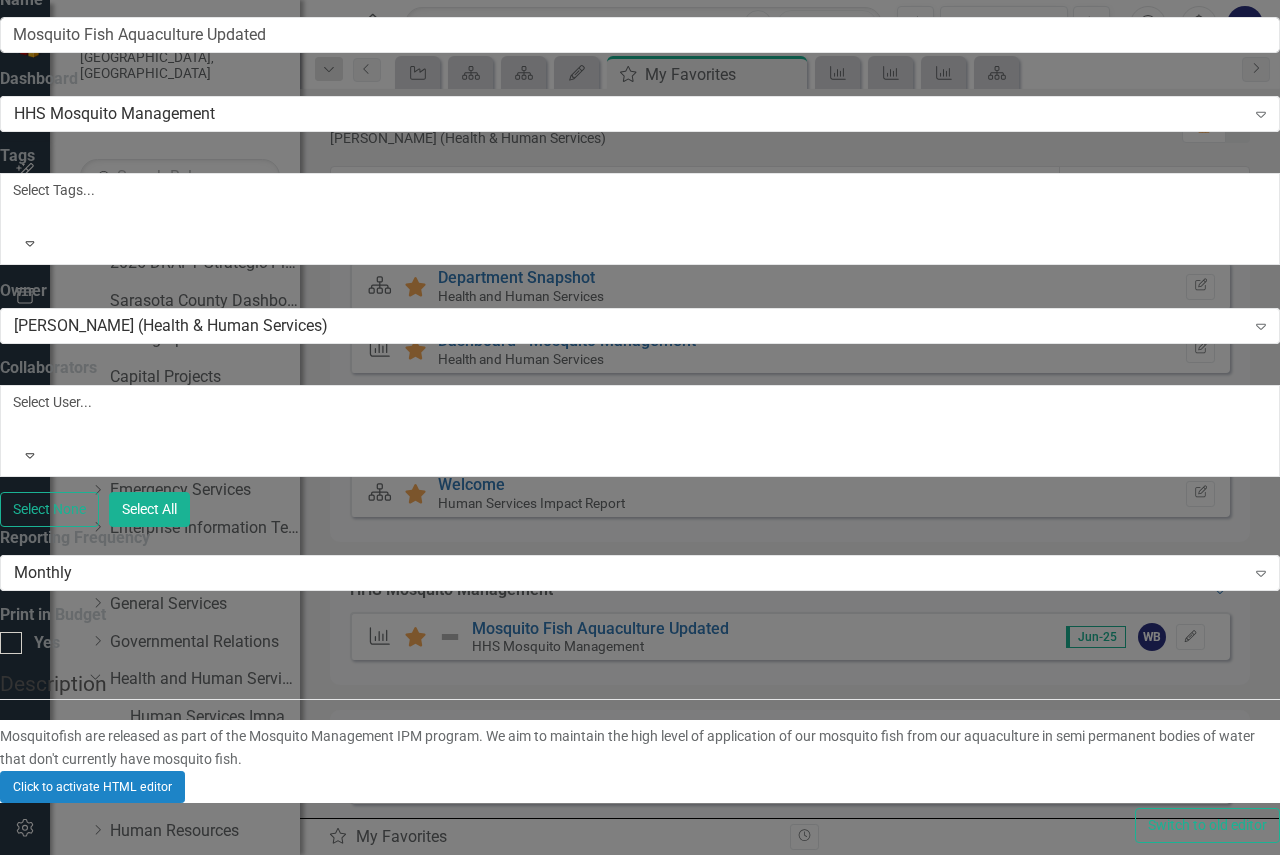click on "Close" 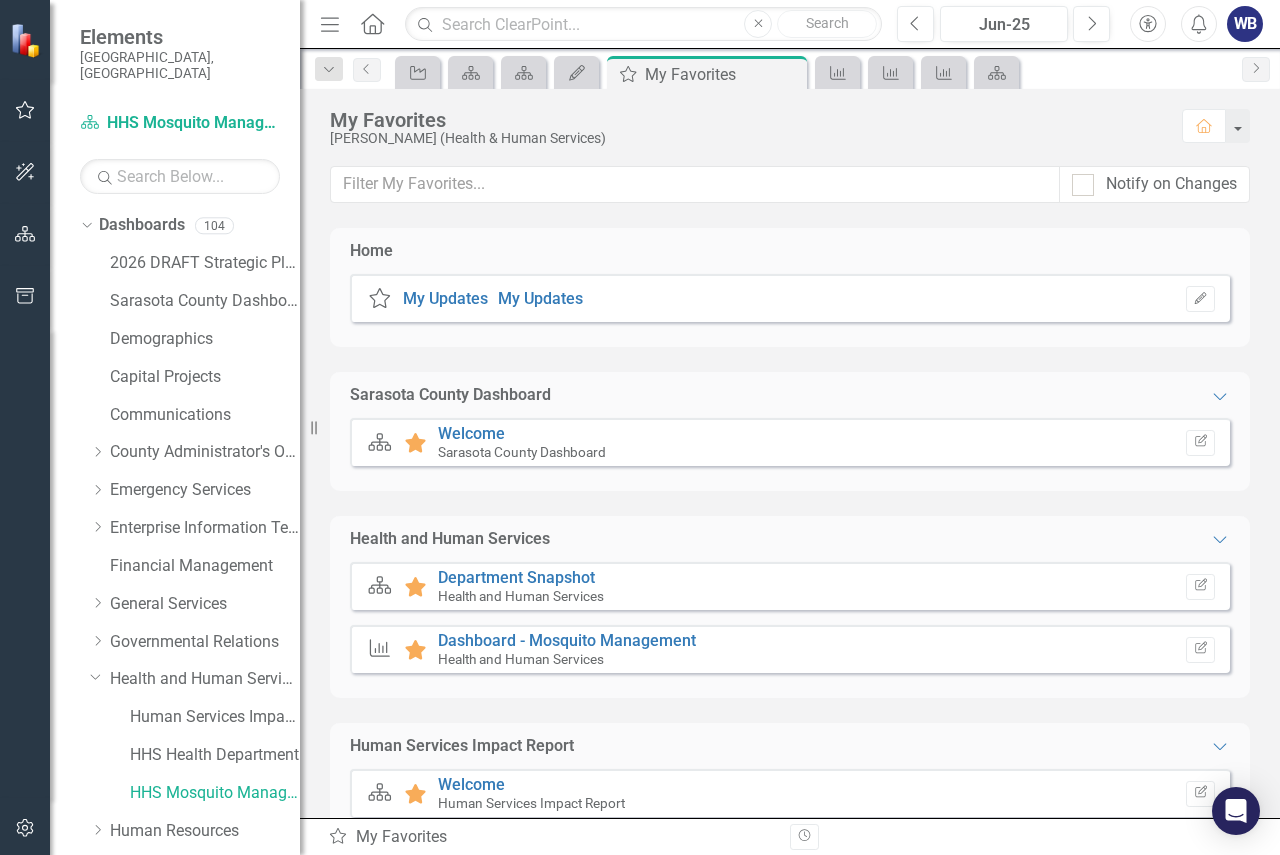 scroll, scrollTop: 100, scrollLeft: 0, axis: vertical 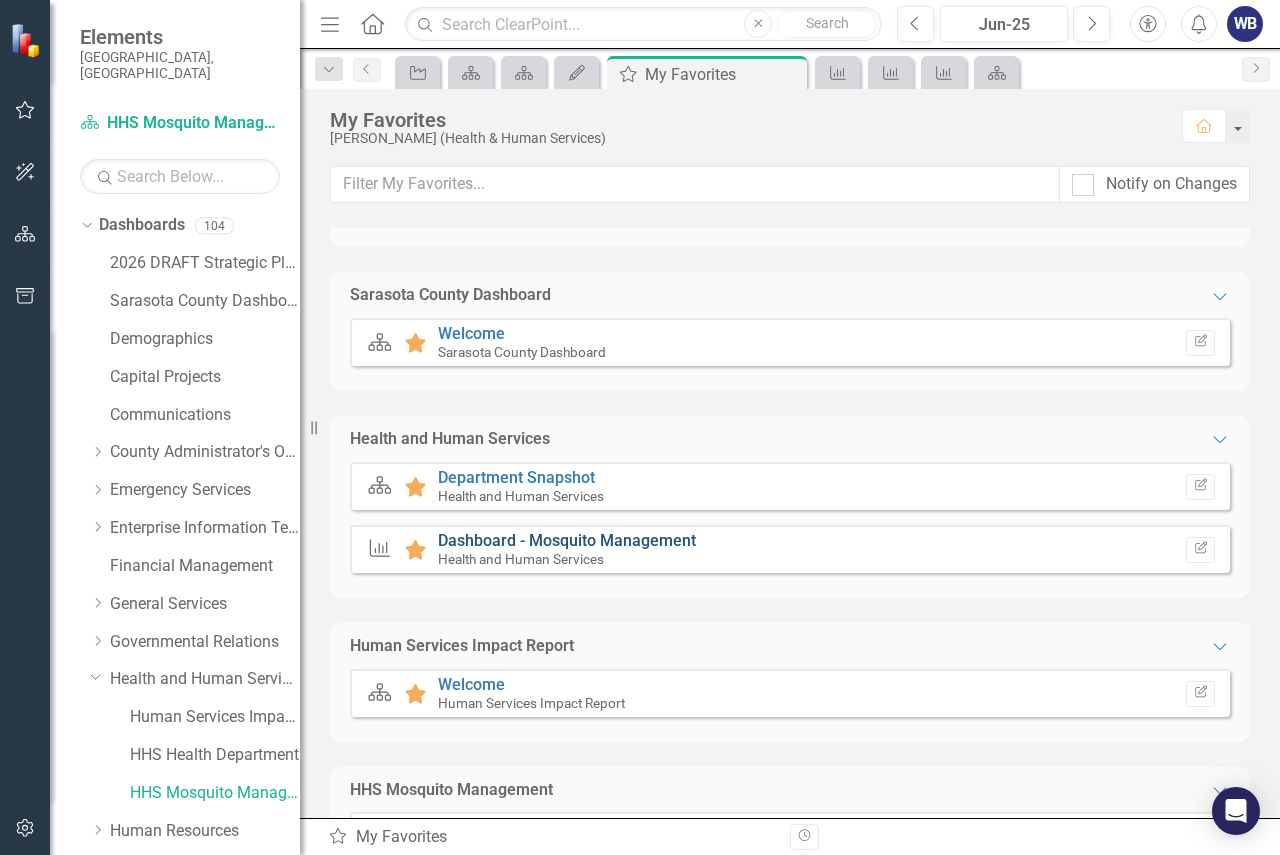 click on "Dashboard - Mosquito Management" at bounding box center [567, 540] 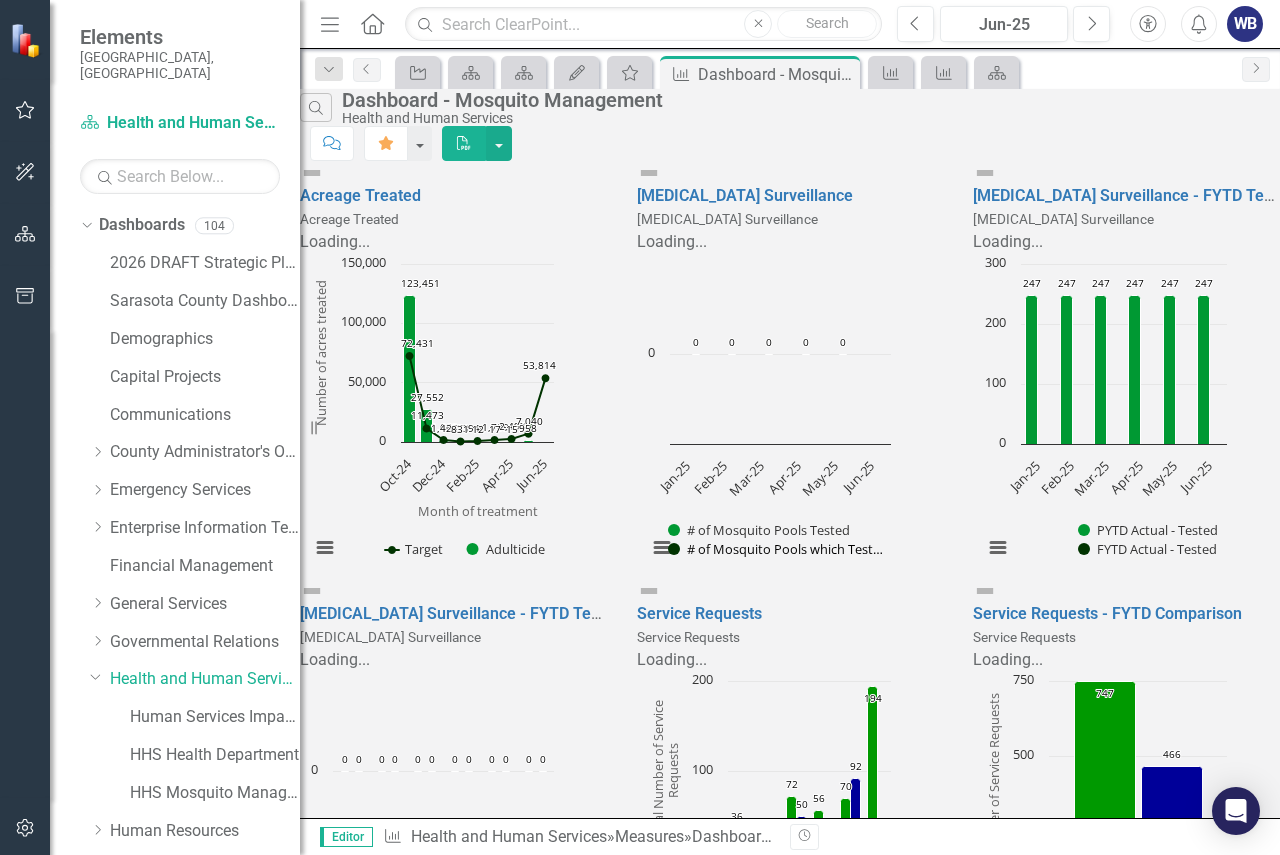 scroll, scrollTop: 1110, scrollLeft: 0, axis: vertical 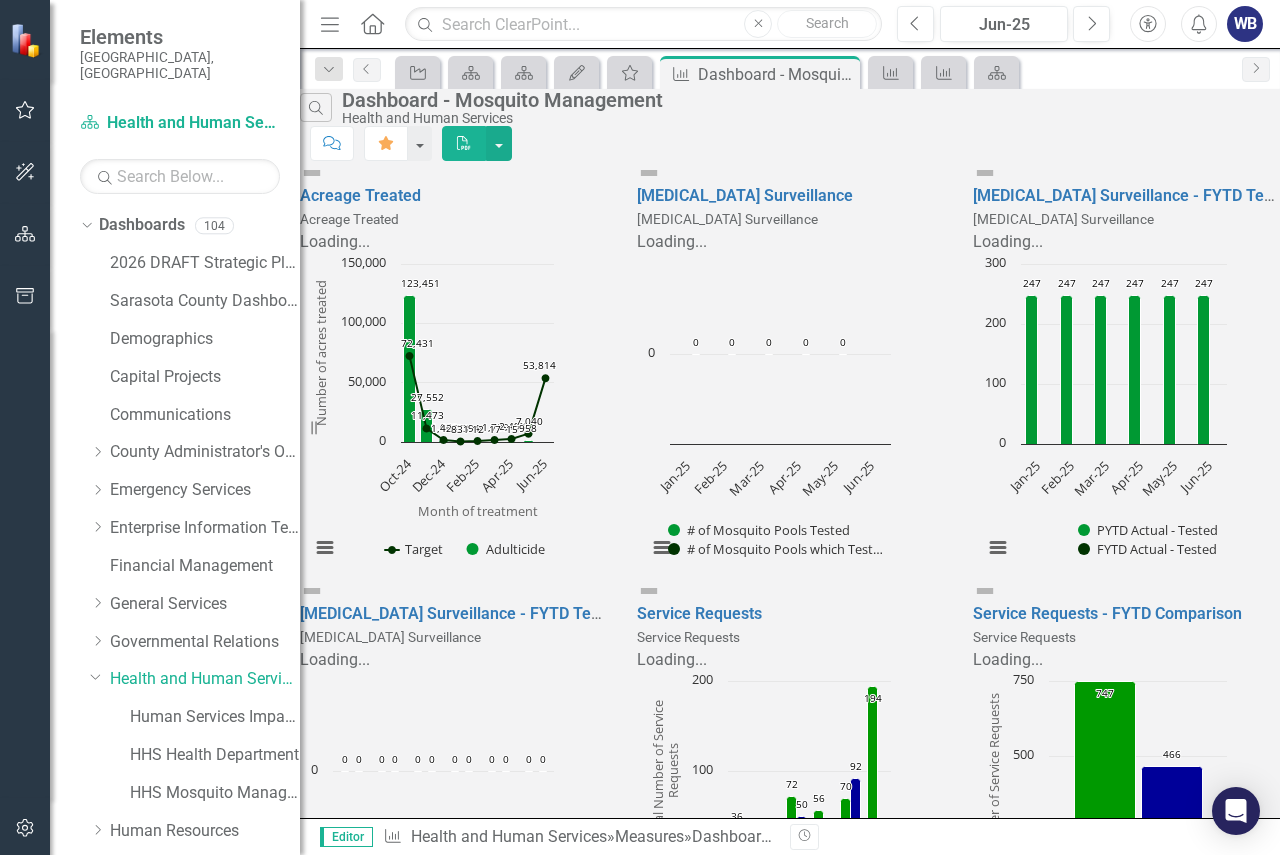 click on "# of Mosquito Fish Released Mosquito Fish Aquaculture" at bounding box center [790, 1449] 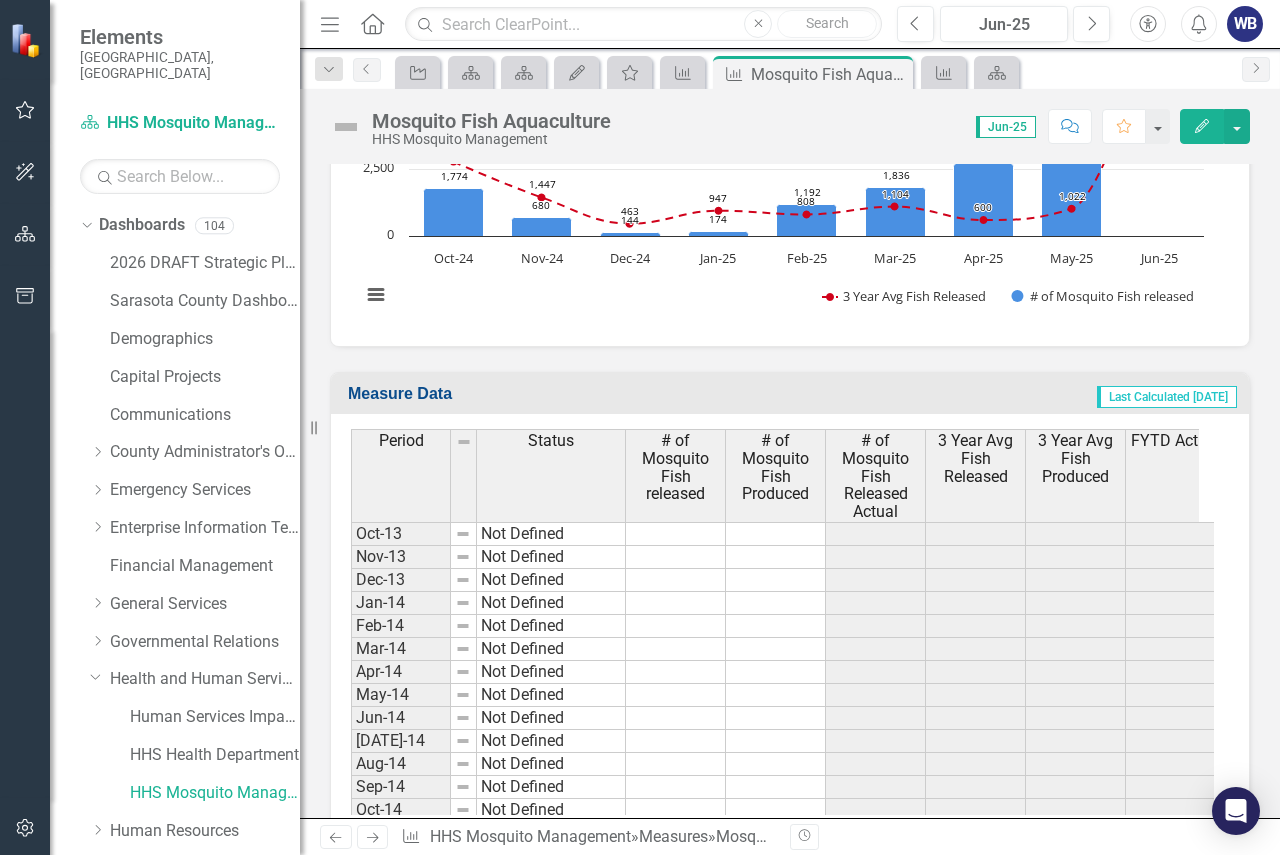 scroll, scrollTop: 2028, scrollLeft: 0, axis: vertical 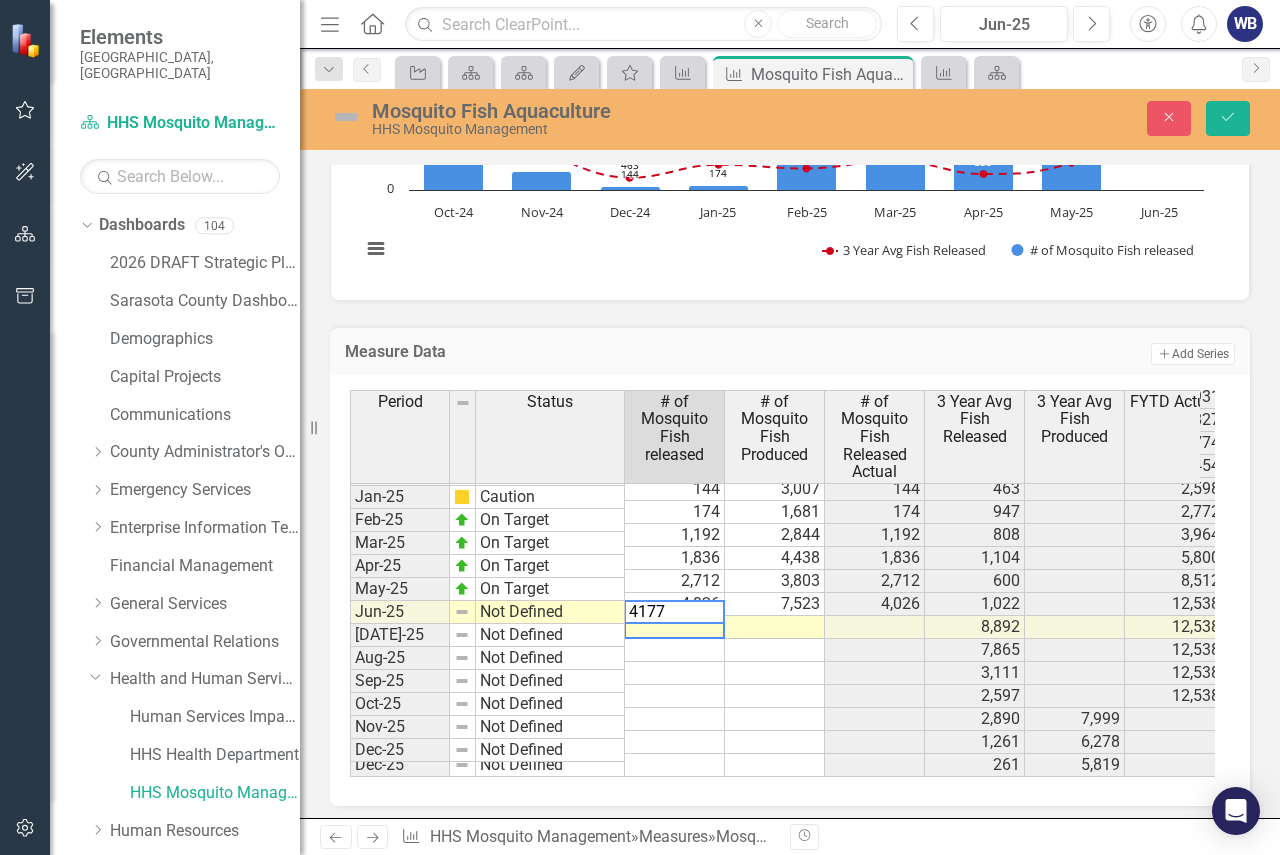 type on "4177" 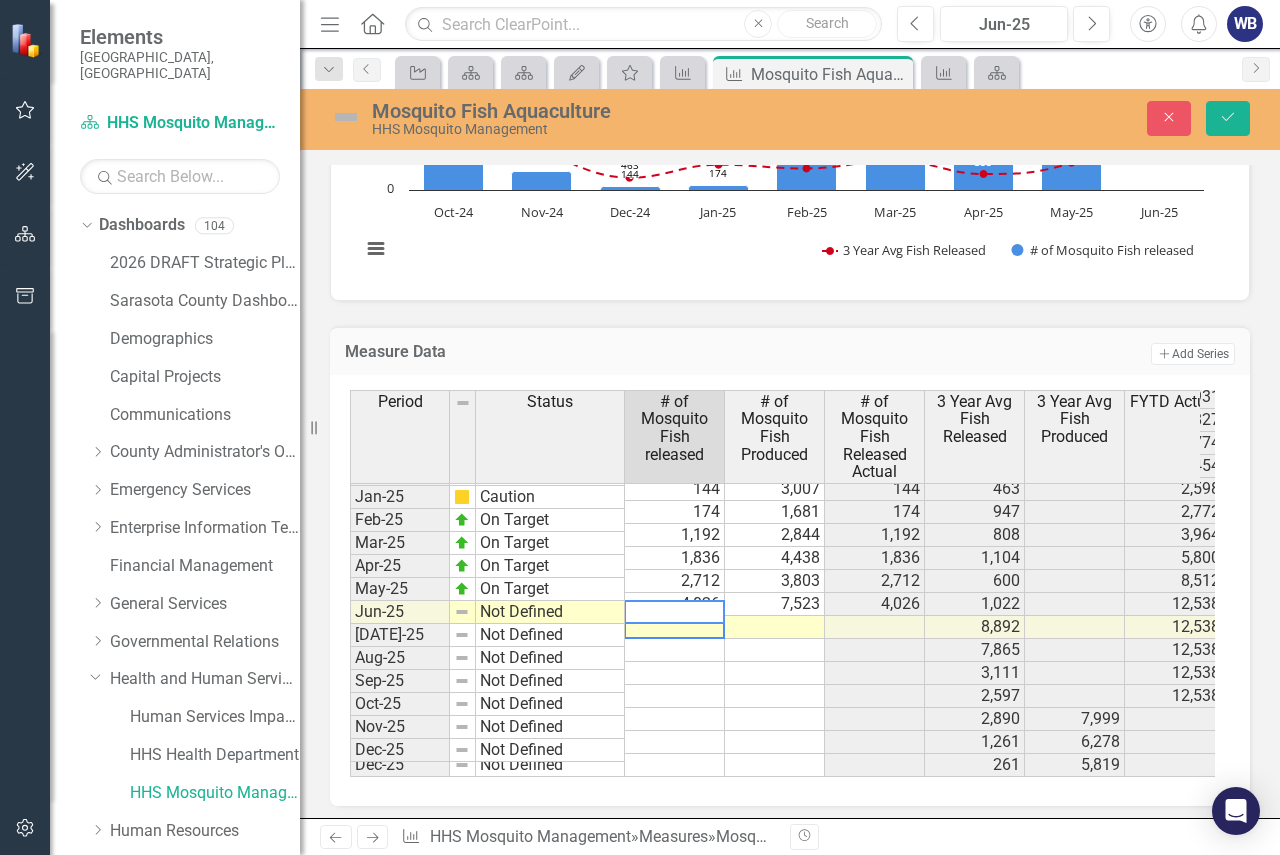 click at bounding box center [775, 627] 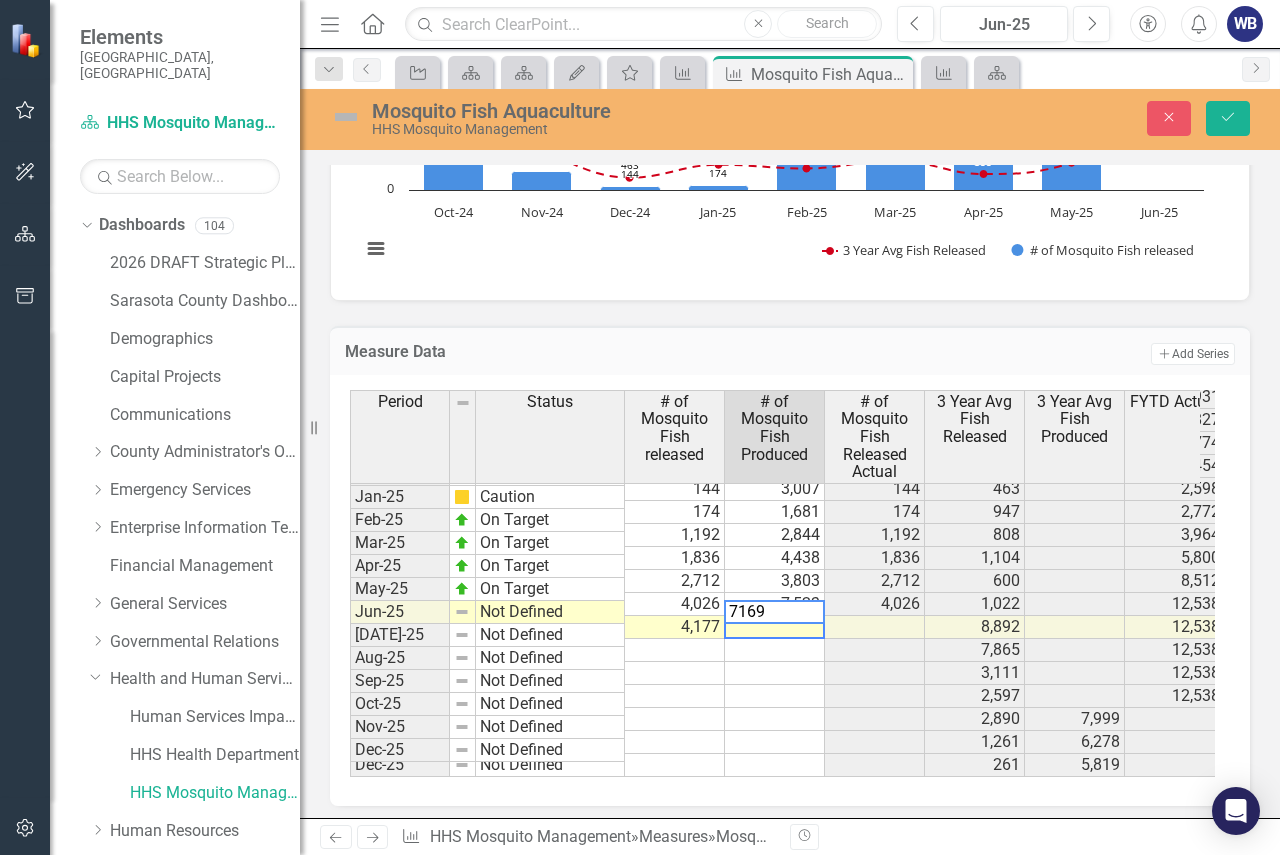 type on "7169" 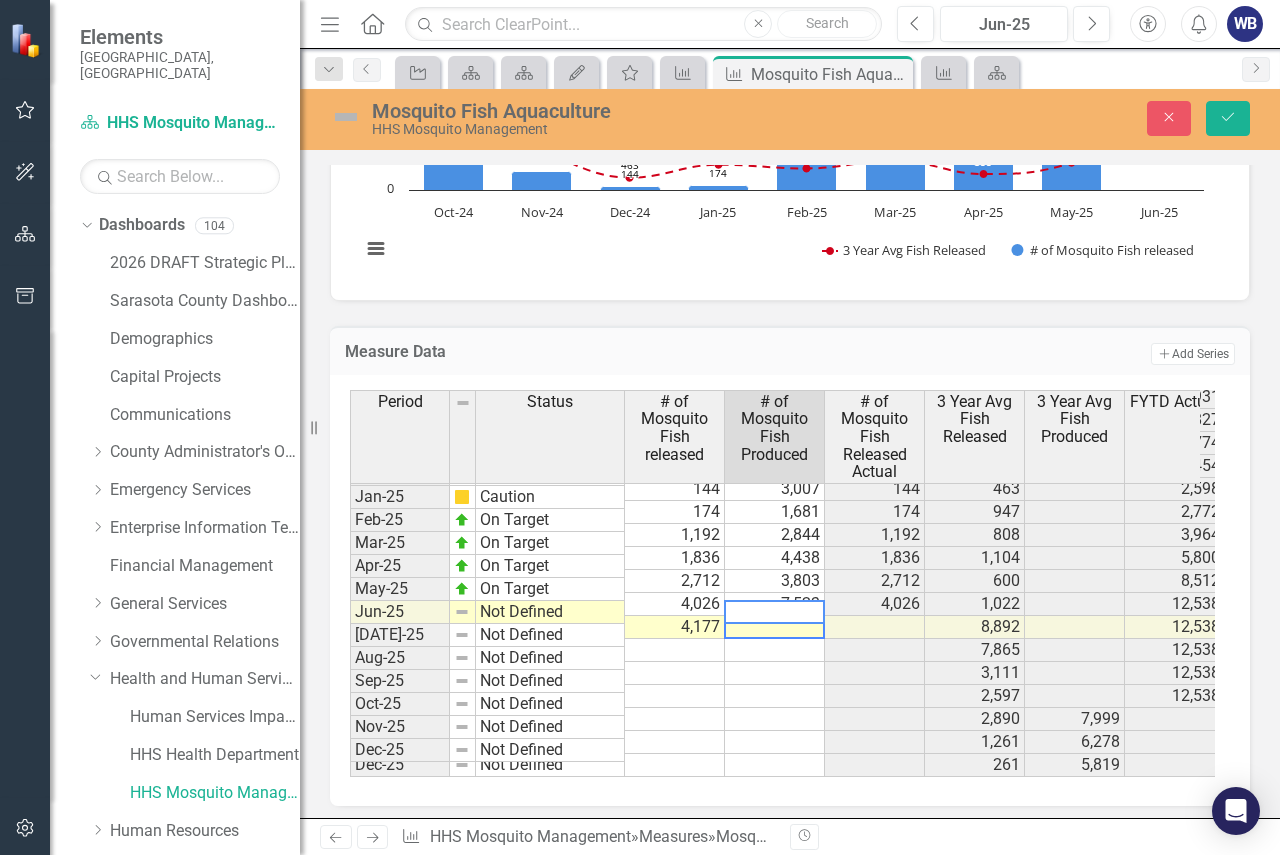 click on "Period Status # of Mosquito Fish released # of Mosquito Fish Produced # of Mosquito Fish Released Actual 3 Year Avg Fish Released 3 Year Avg Fish Produced FYTD Actual PYTD Actual Target % Change Dec-23 Caution 264 9,648 264 731 1,574 6,069 1,530 -74.07% Jan-24 On Target 924 6,134 924 986 2,498 7,055 807 -64.59% Feb-24 On Target 1,992 3,506 1,992 639 4,490 7,694 953 -41.64% Mar-24 On Target 1,124 4,113 1,124 1,317 5,614 9,011 1,100 -37.70% Apr-24 On Target 324 4,684 324 1,631 5,938 10,643 1,163 -44.21% May-24 Not Defined 456 7,368 456 1,326 6,394 11,969 2,351 -46.58% Jun-24 On Target 17,131 5,460 17,131 4,371 23,525 16,339 6,826 43.98% Jul-24 On Target 3,448 8,546 3,448 9,806 26,973 26,145 6,601 3.17% Aug-24 On Target 1,958 12,099 1,958 4,413 28,931 30,558 5,099 -5.32% Sep-24 On Target 2,896 16,422 2,896 2,720 31,827 33,278 3,948 -4.36% Oct-24 Not Defined 1,774 9,088 1,774 2,790 1,774 2,790 2,479 -36.42% Nov-24 On Target 680 3,941 680 1,447 2,454 4,237 1,134 -42.09% Dec-24 On Target 144 3,007 144 463 2,598 174" at bounding box center [350, 442] 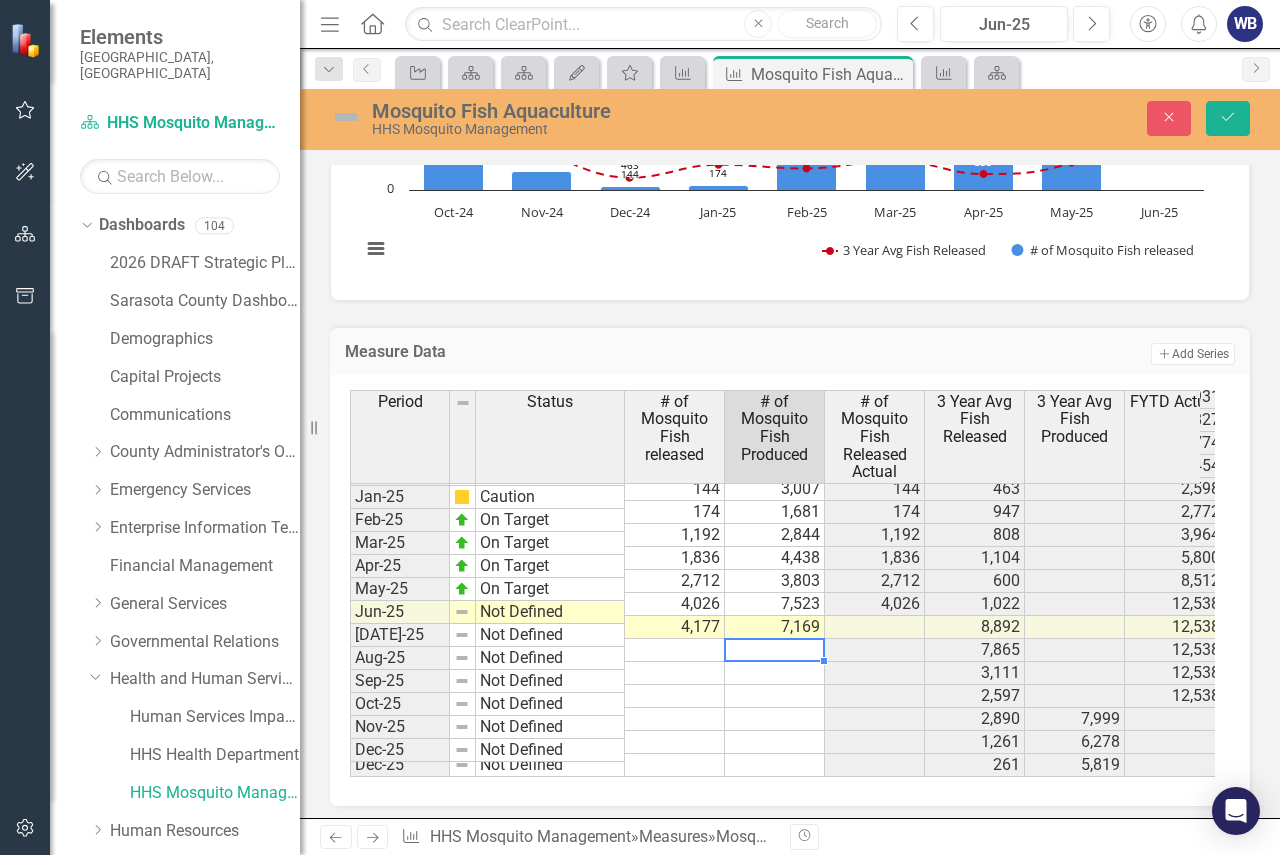 scroll, scrollTop: 3104, scrollLeft: 35, axis: both 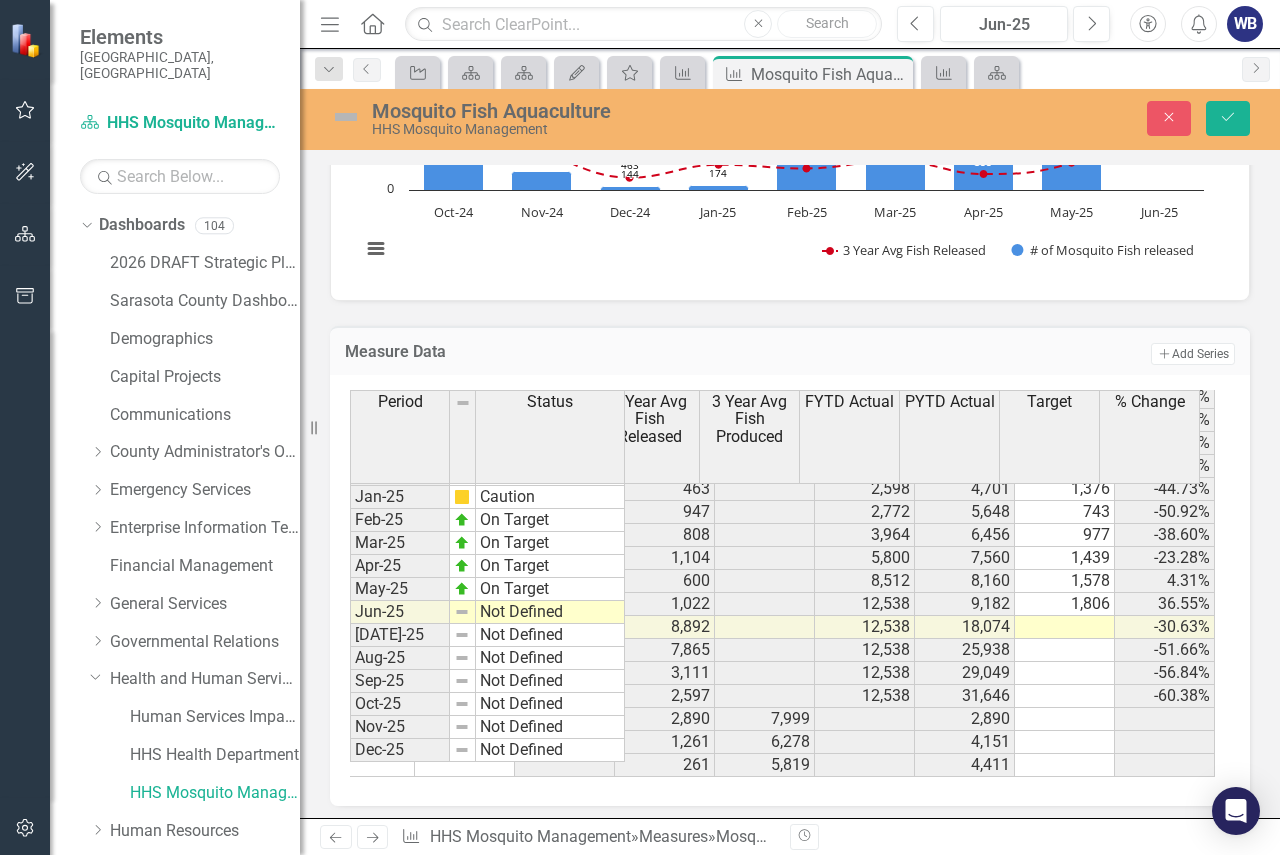 click at bounding box center (1065, 627) 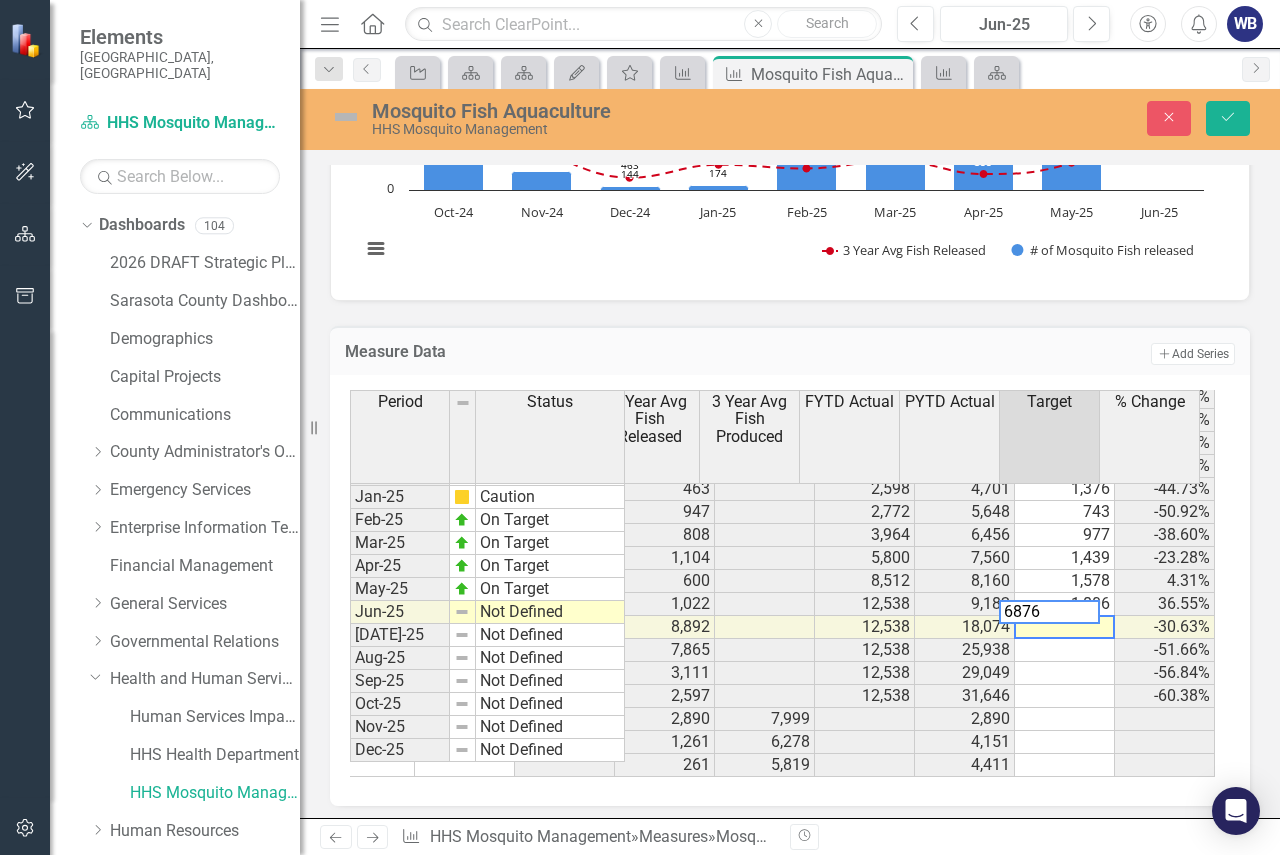 type on "6876" 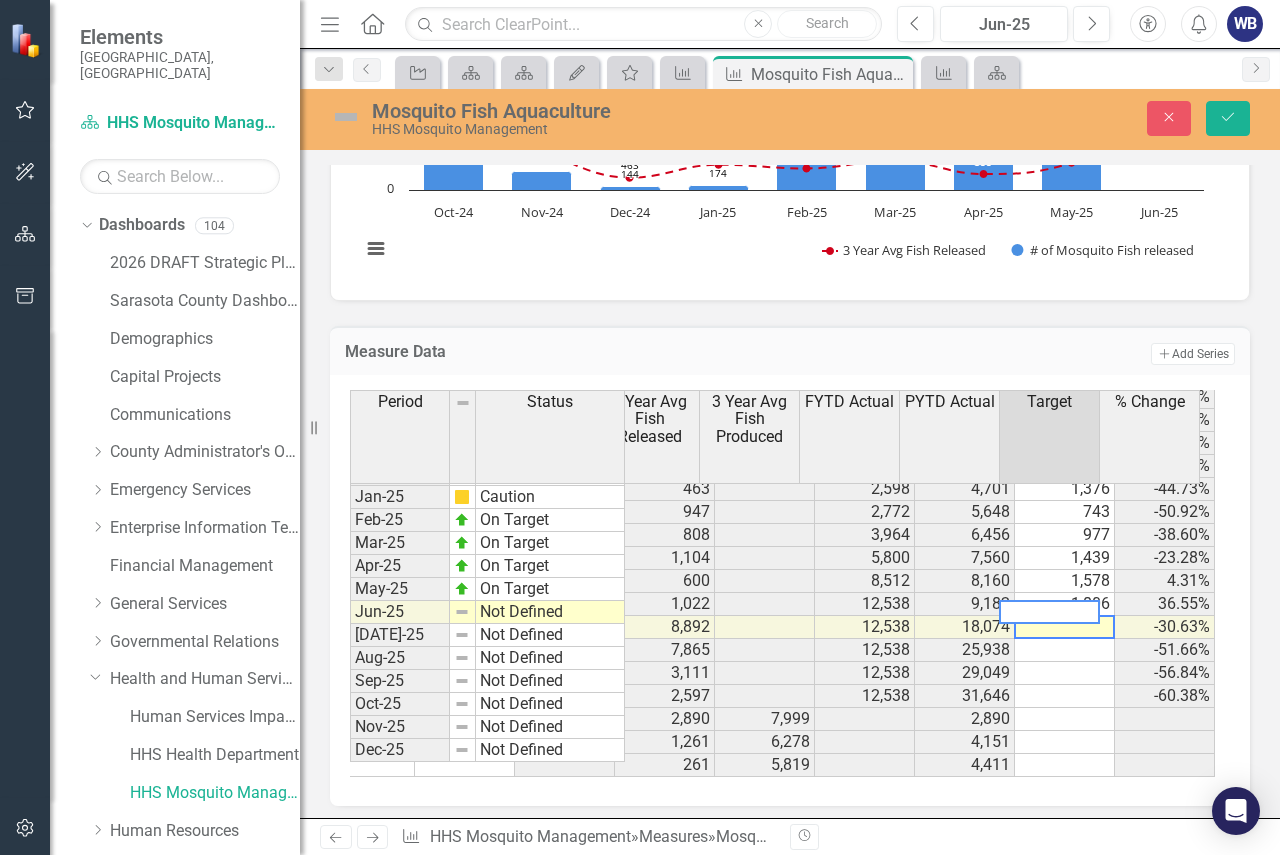 click on "Period Status # of Mosquito Fish released # of Mosquito Fish Produced # of Mosquito Fish Released Actual 3 Year Avg Fish Released 3 Year Avg Fish Produced FYTD Actual PYTD Actual Target % Change Dec-23 Caution 264 9,648 264 731 1,574 6,069 1,530 -74.07% Jan-24 On Target 924 6,134 924 986 2,498 7,055 807 -64.59% Feb-24 On Target 1,992 3,506 1,992 639 4,490 7,694 953 -41.64% Mar-24 On Target 1,124 4,113 1,124 1,317 5,614 9,011 1,100 -37.70% Apr-24 On Target 324 4,684 324 1,631 5,938 10,643 1,163 -44.21% May-24 Not Defined 456 7,368 456 1,326 6,394 11,969 2,351 -46.58% Jun-24 On Target 17,131 5,460 17,131 4,371 23,525 16,339 6,826 43.98% Jul-24 On Target 3,448 8,546 3,448 9,806 26,973 26,145 6,601 3.17% Aug-24 On Target 1,958 12,099 1,958 4,413 28,931 30,558 5,099 -5.32% Sep-24 On Target 2,896 16,422 2,896 2,720 31,827 33,278 3,948 -4.36% Oct-24 Not Defined 1,774 9,088 1,774 2,790 1,774 2,790 2,479 -36.42% Nov-24 On Target 680 3,941 680 1,447 2,454 4,237 1,134 -42.09% Dec-24 On Target 144 3,007 144 463 2,598 174" at bounding box center (40, 442) 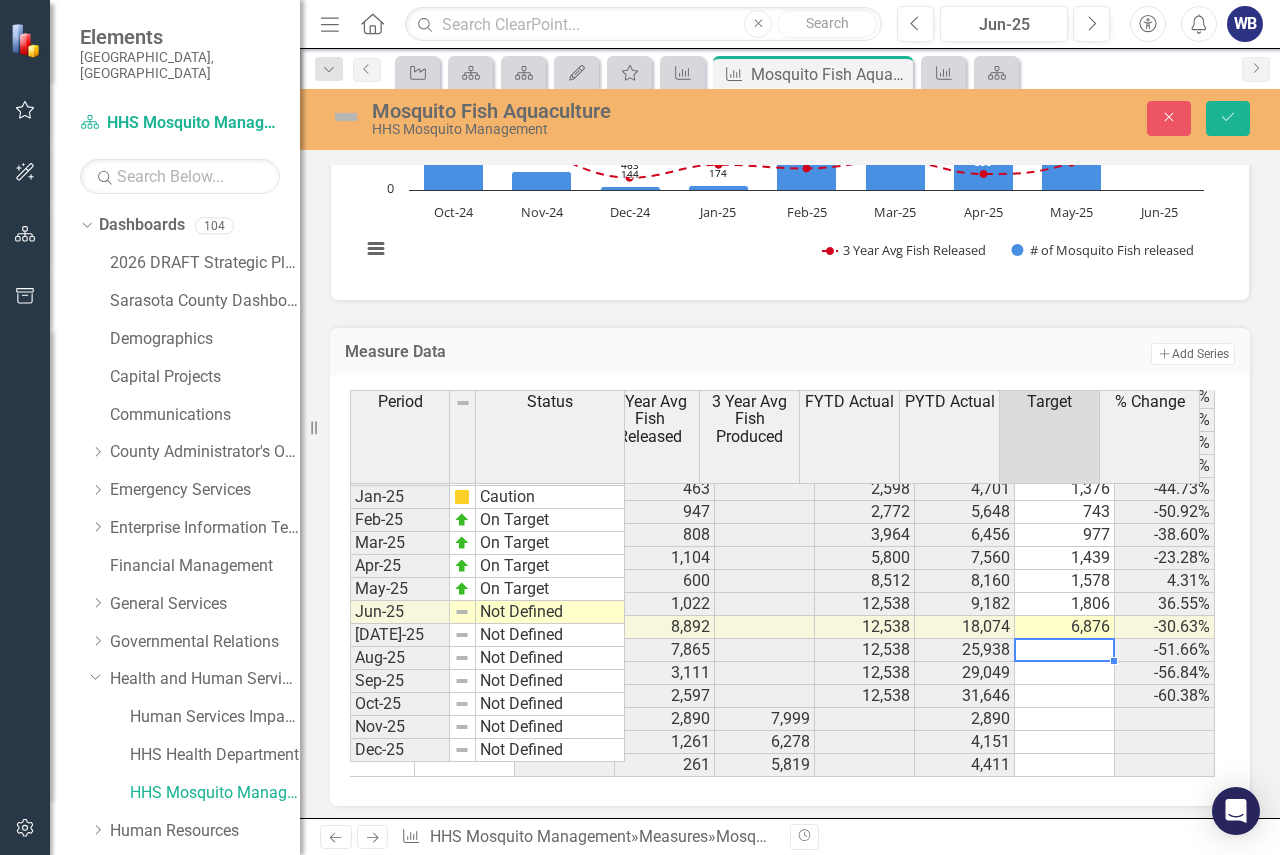 scroll, scrollTop: 3104, scrollLeft: 183, axis: both 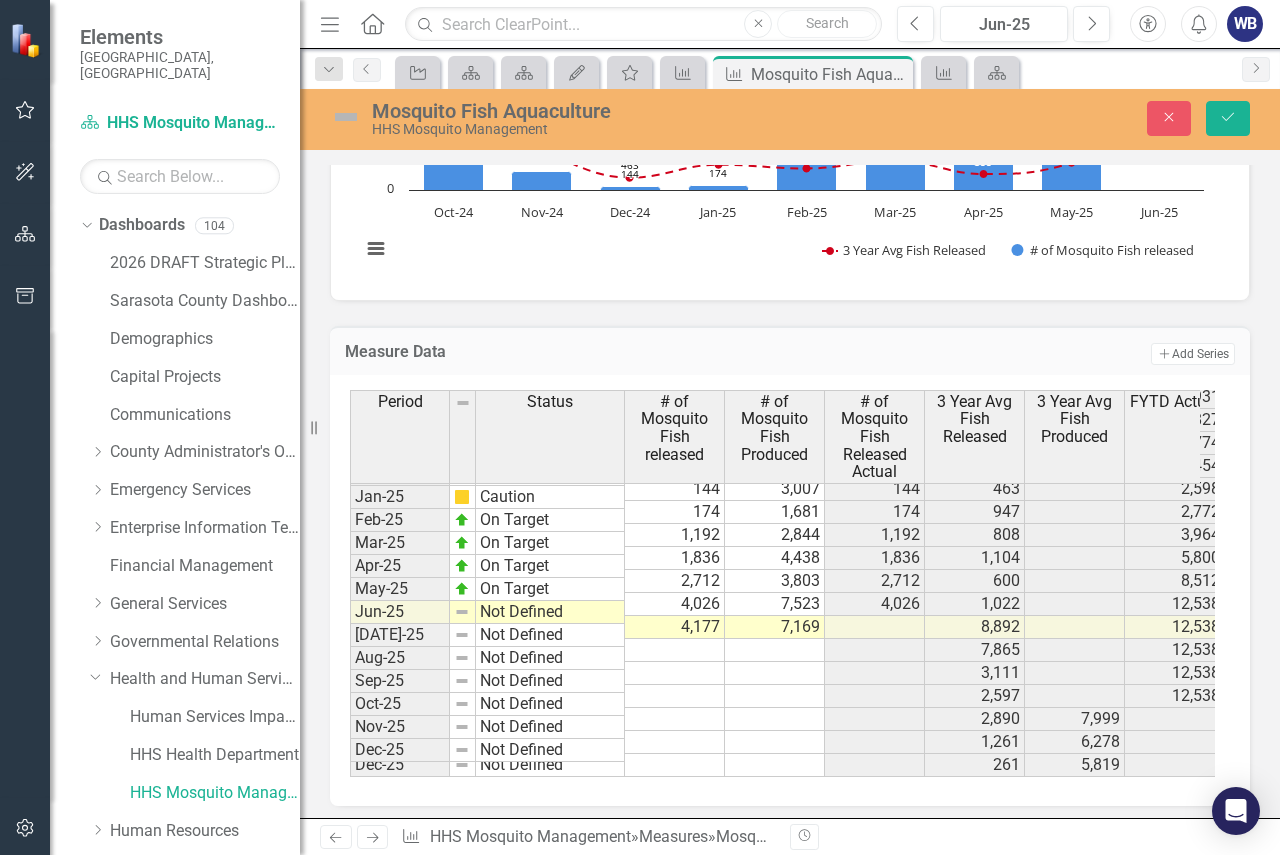 click at bounding box center [346, 117] 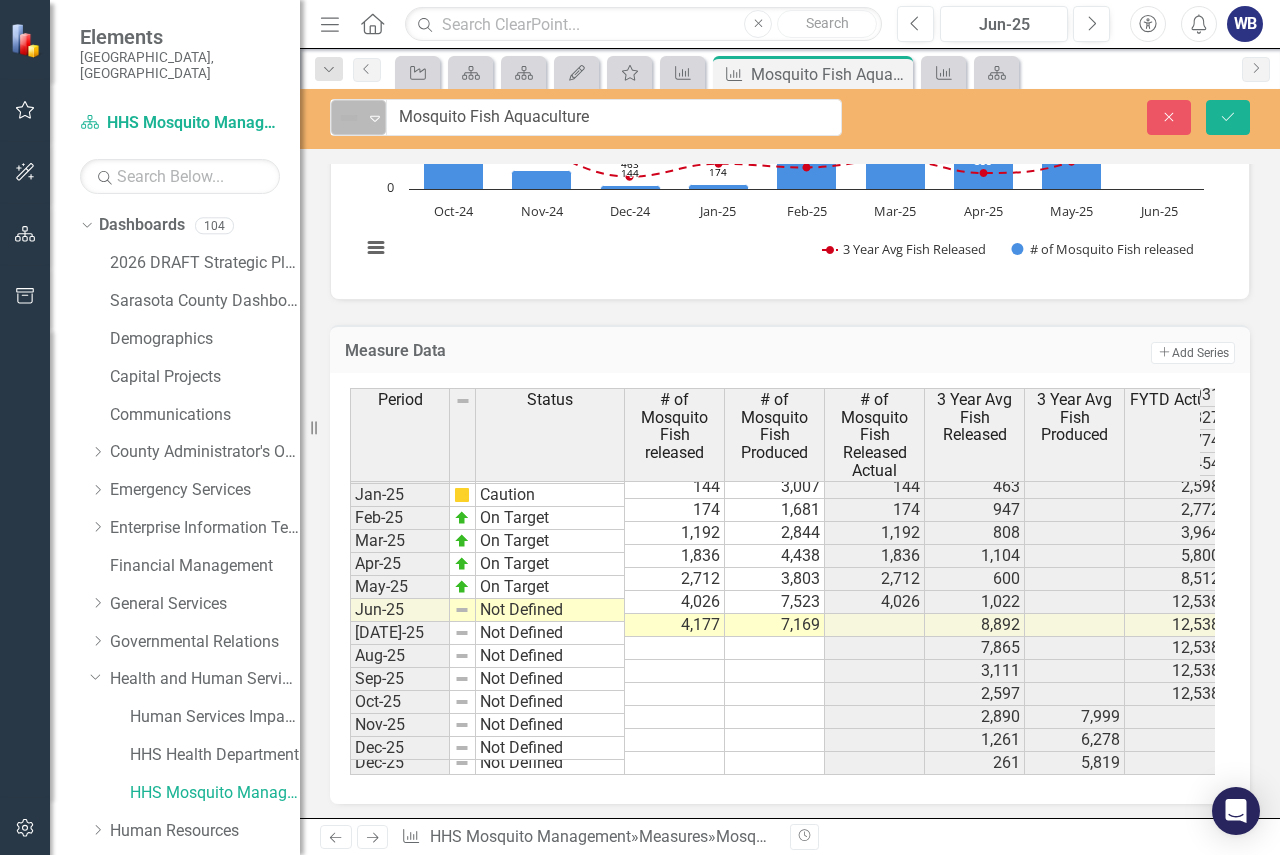 click at bounding box center (349, 118) 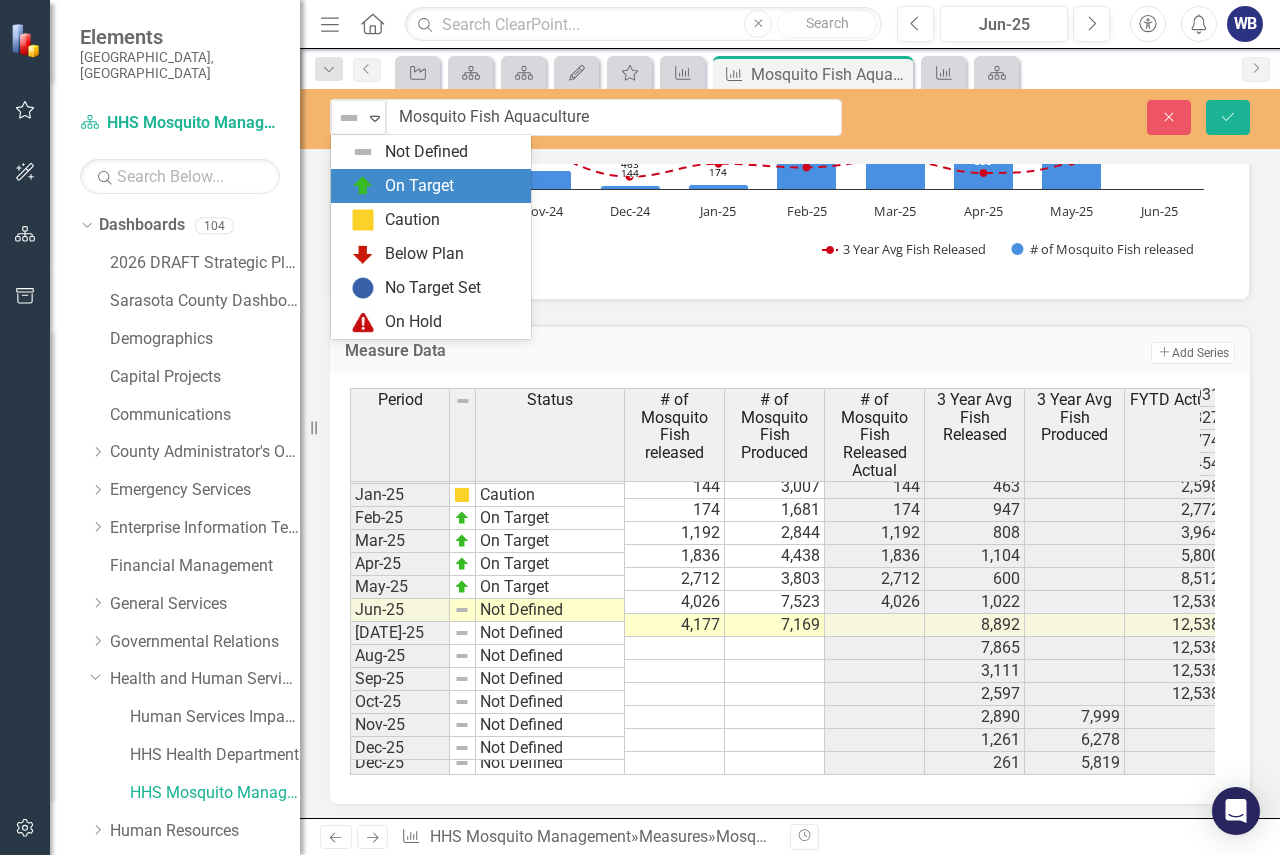 click on "On Target" at bounding box center [435, 186] 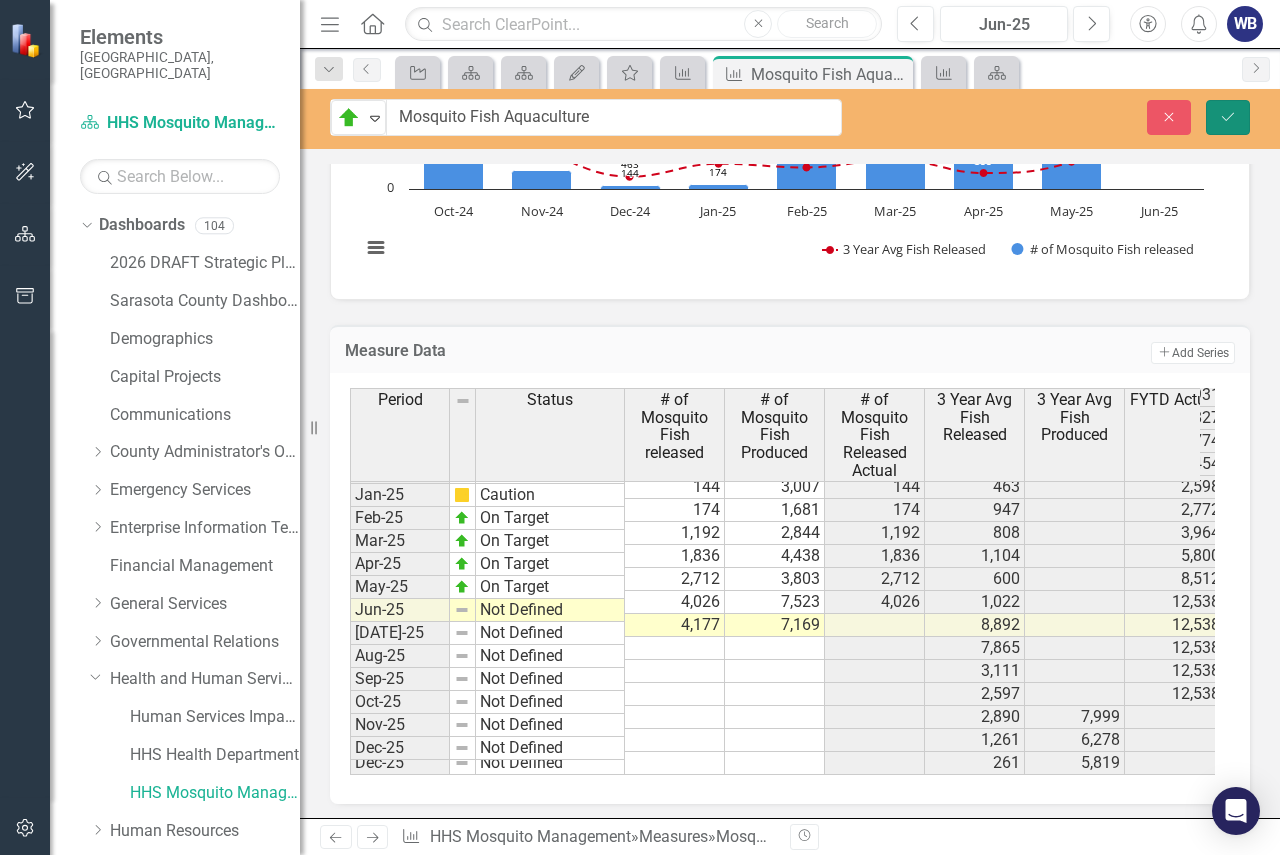 click on "Save" 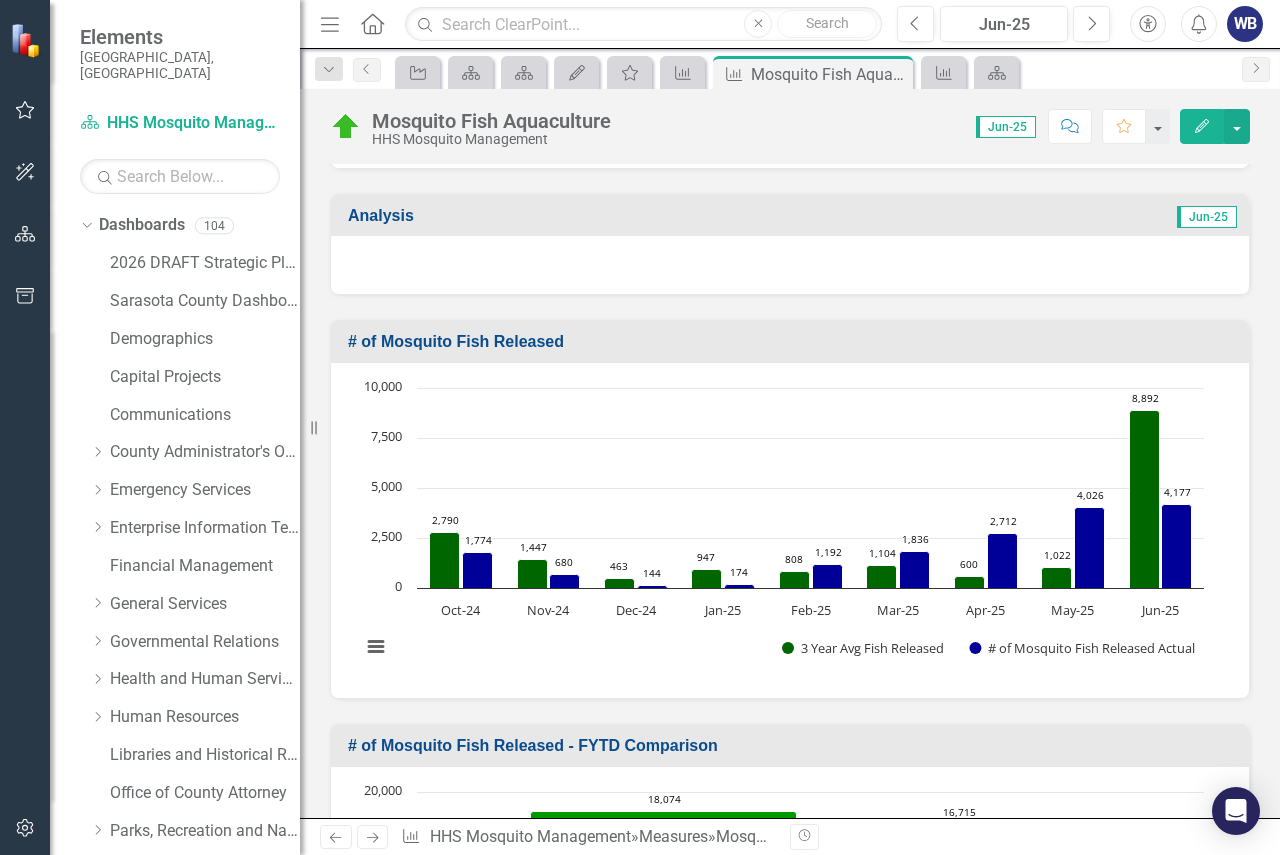 scroll, scrollTop: 228, scrollLeft: 0, axis: vertical 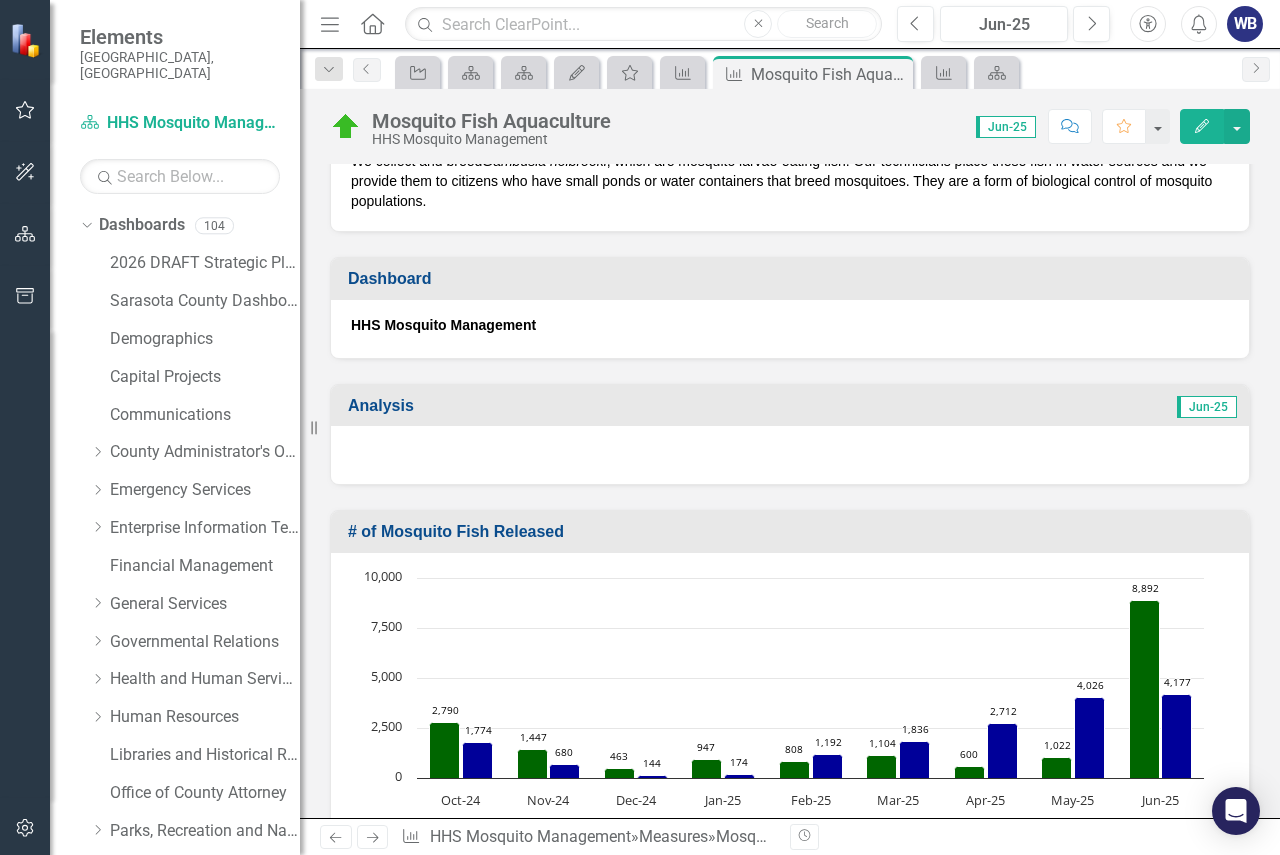 click at bounding box center (790, 455) 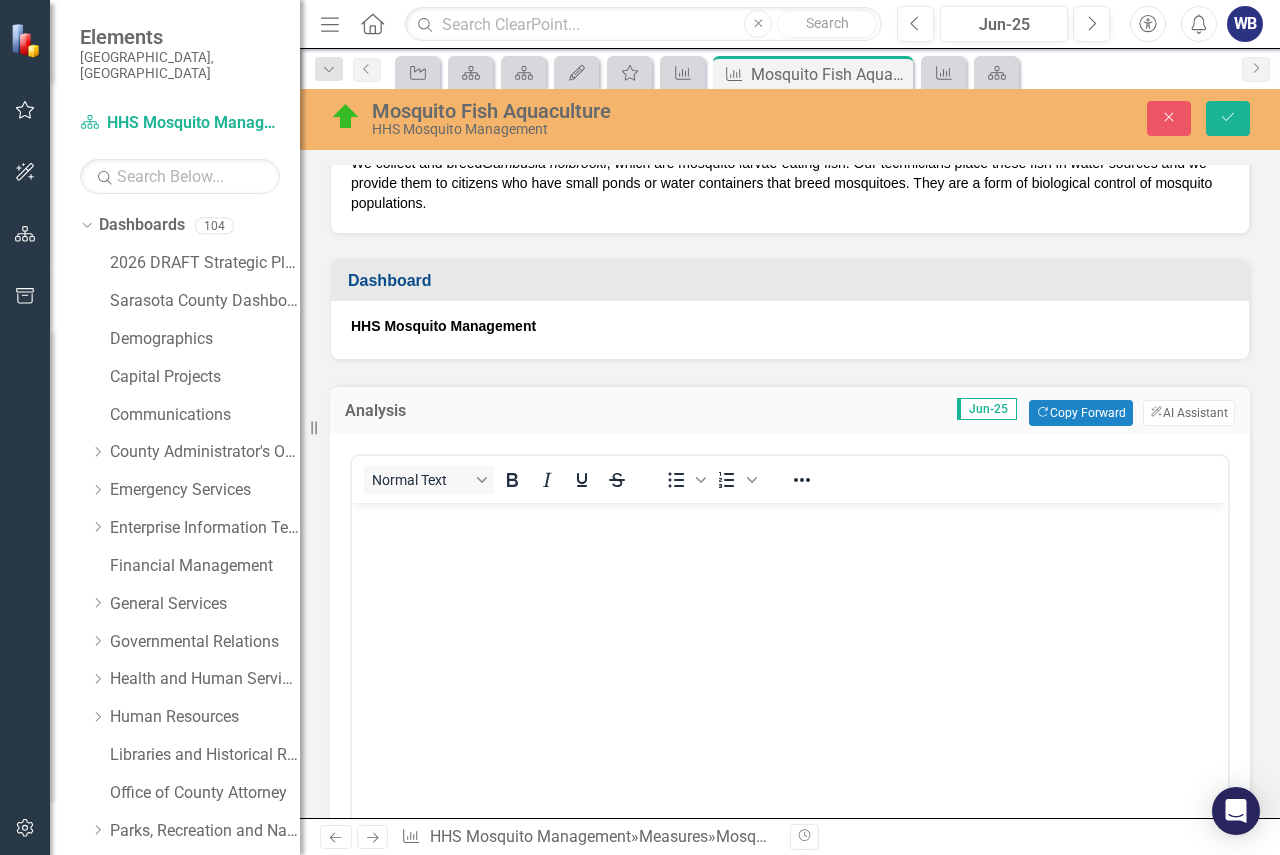 scroll, scrollTop: 0, scrollLeft: 0, axis: both 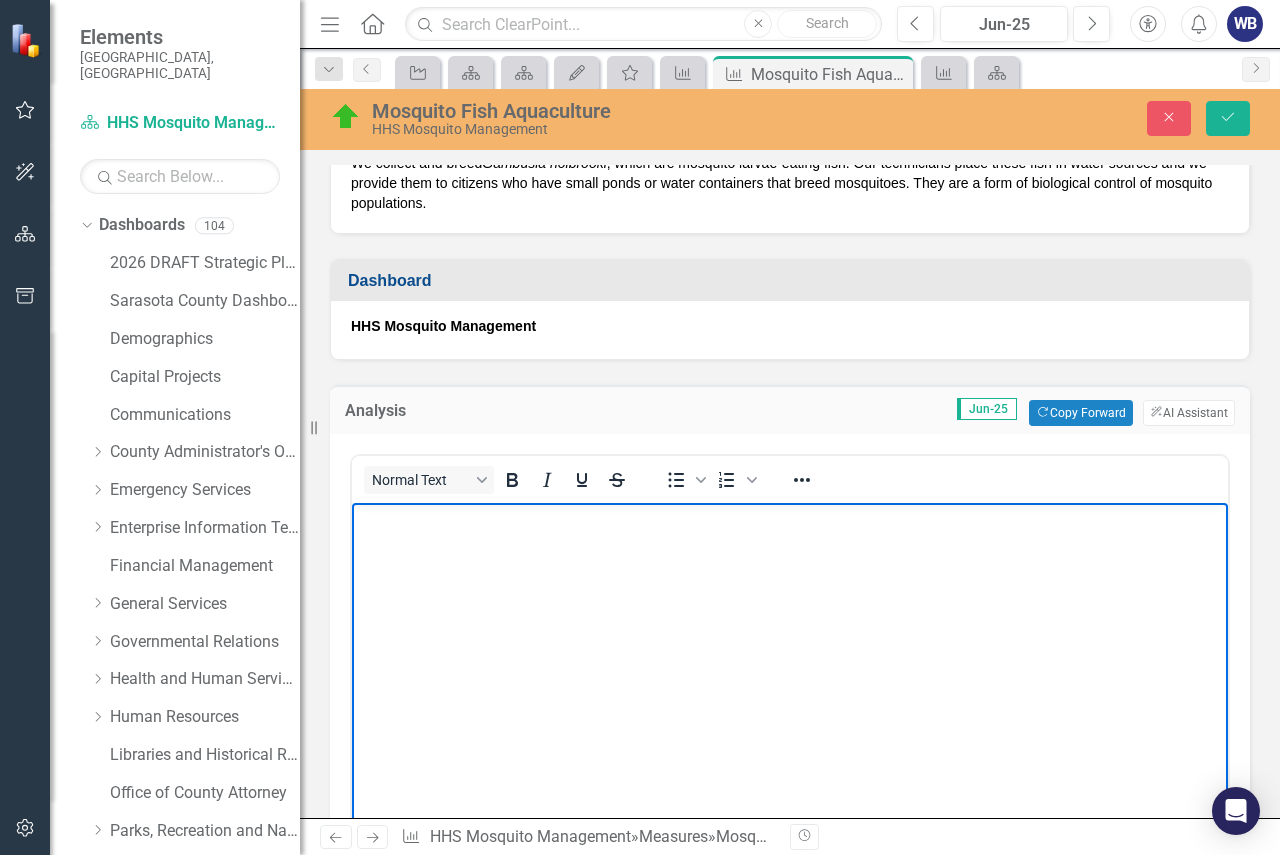 click at bounding box center (790, 653) 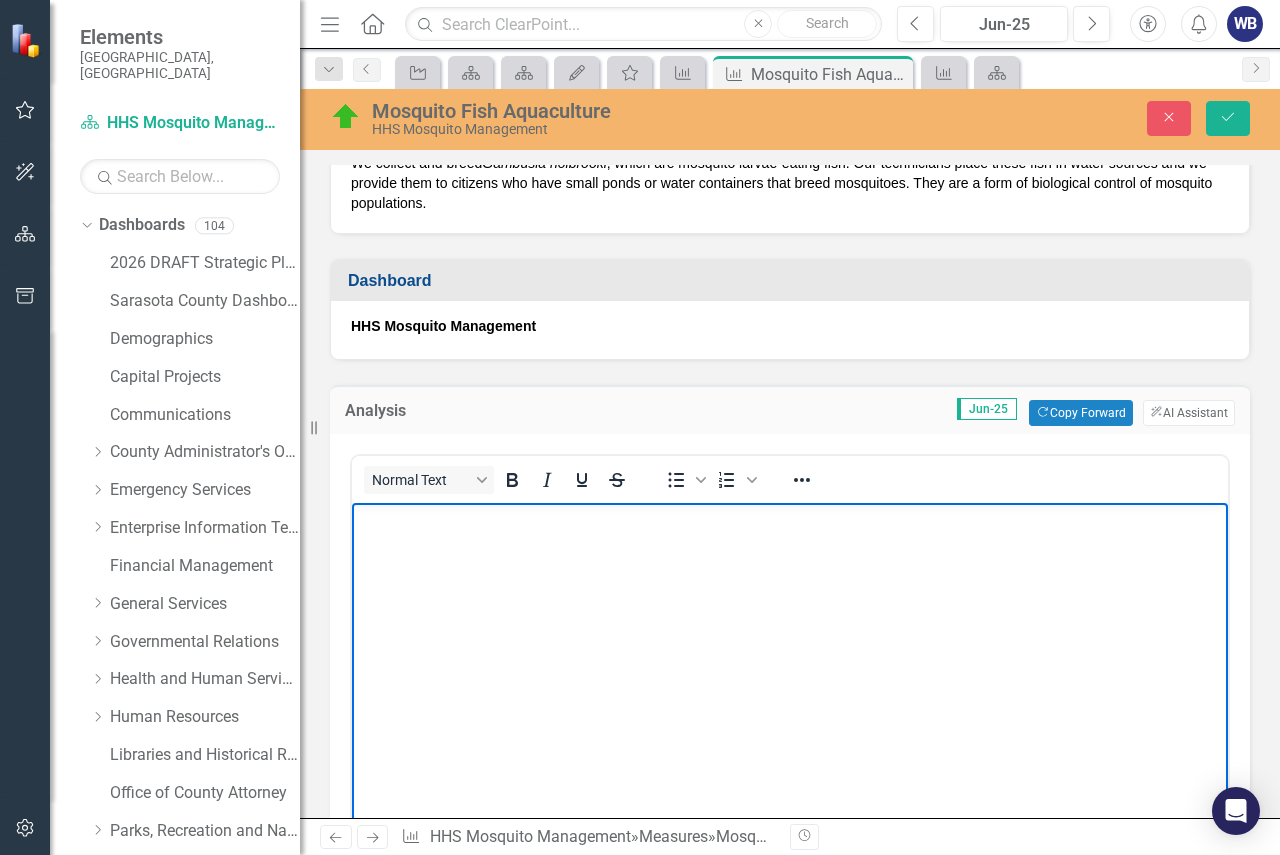 type 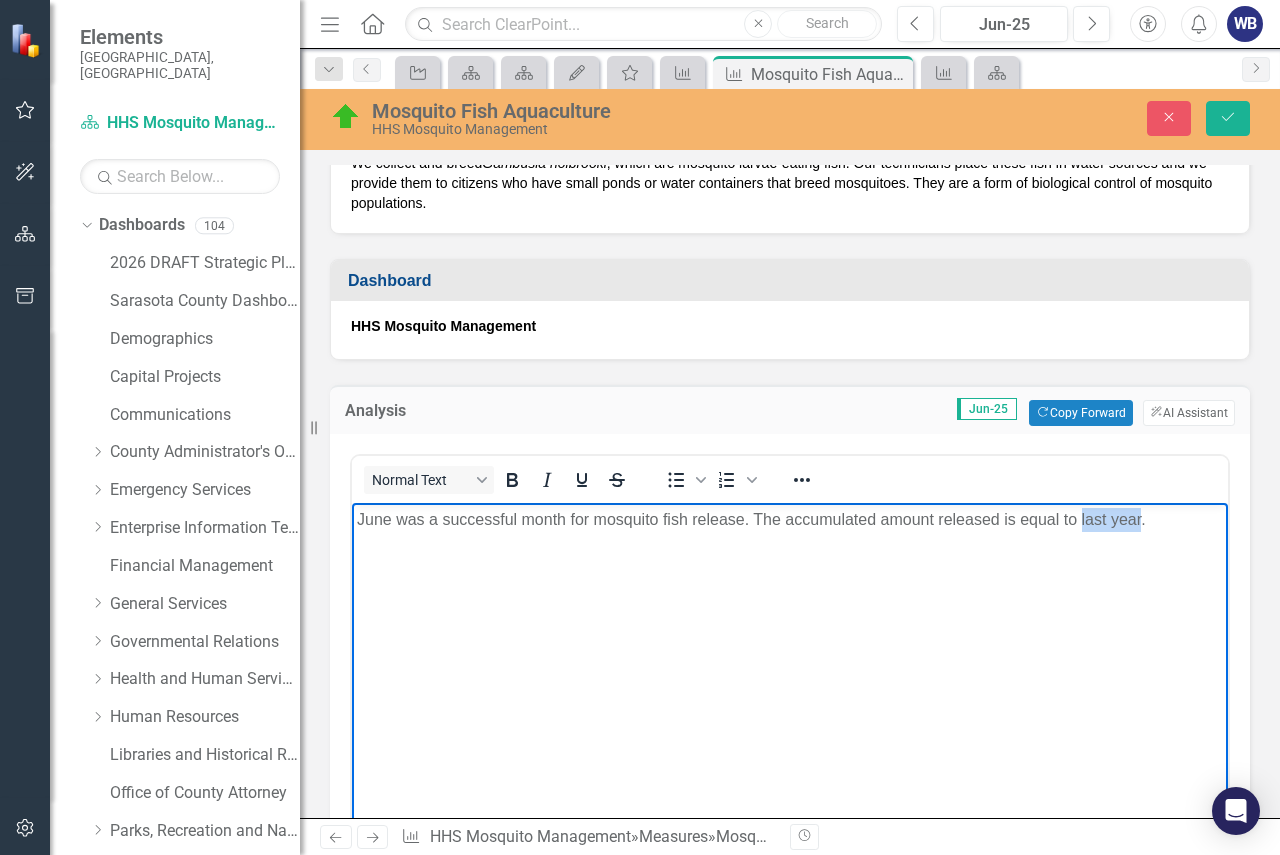 drag, startPoint x: 1084, startPoint y: 514, endPoint x: 1142, endPoint y: 518, distance: 58.137768 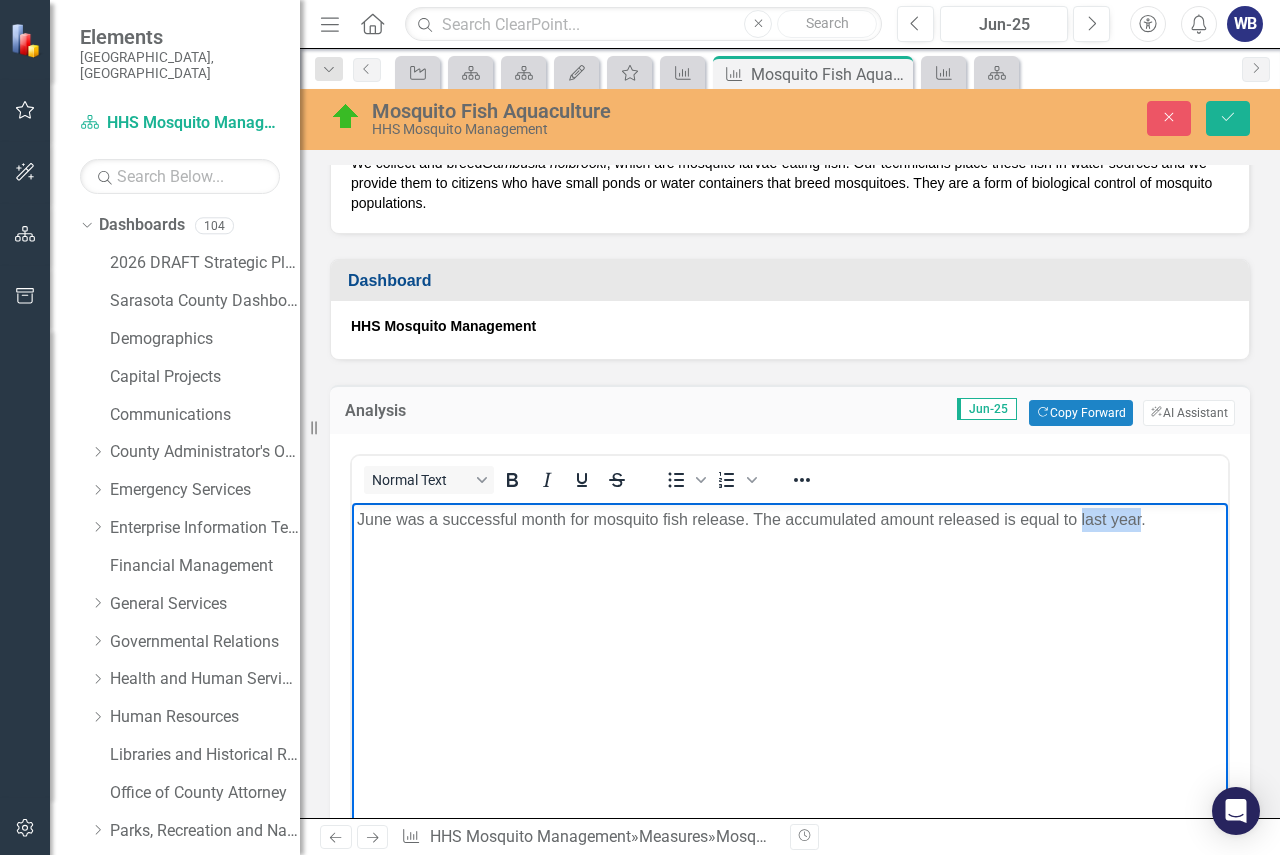 click on "June was a successful month for mosquito fish release. The accumulated amount released is equal to last year." at bounding box center [790, 520] 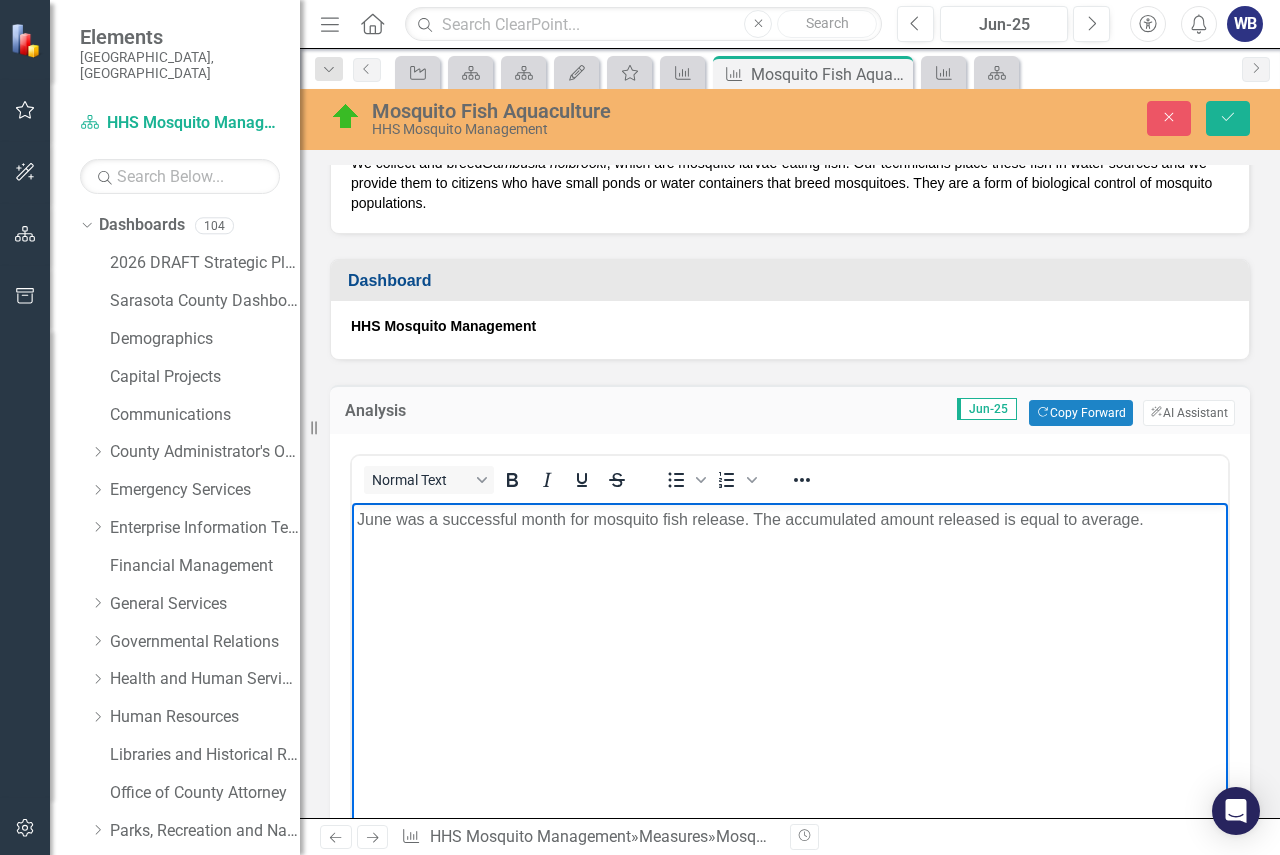 click on "June was a successful month for mosquito fish release. The accumulated amount released is equal to average." at bounding box center [790, 520] 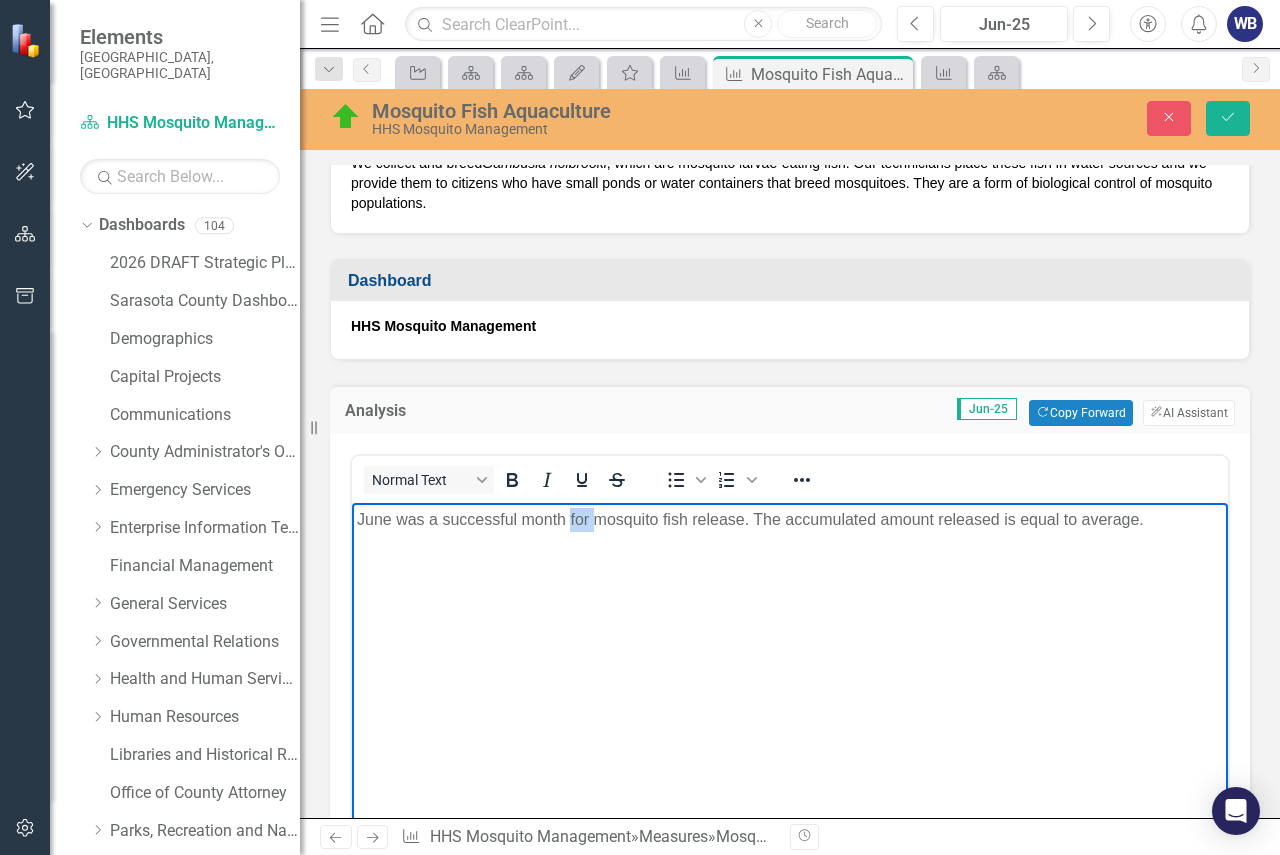 click on "June was a successful month for mosquito fish release. The accumulated amount released is equal to average." at bounding box center [790, 520] 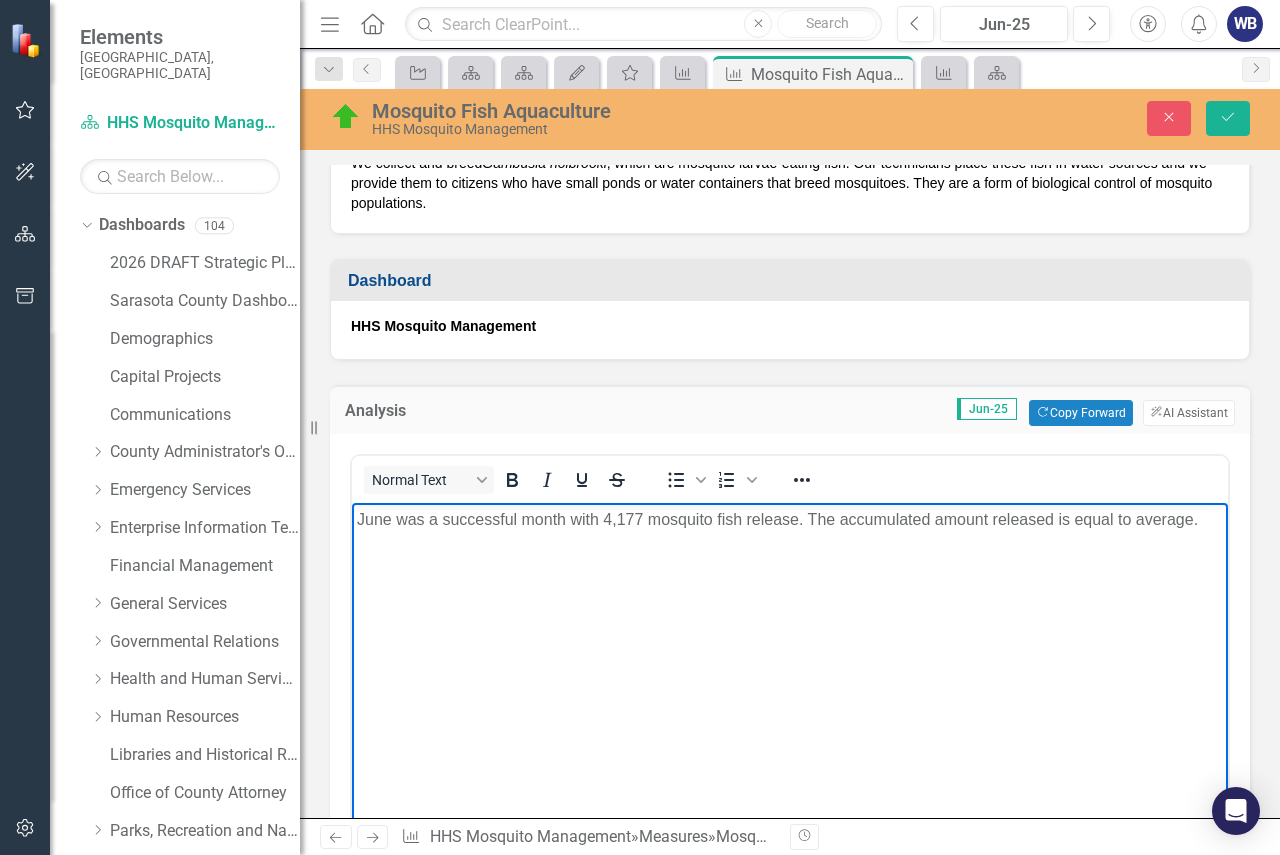 click on "June was a successful month with 4,177 mosquito fish release. The accumulated amount released is equal to average." at bounding box center [790, 520] 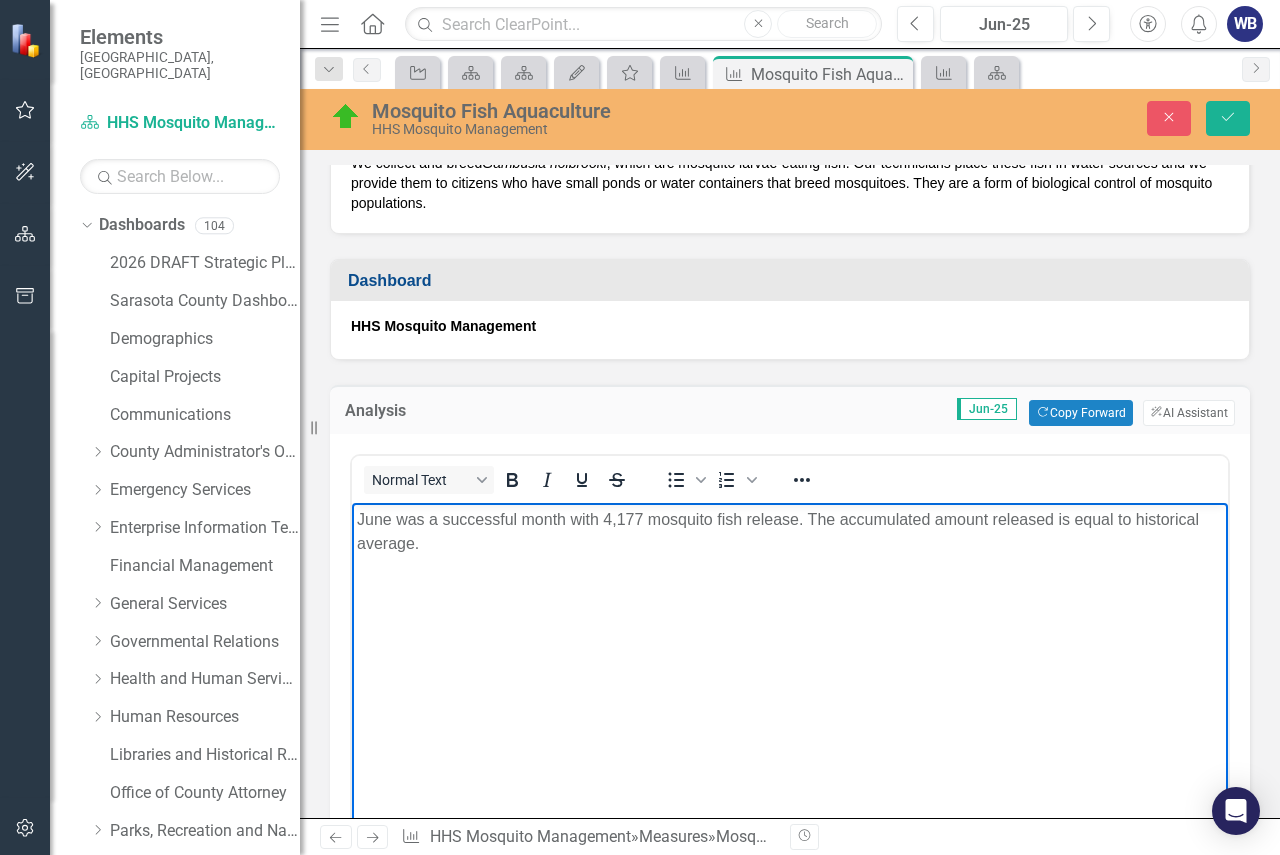 click on "June was a successful month with 4,177 mosquito fish release. The accumulated amount released is equal to historical average." at bounding box center (790, 532) 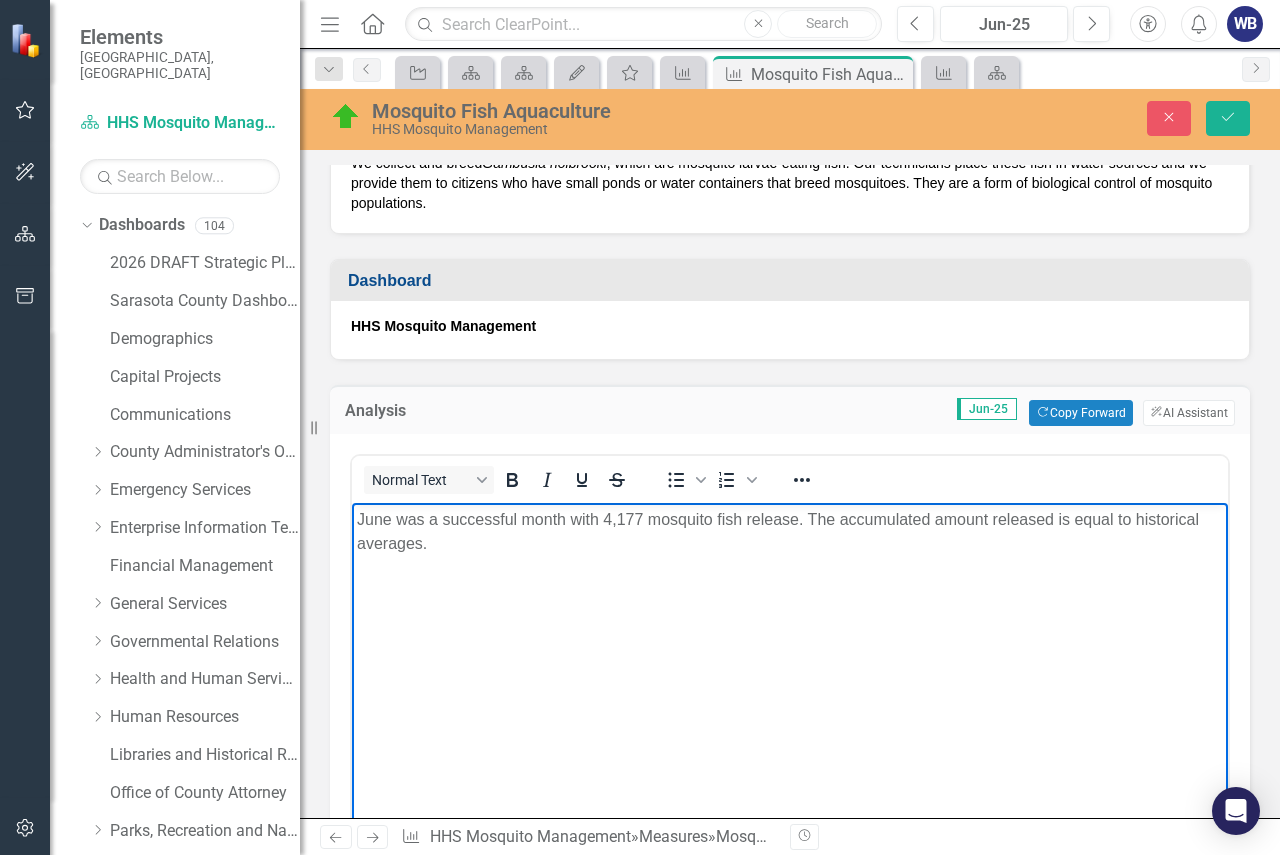 click on "June was a successful month with 4,177 mosquito fish release. The accumulated amount released is equal to historical averages." at bounding box center [790, 532] 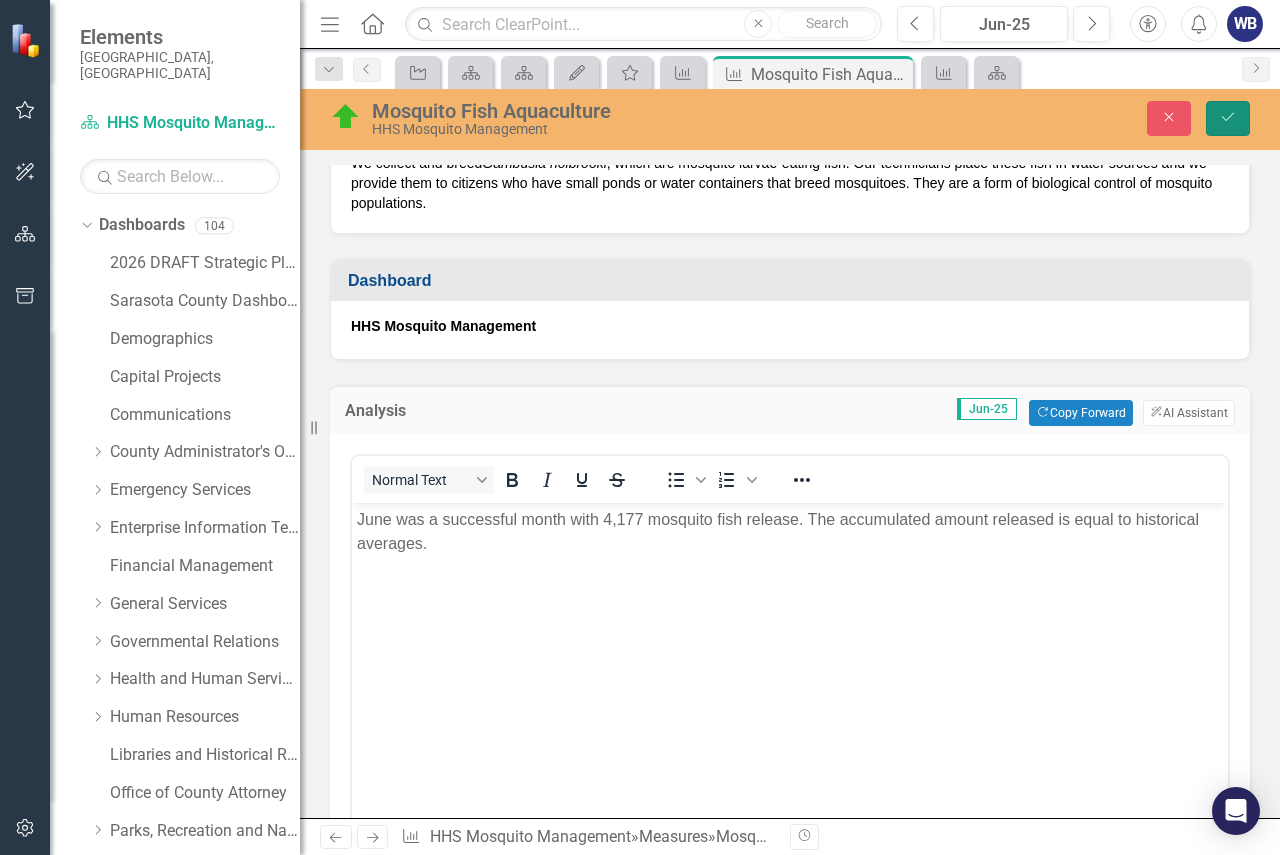 click on "Save" 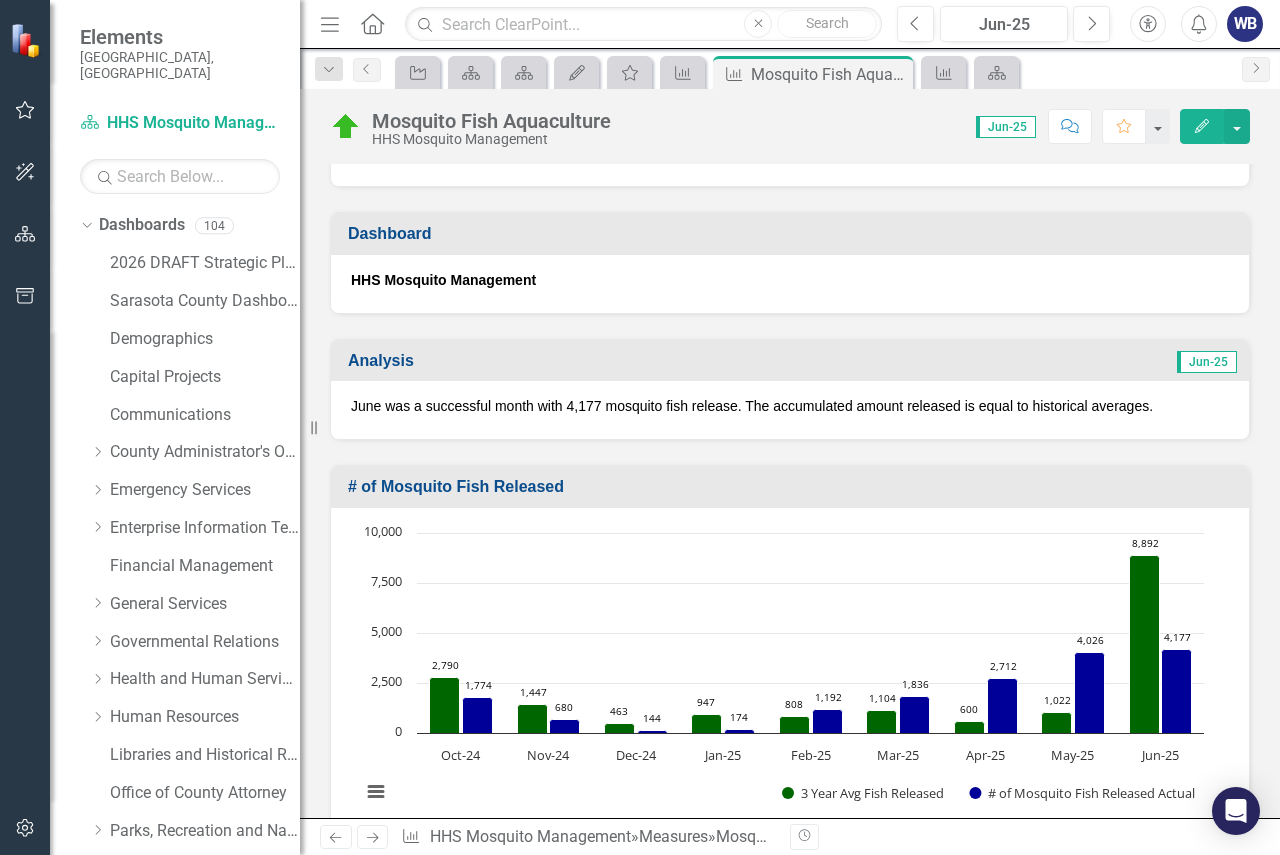 scroll, scrollTop: 300, scrollLeft: 0, axis: vertical 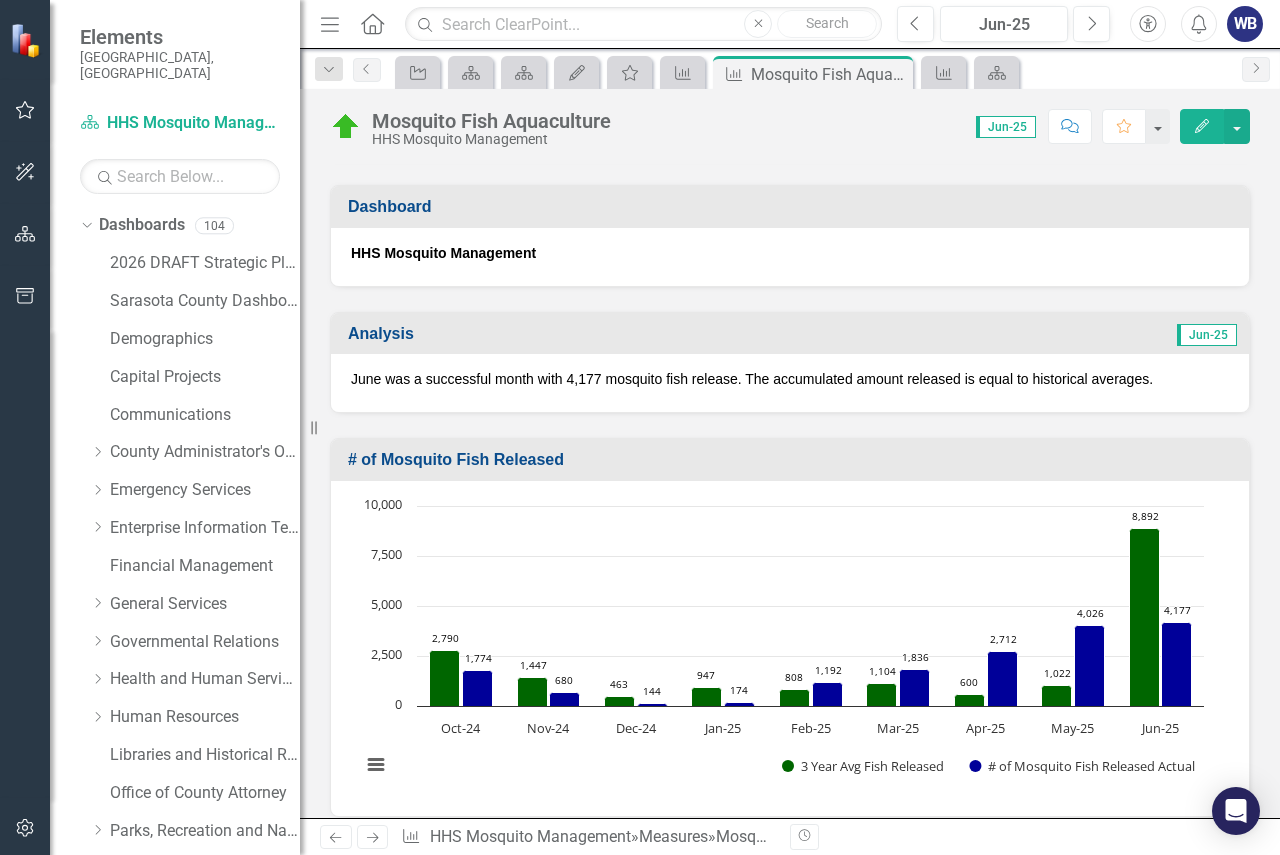 click on "Next" 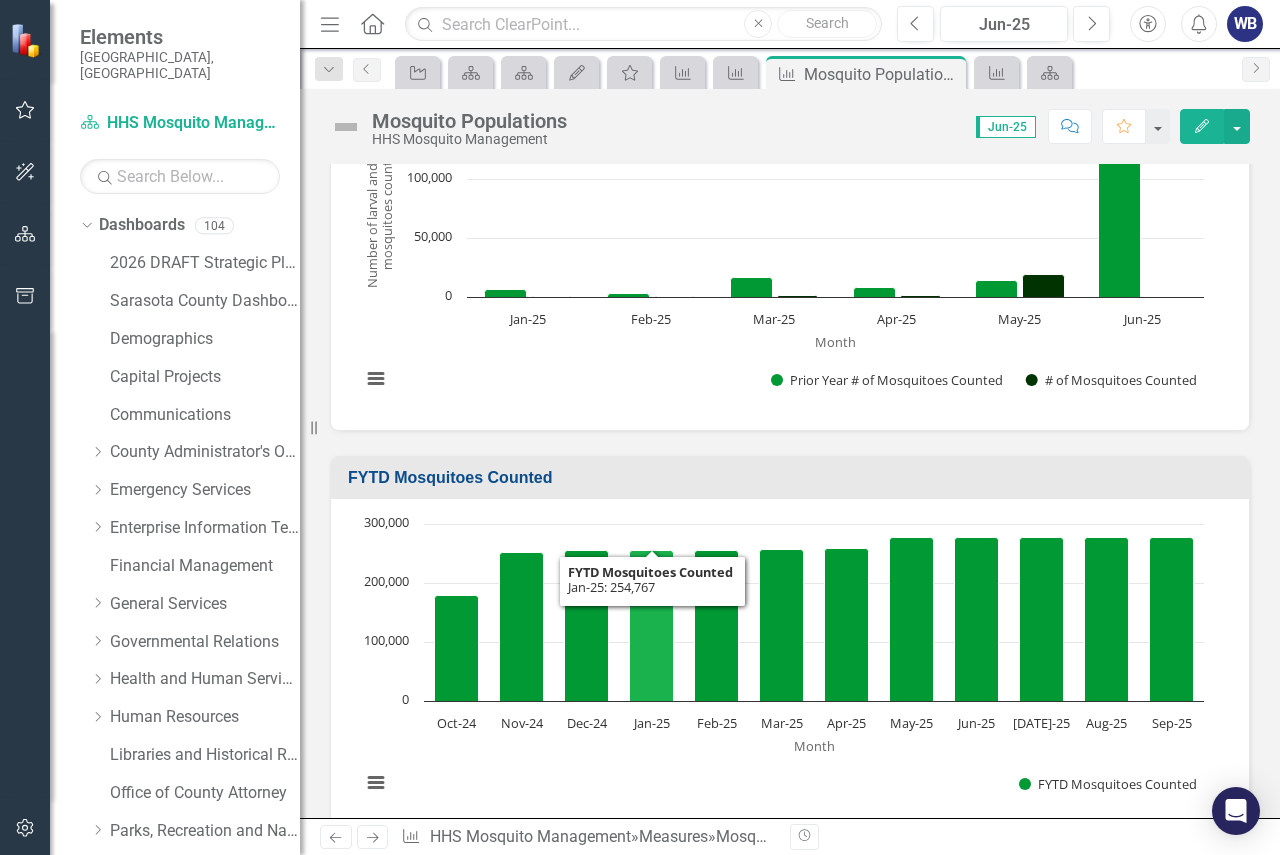 scroll, scrollTop: 700, scrollLeft: 0, axis: vertical 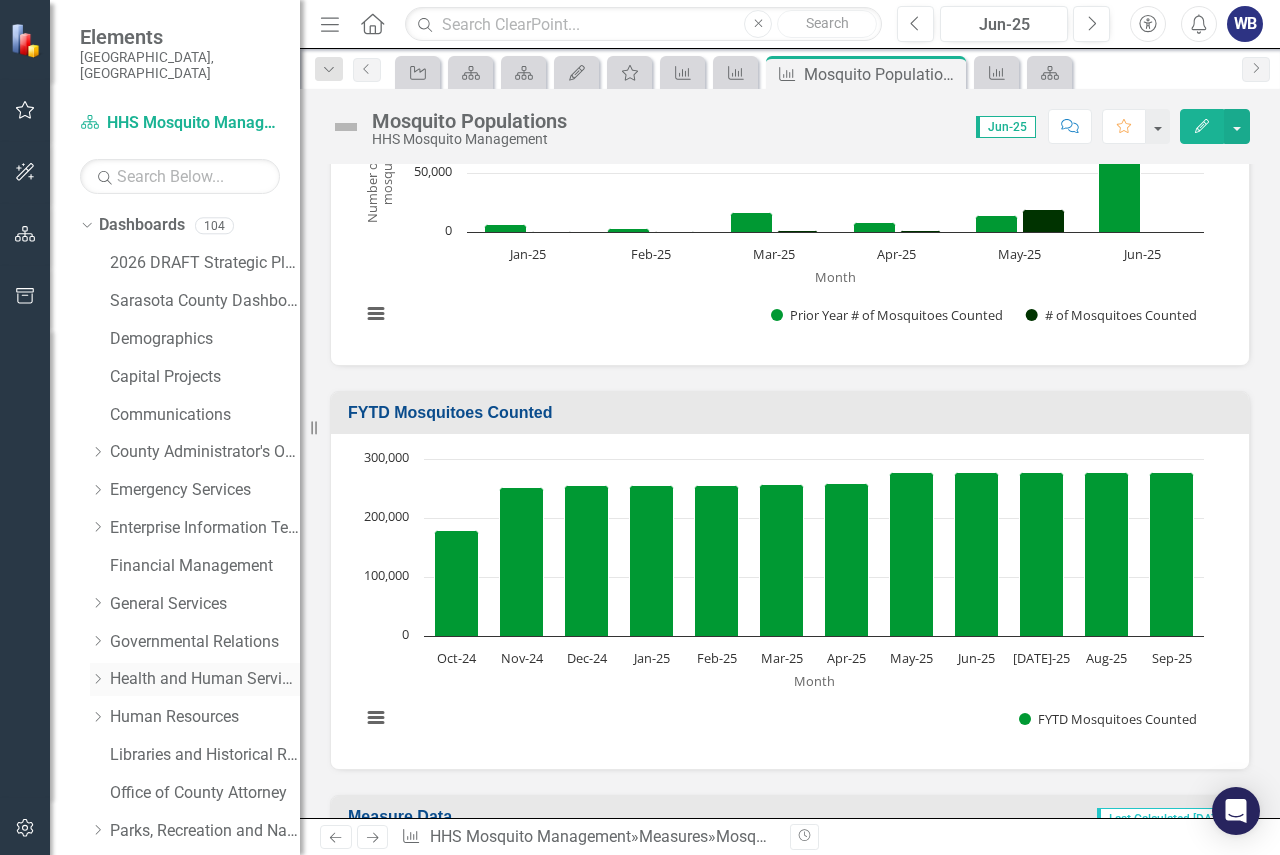 click on "Health and Human Services" at bounding box center (205, 679) 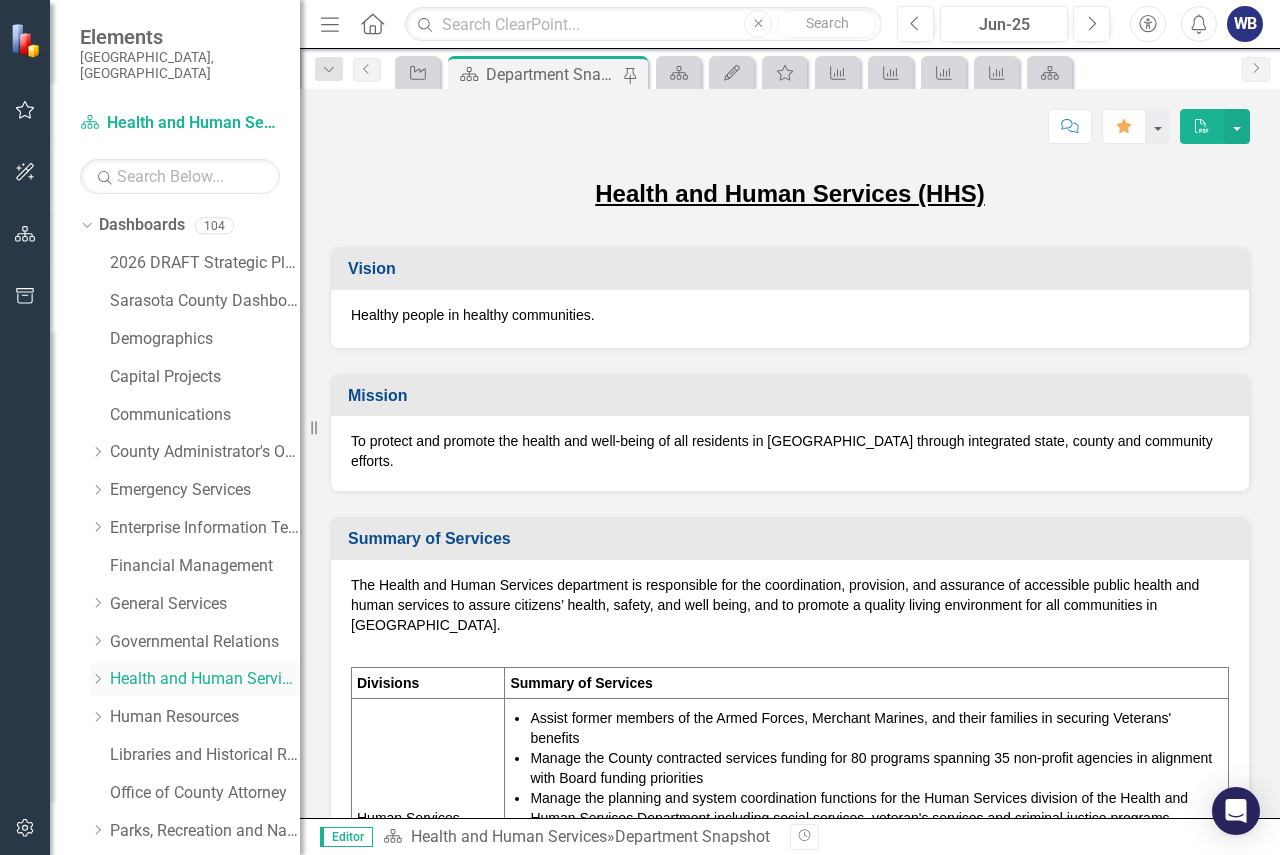 click on "Dropdown" 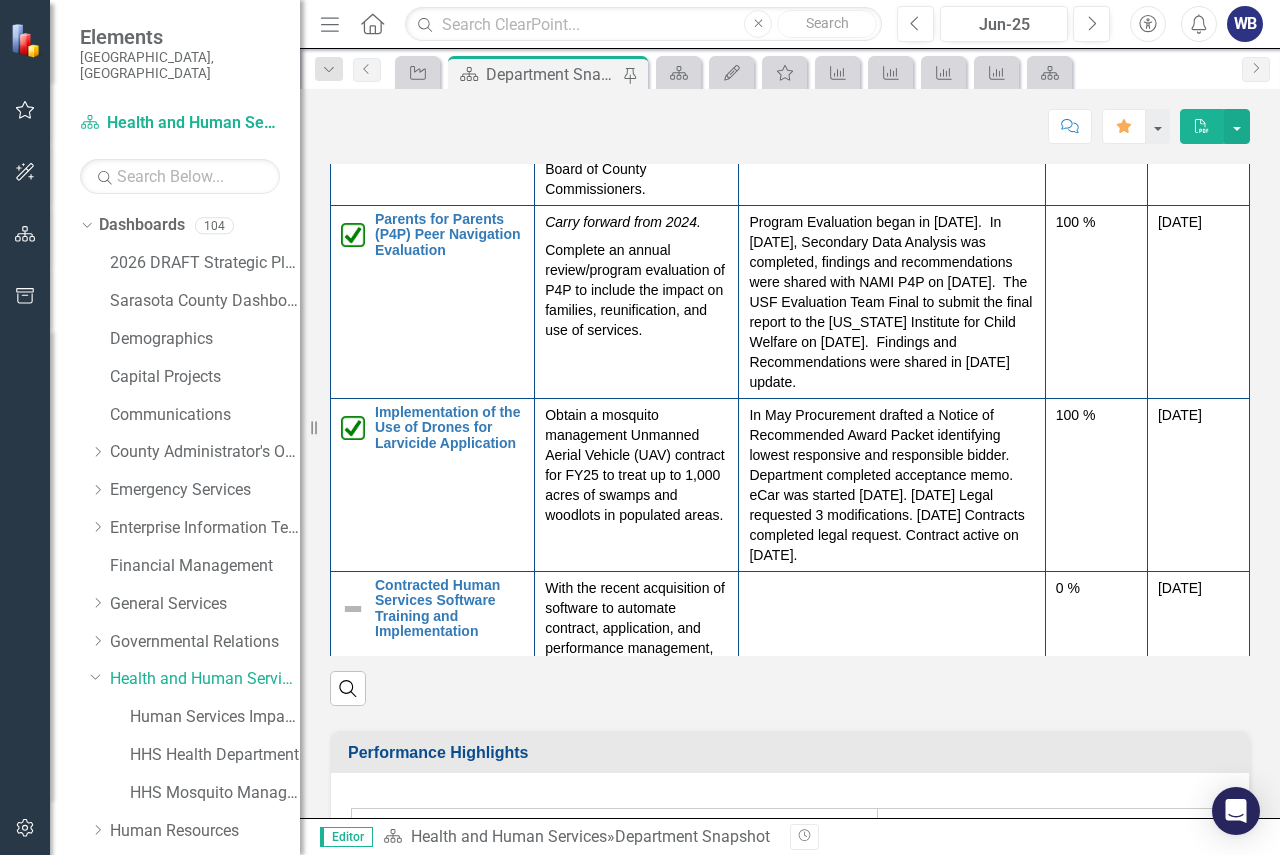 scroll, scrollTop: 2900, scrollLeft: 0, axis: vertical 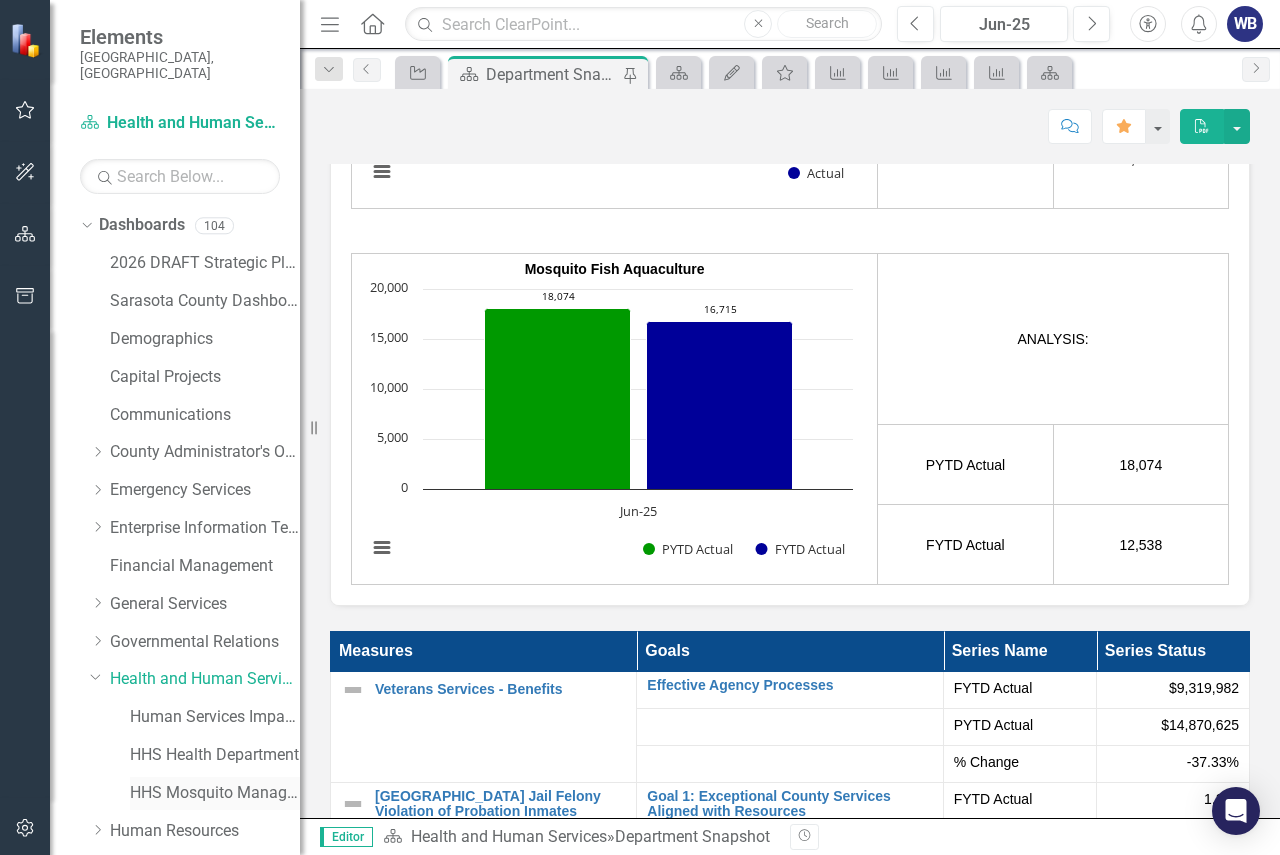 click on "HHS Mosquito Management" at bounding box center [215, 793] 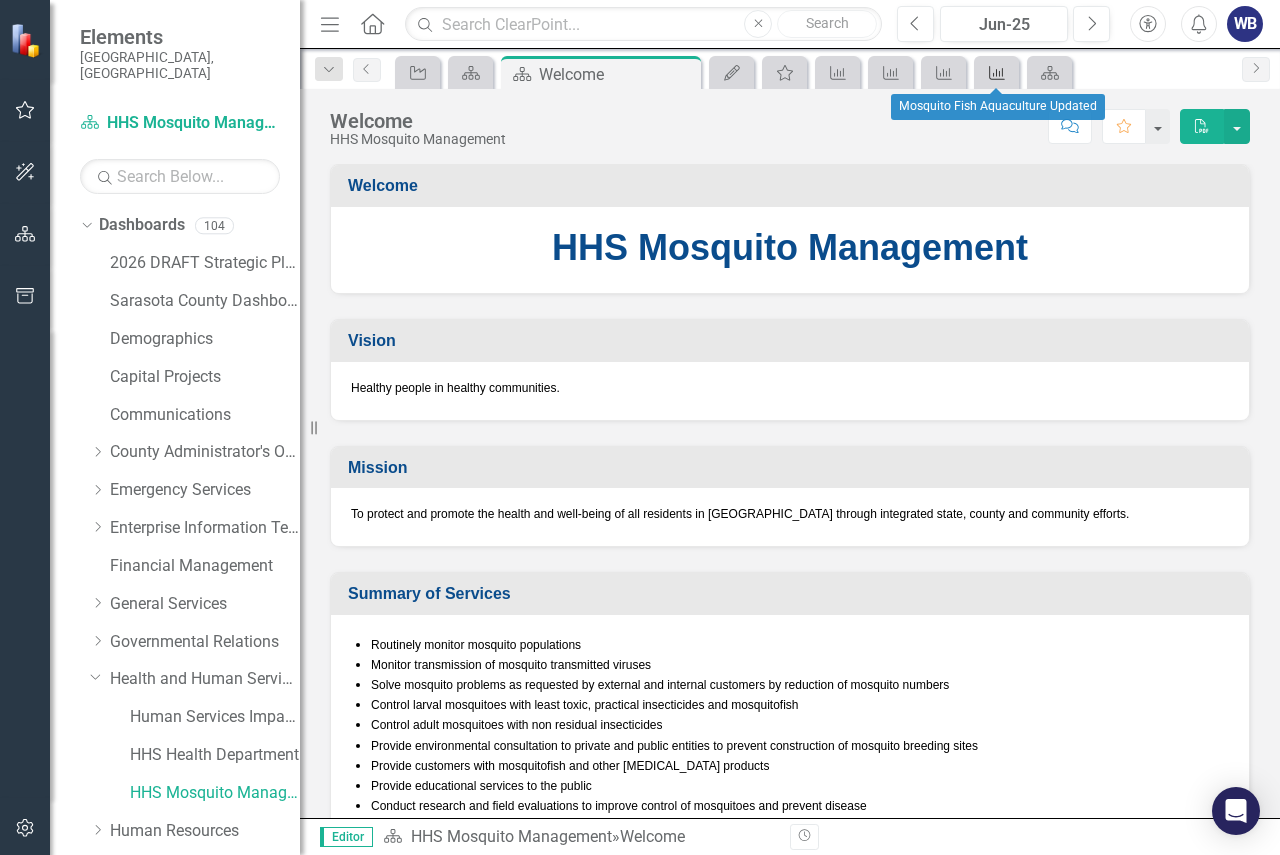 click on "Measure" 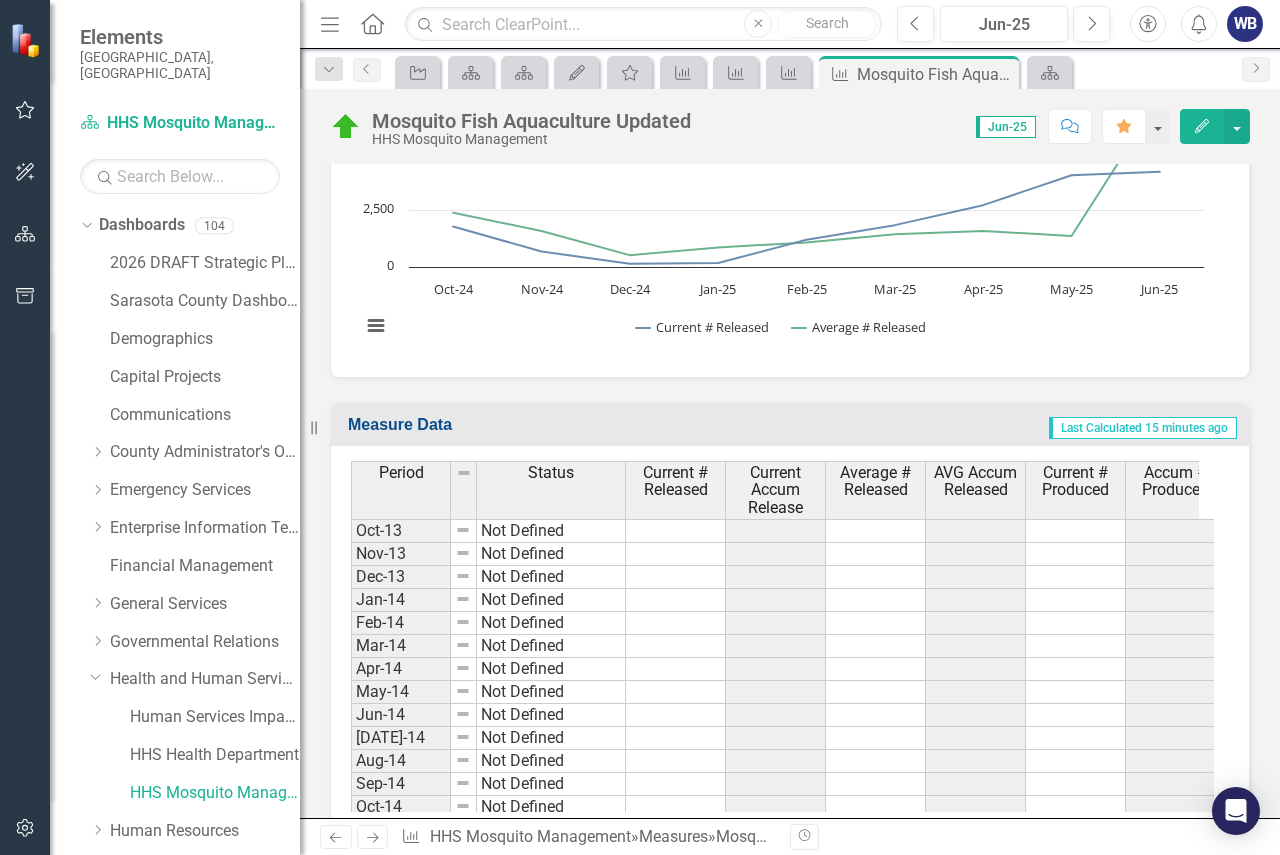 scroll, scrollTop: 732, scrollLeft: 0, axis: vertical 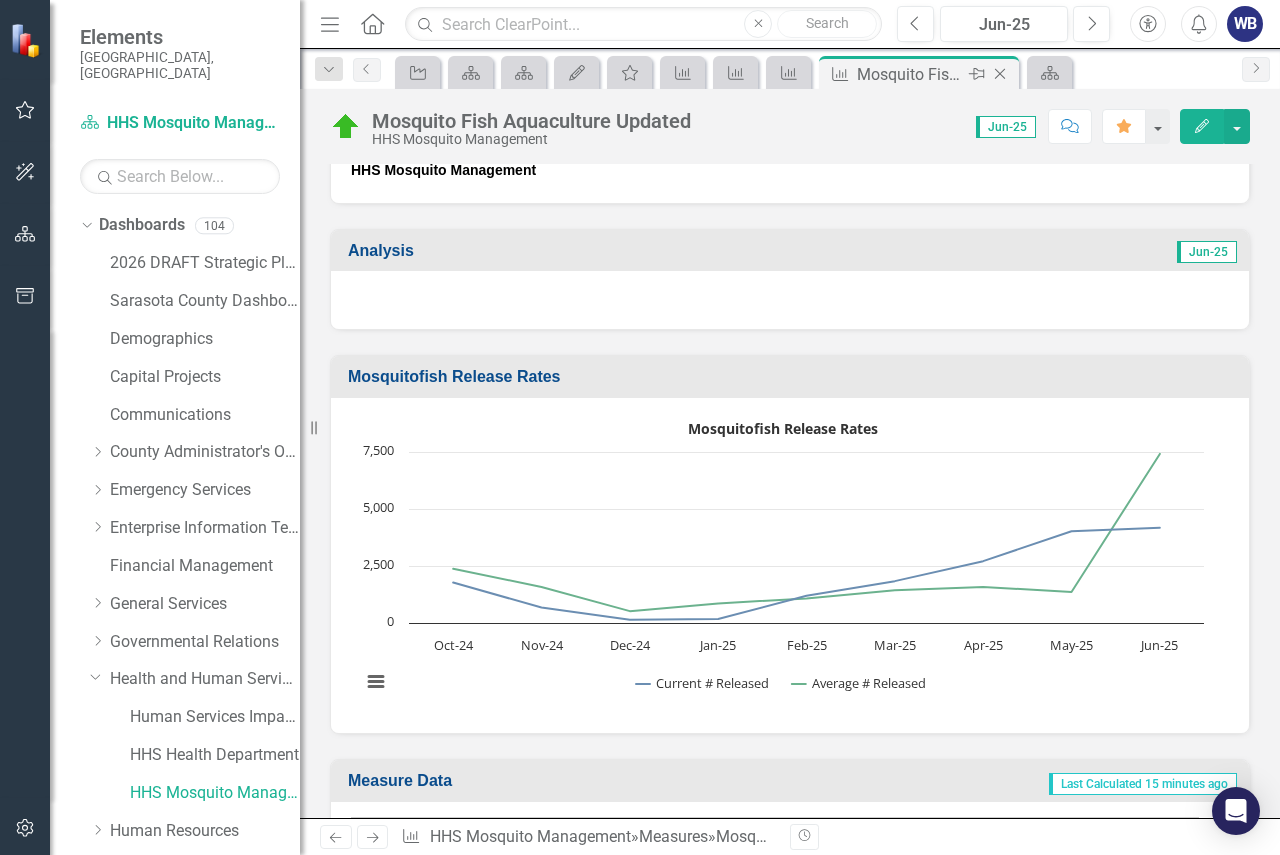 click on "Close" 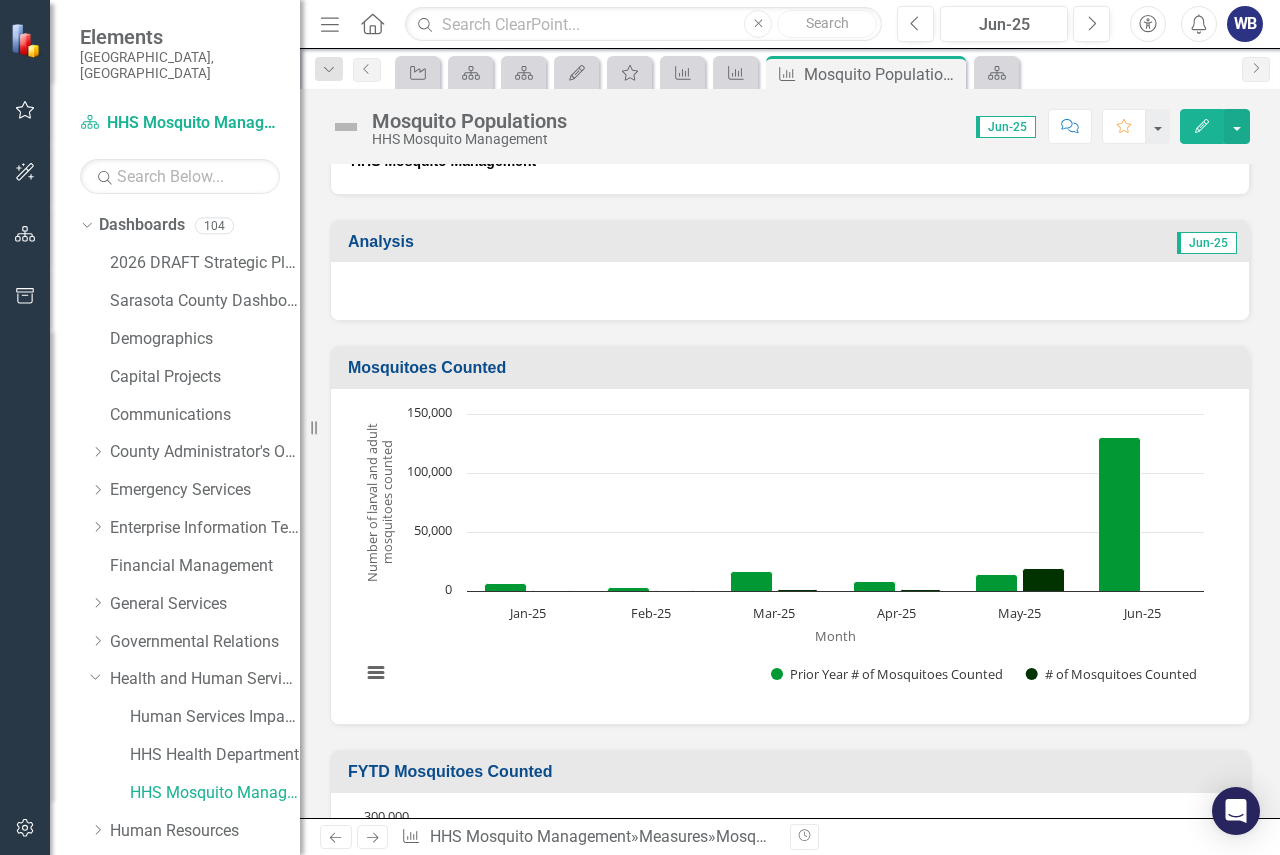 scroll, scrollTop: 0, scrollLeft: 0, axis: both 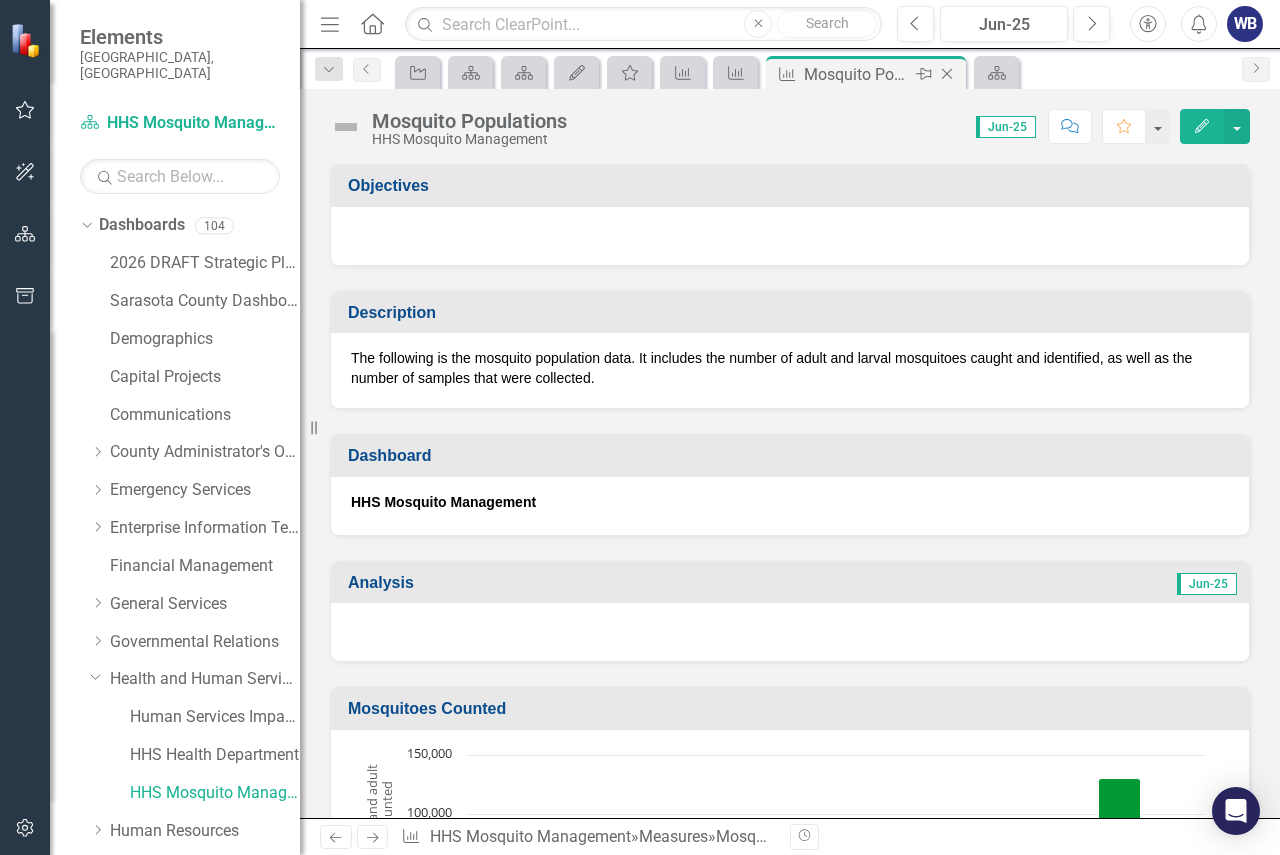 click on "Close" 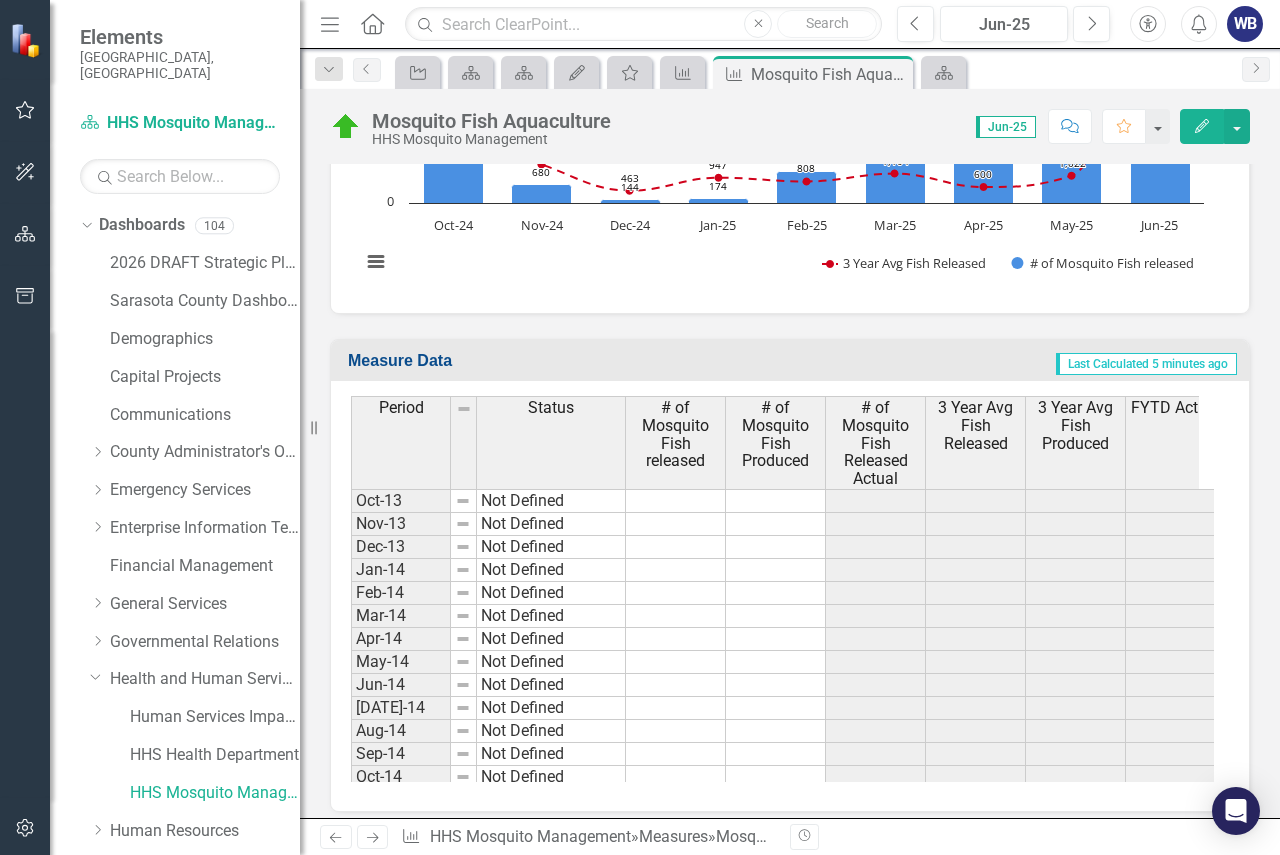 scroll, scrollTop: 2028, scrollLeft: 0, axis: vertical 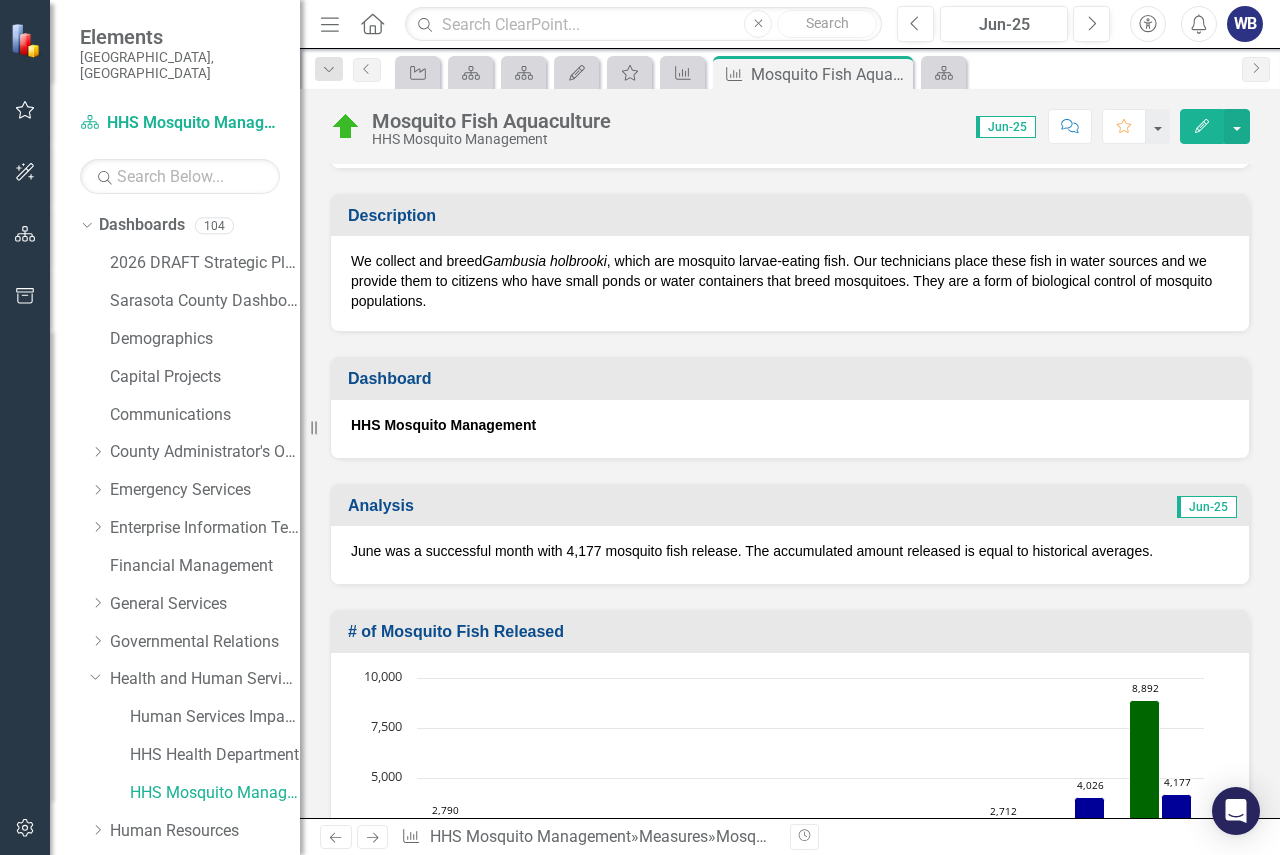 click on "June was a successful month with 4,177 mosquito fish release. The accumulated amount released is equal to historical averages." at bounding box center (790, 551) 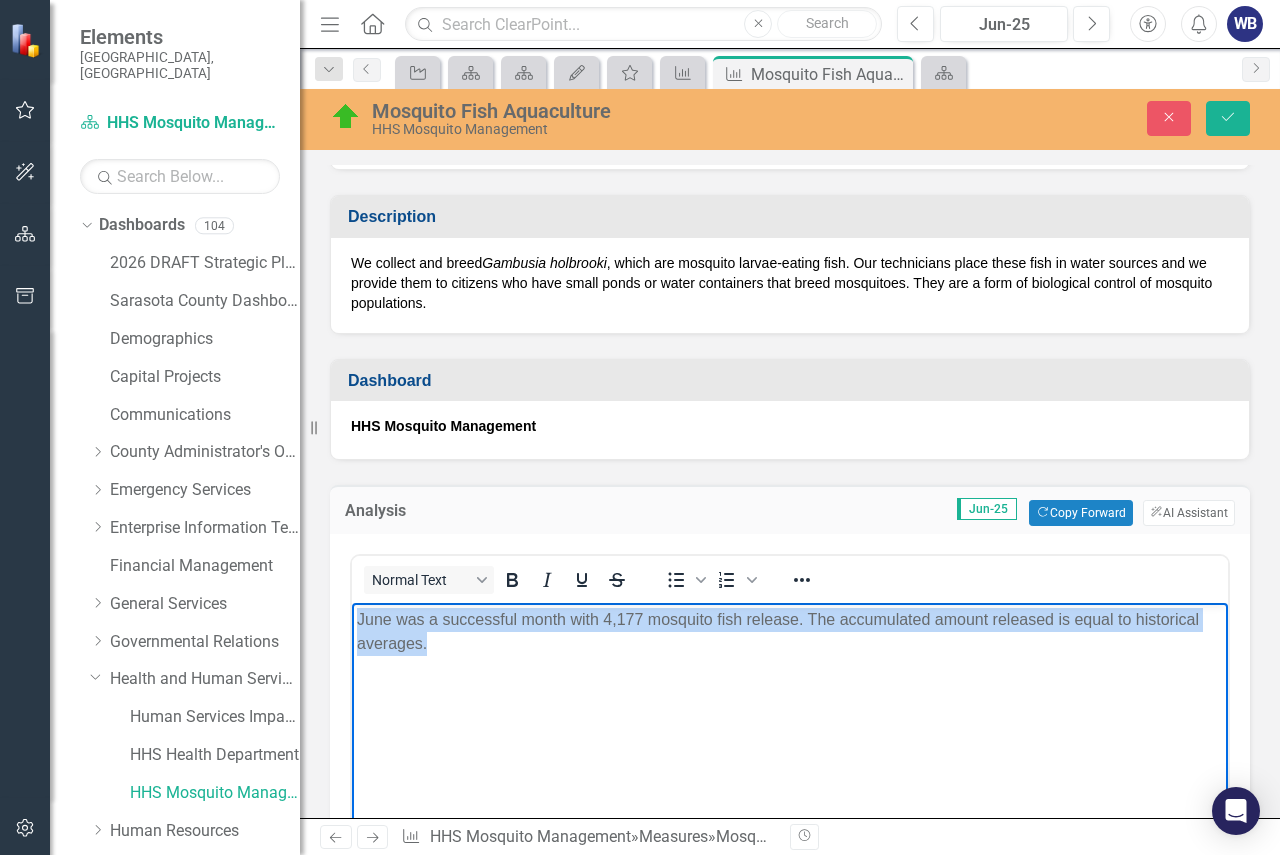 drag, startPoint x: 356, startPoint y: 619, endPoint x: 436, endPoint y: 645, distance: 84.118965 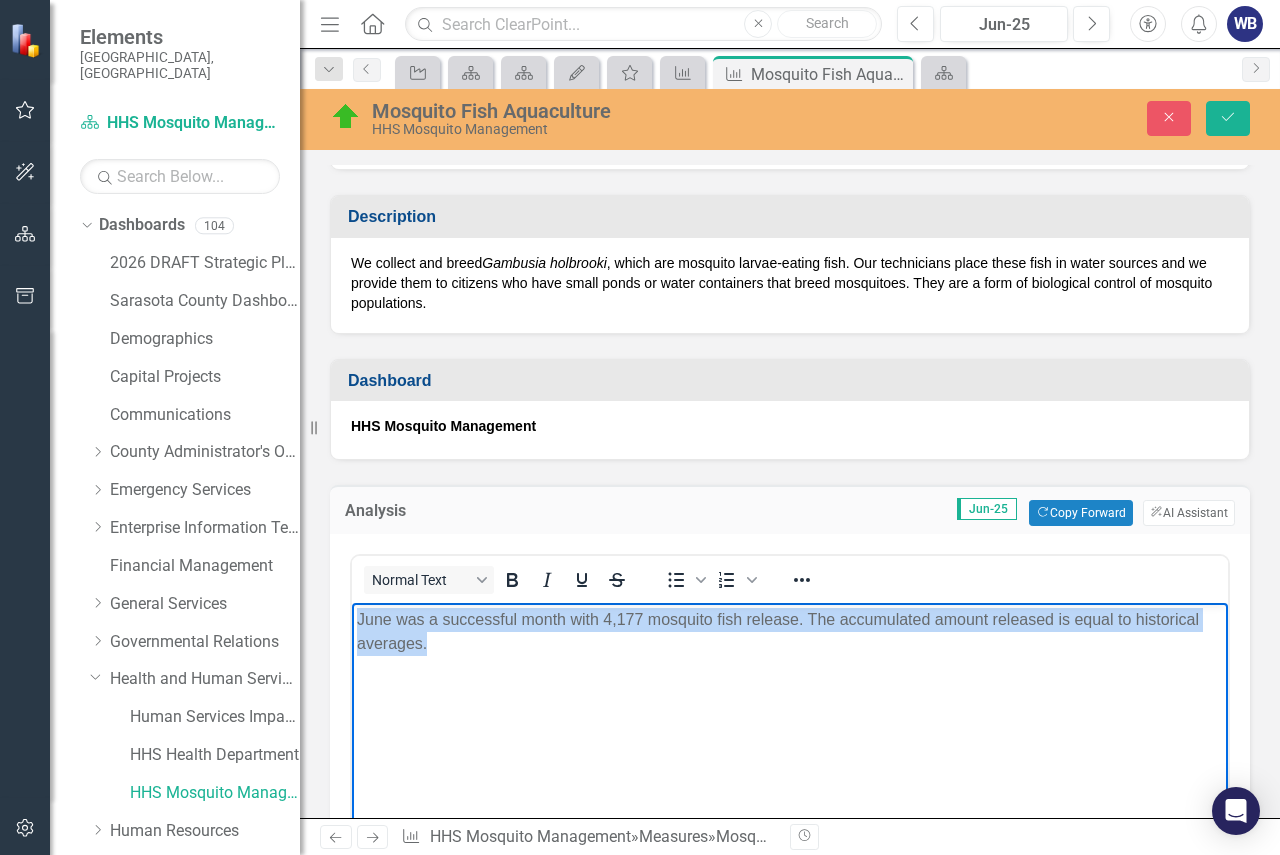 click on "June was a successful month with 4,177 mosquito fish release. The accumulated amount released is equal to historical averages." at bounding box center (790, 753) 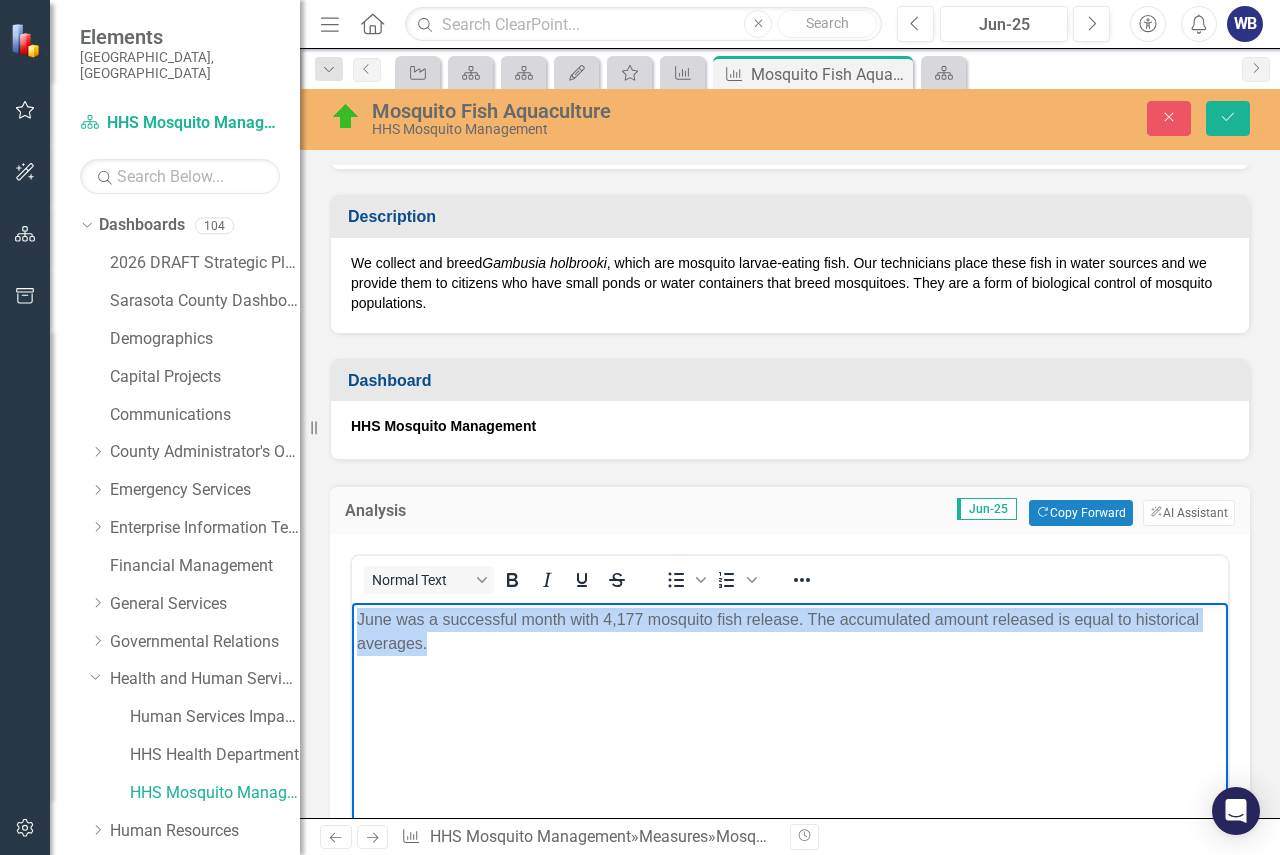 copy on "June was a successful month with 4,177 mosquito fish release. The accumulated amount released is equal to historical averages." 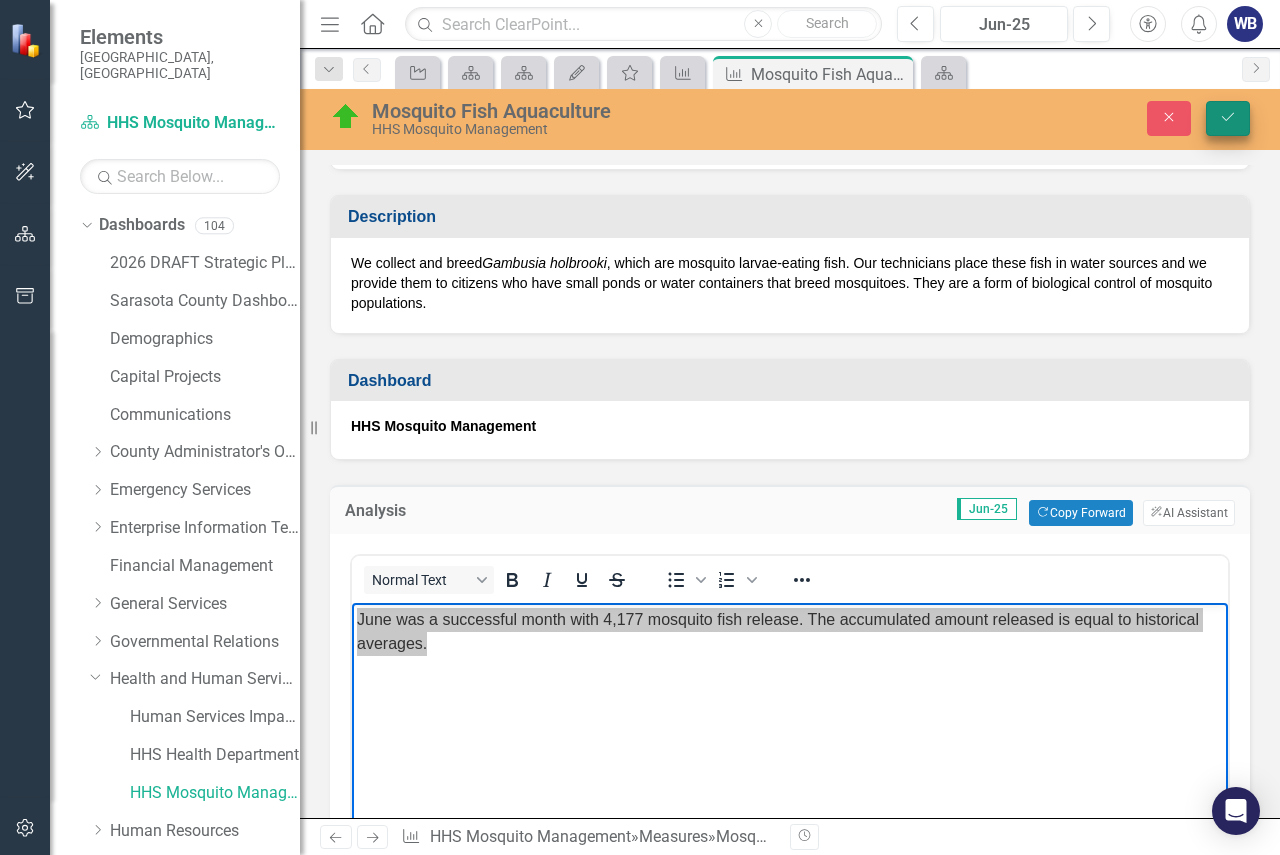 click on "Save" 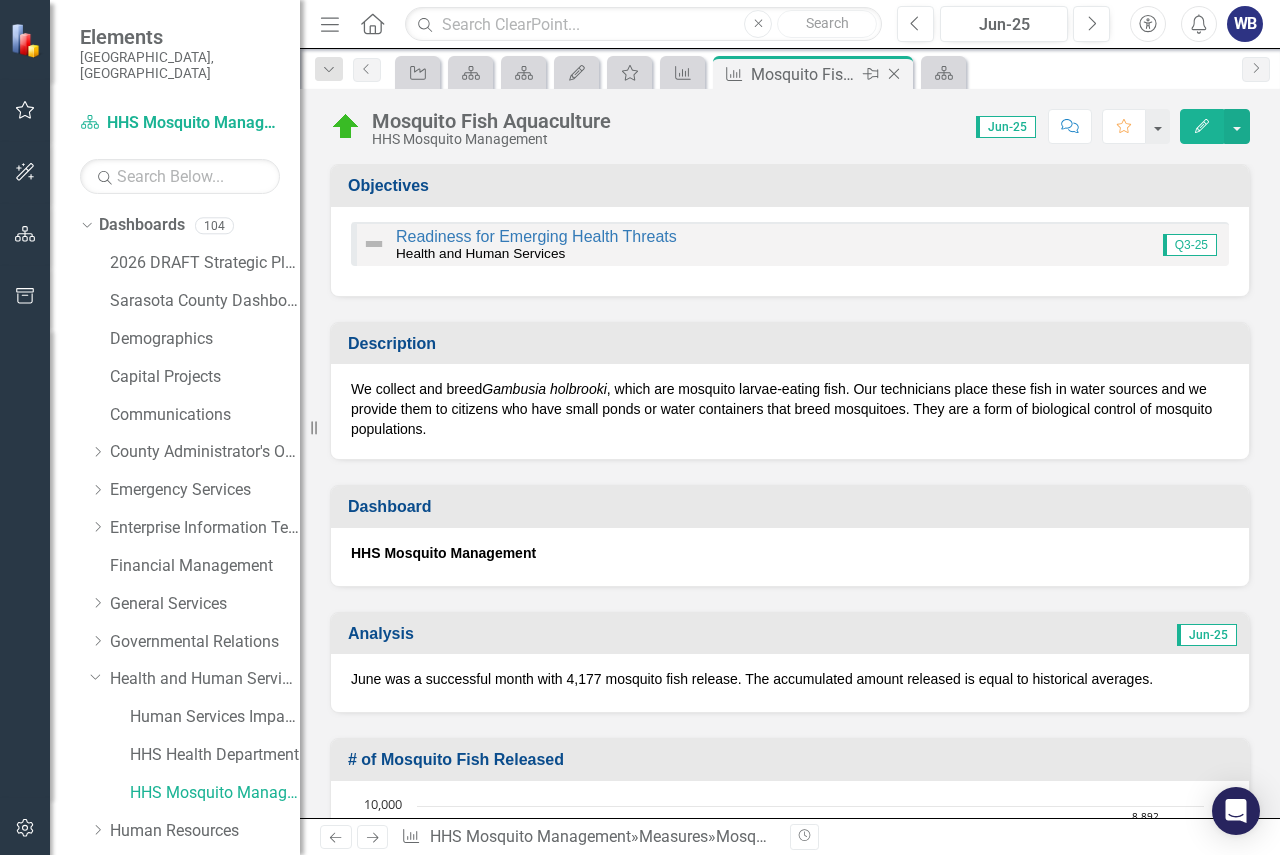 click on "Close" 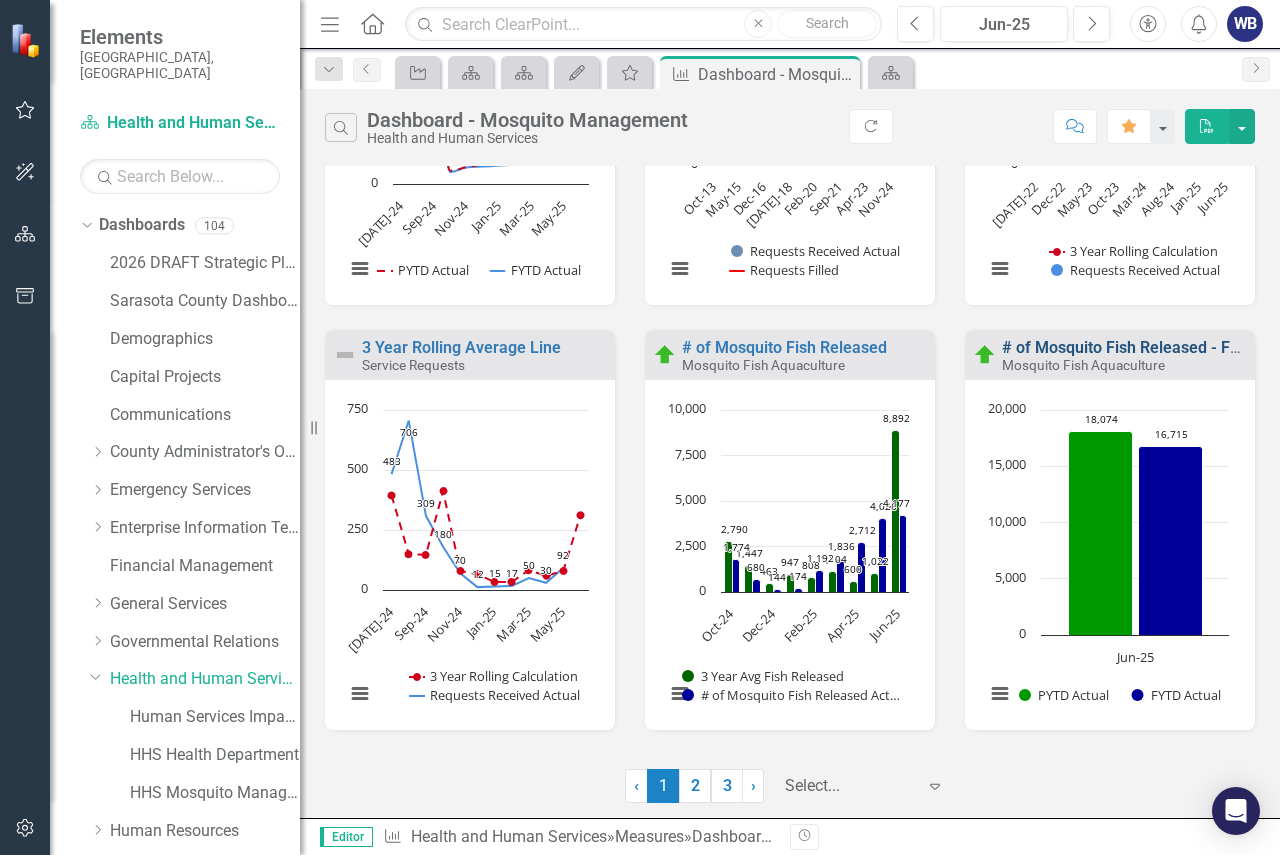 click on "# of Mosquito Fish Released - FYTD Comparison" at bounding box center [1176, 347] 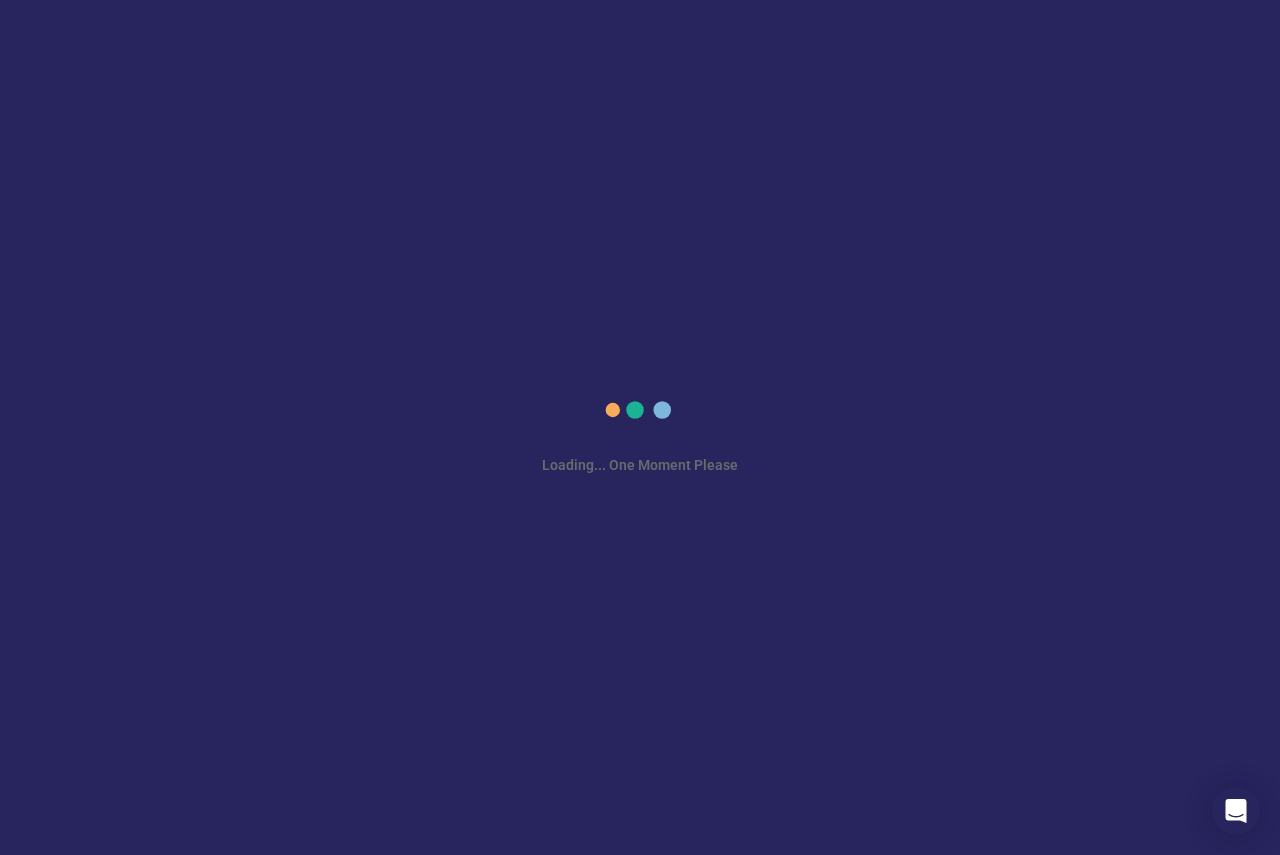 scroll, scrollTop: 0, scrollLeft: 0, axis: both 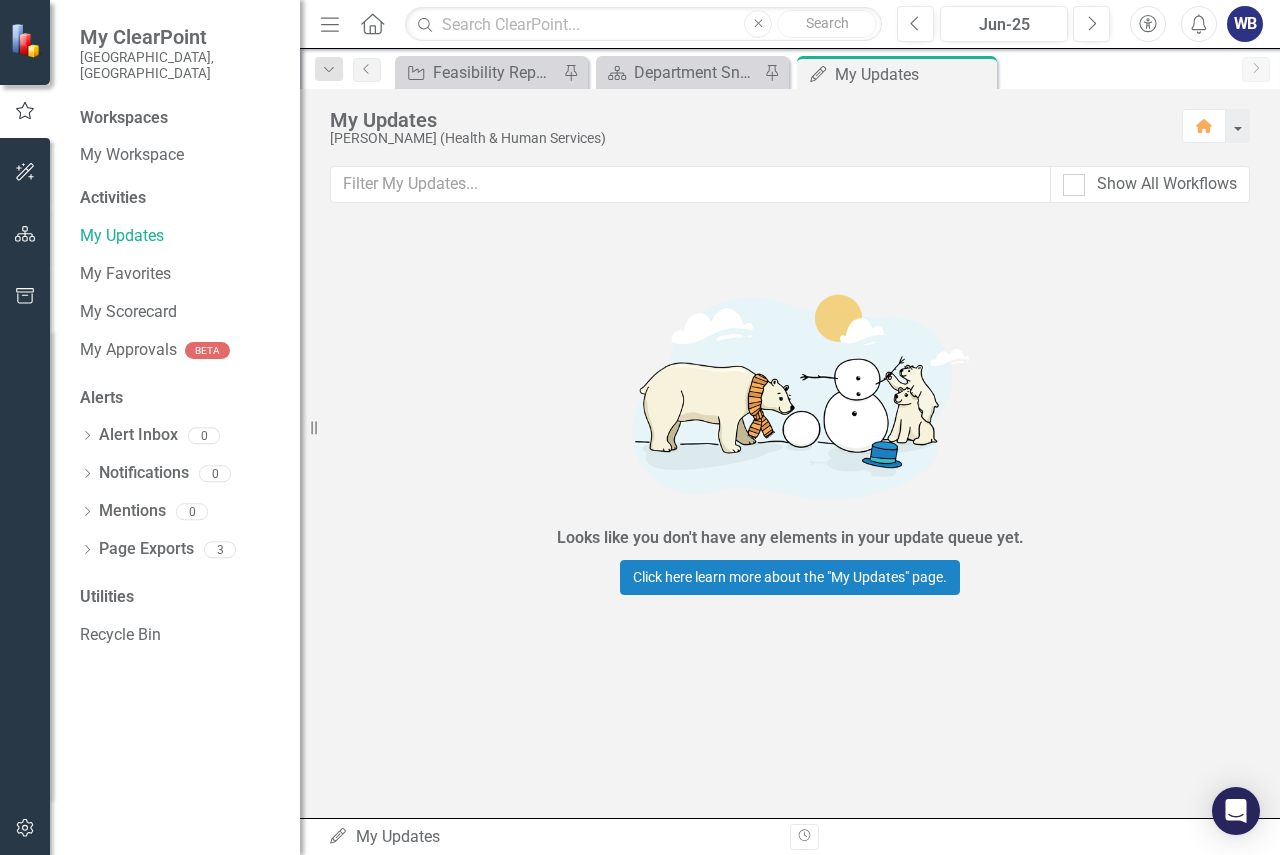 click 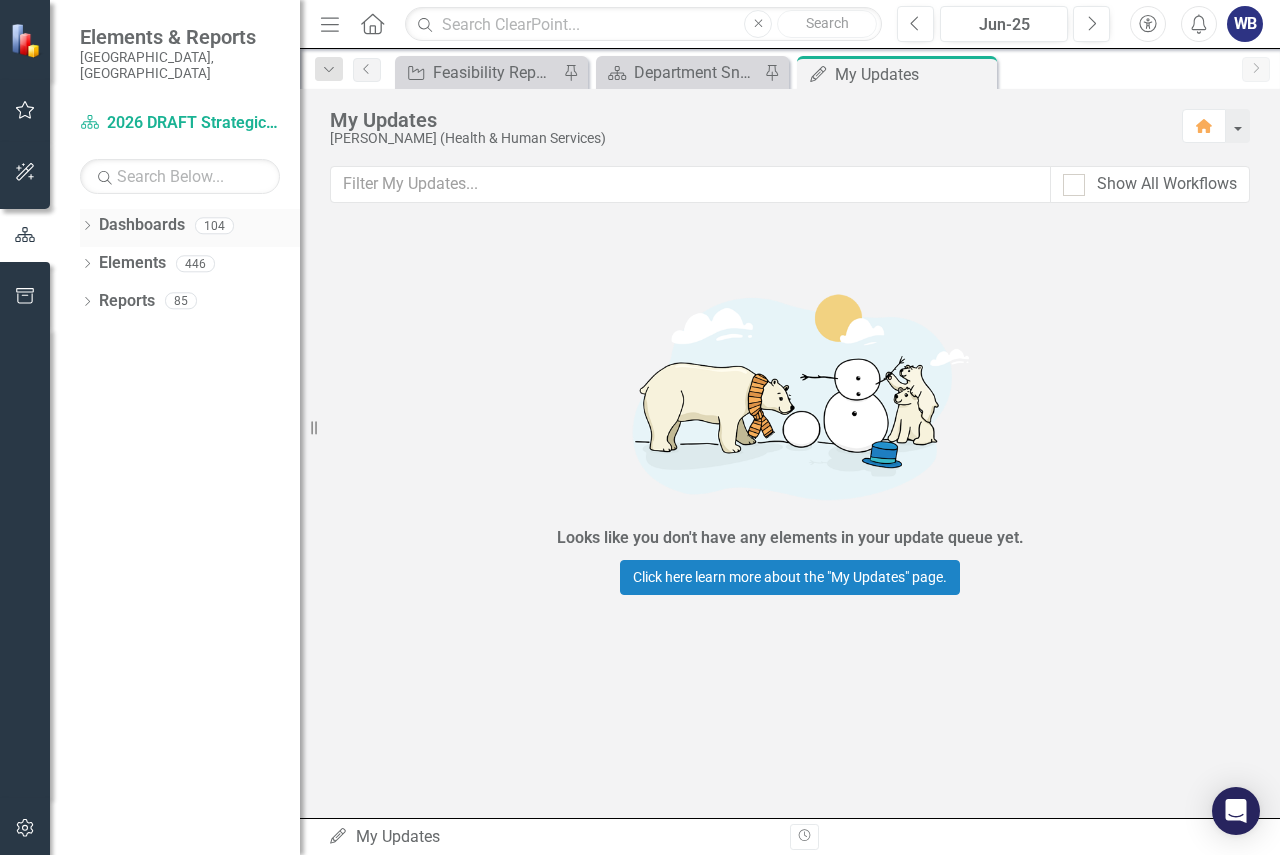 click on "Dashboards" at bounding box center (142, 225) 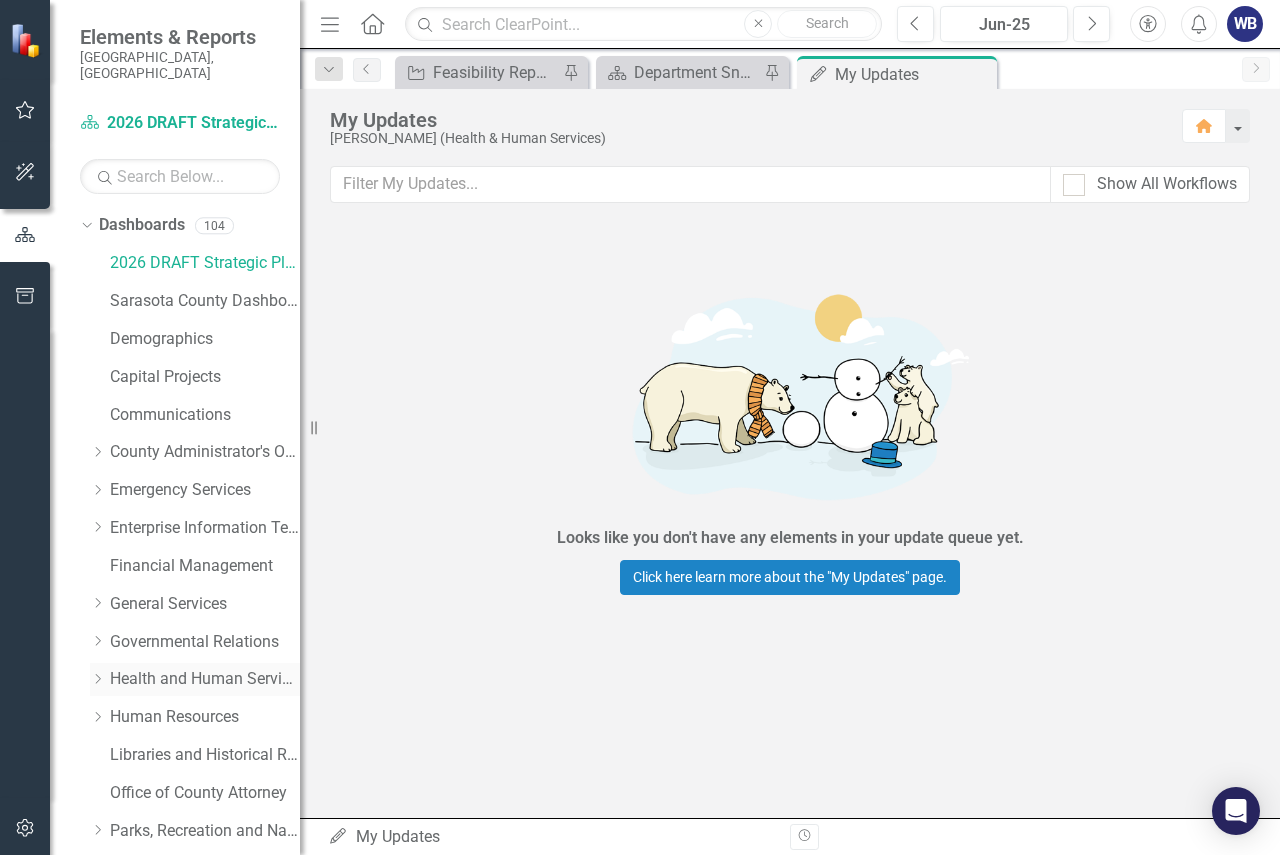 click on "Health and Human Services" at bounding box center (205, 679) 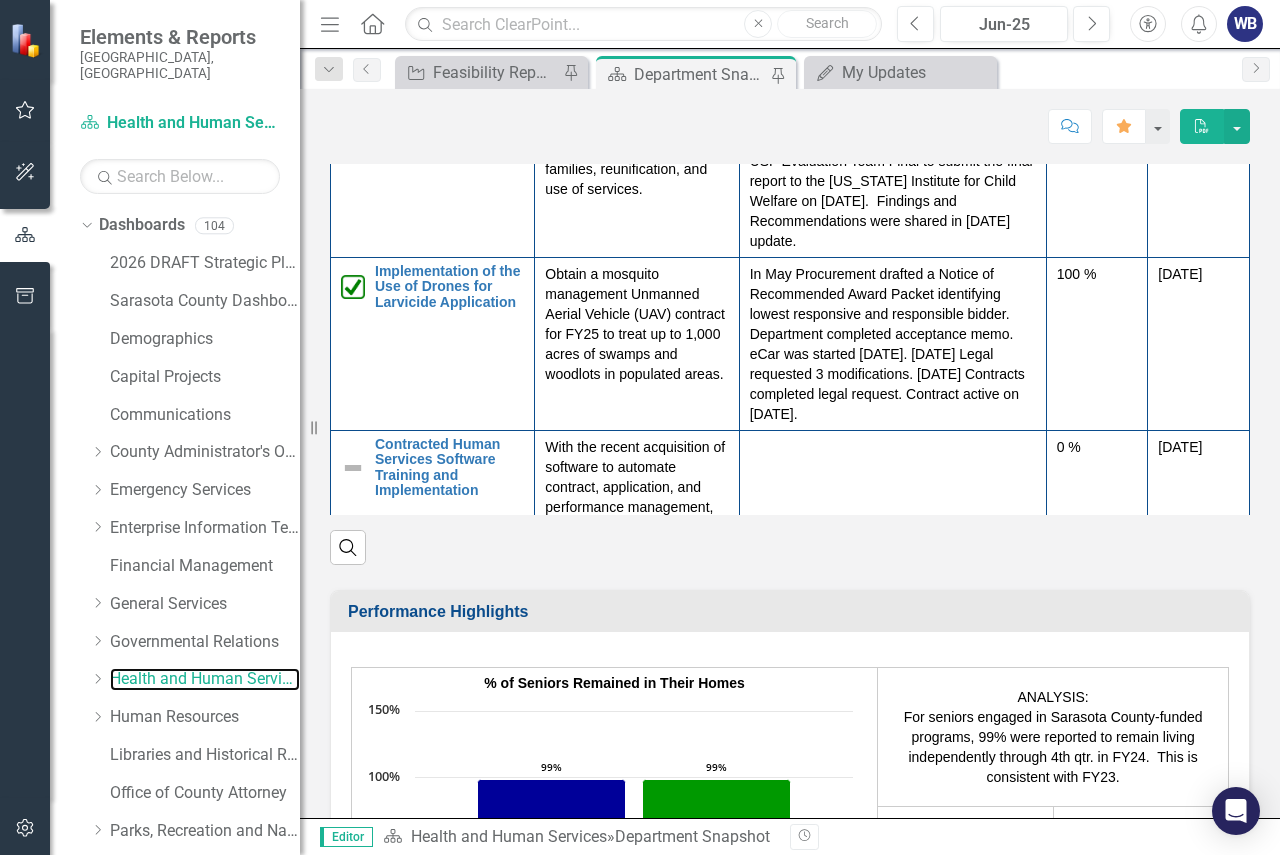 scroll, scrollTop: 2900, scrollLeft: 0, axis: vertical 